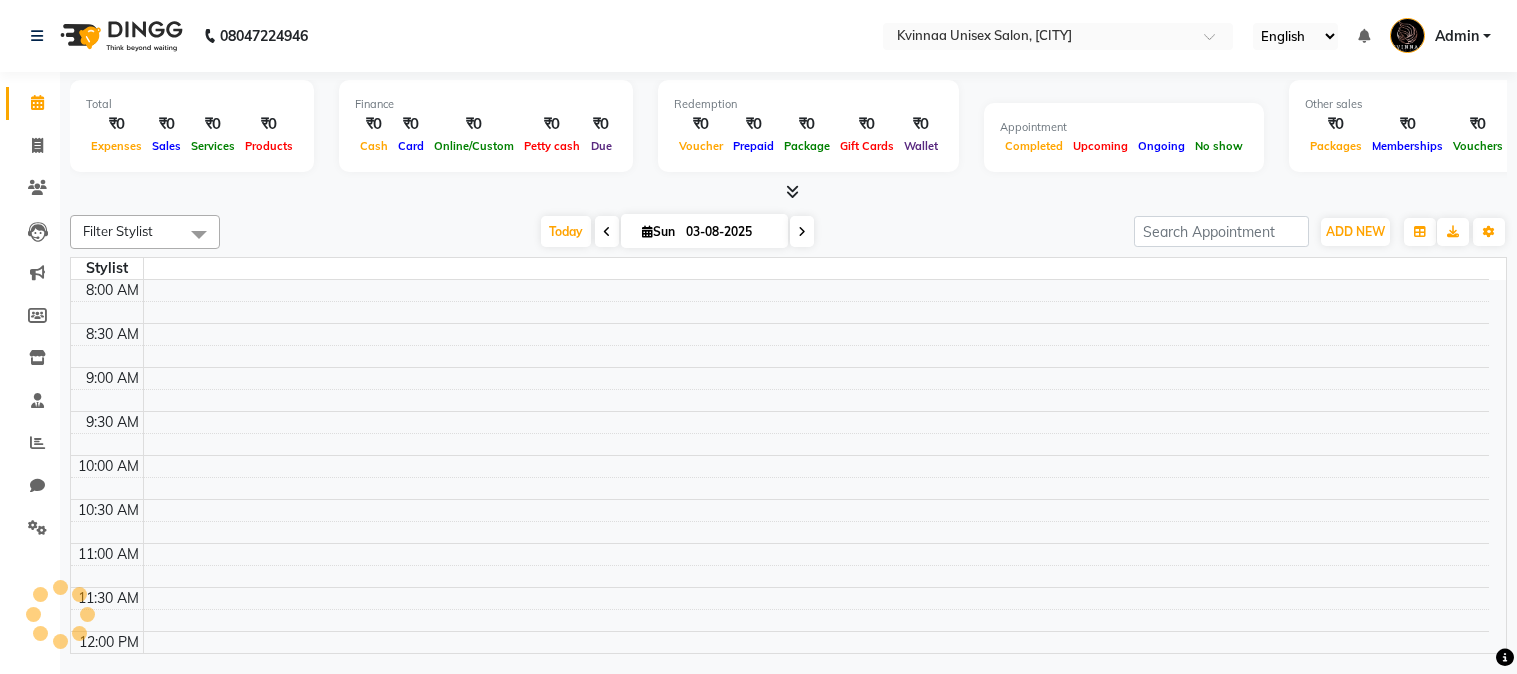 scroll, scrollTop: 0, scrollLeft: 0, axis: both 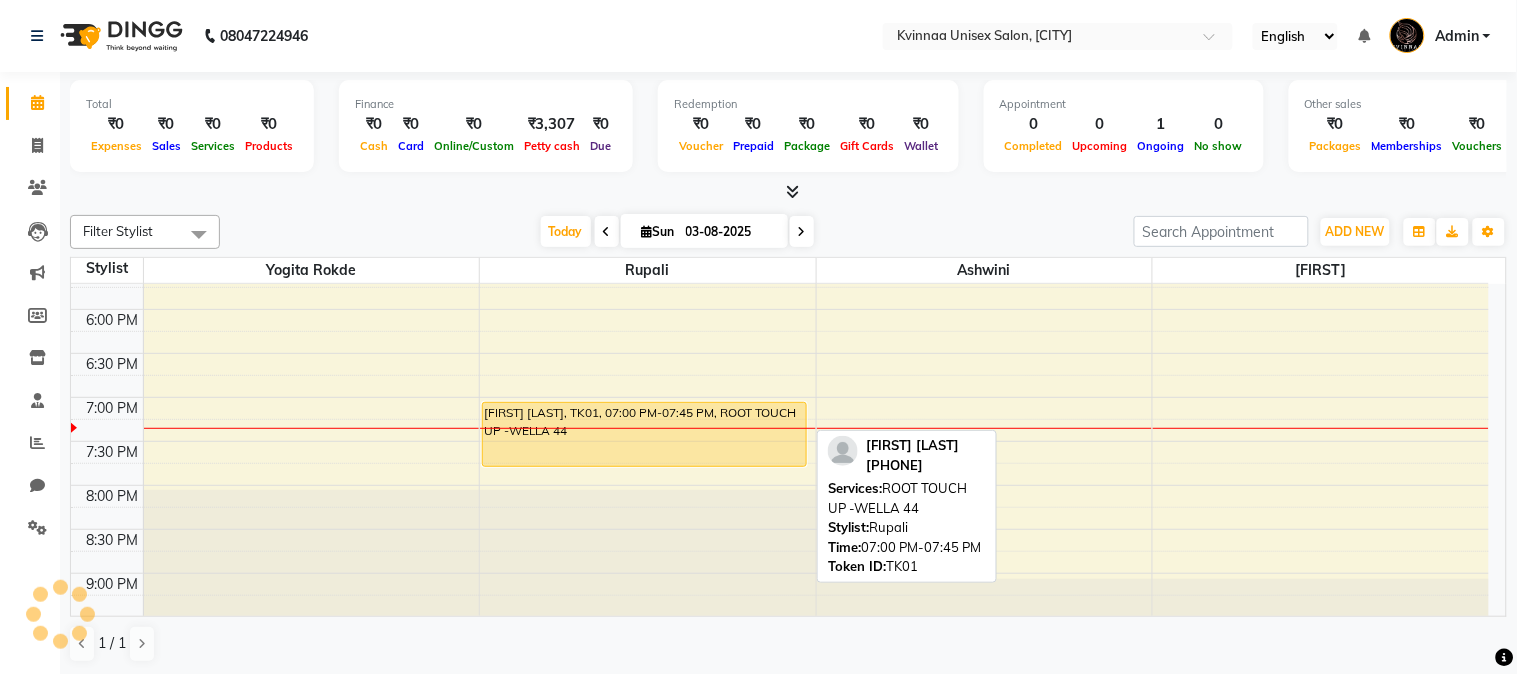 click on "[FIRST] [LAST], TK01, 07:00 PM-07:45 PM, ROOT TOUCH UP -WELLA 44" at bounding box center [644, 434] 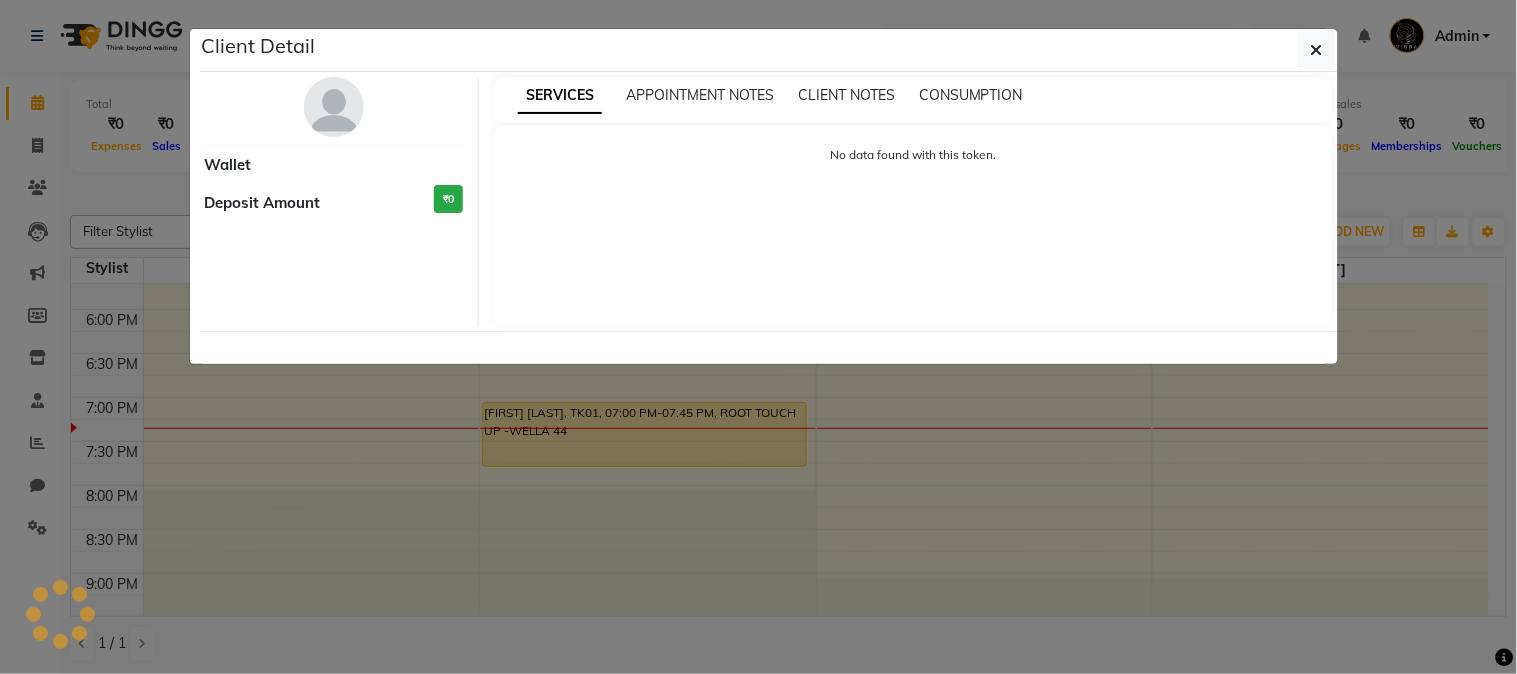 select on "1" 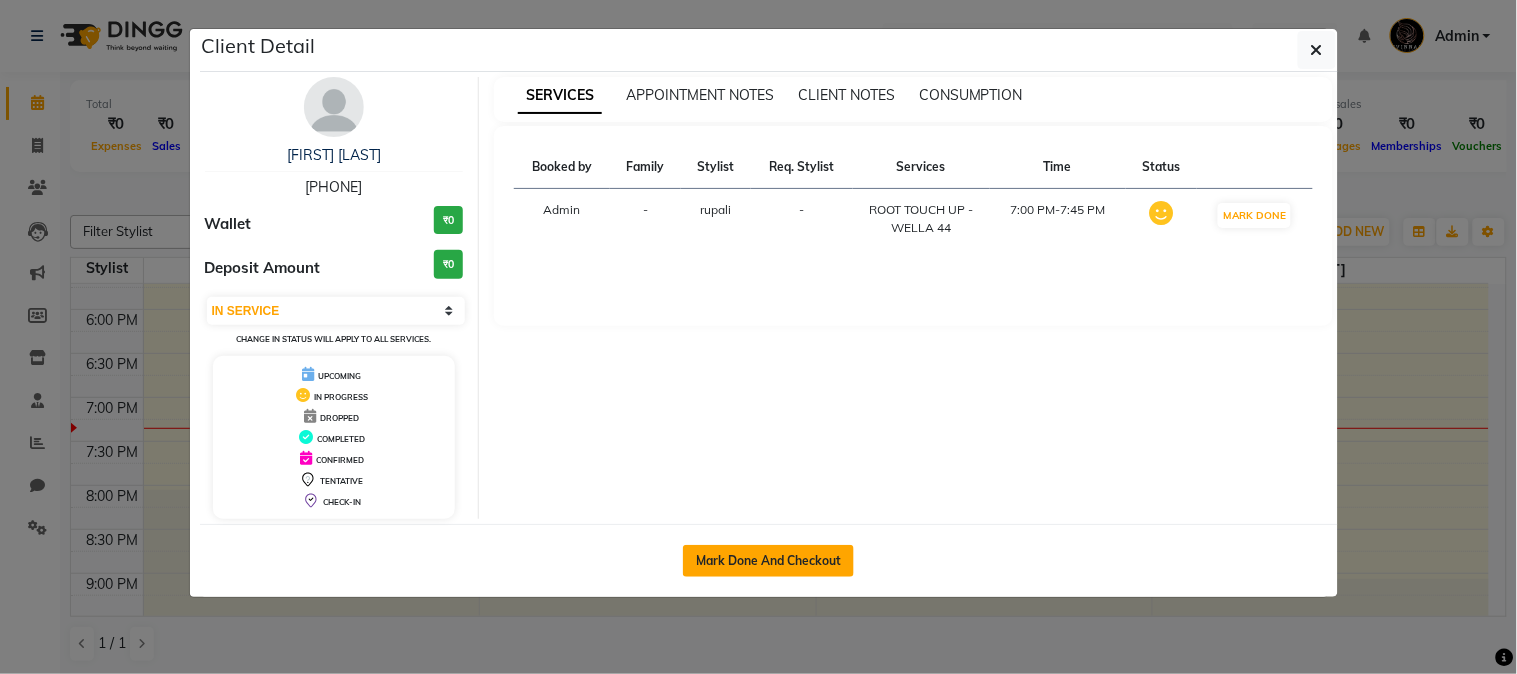 click on "Mark Done And Checkout" 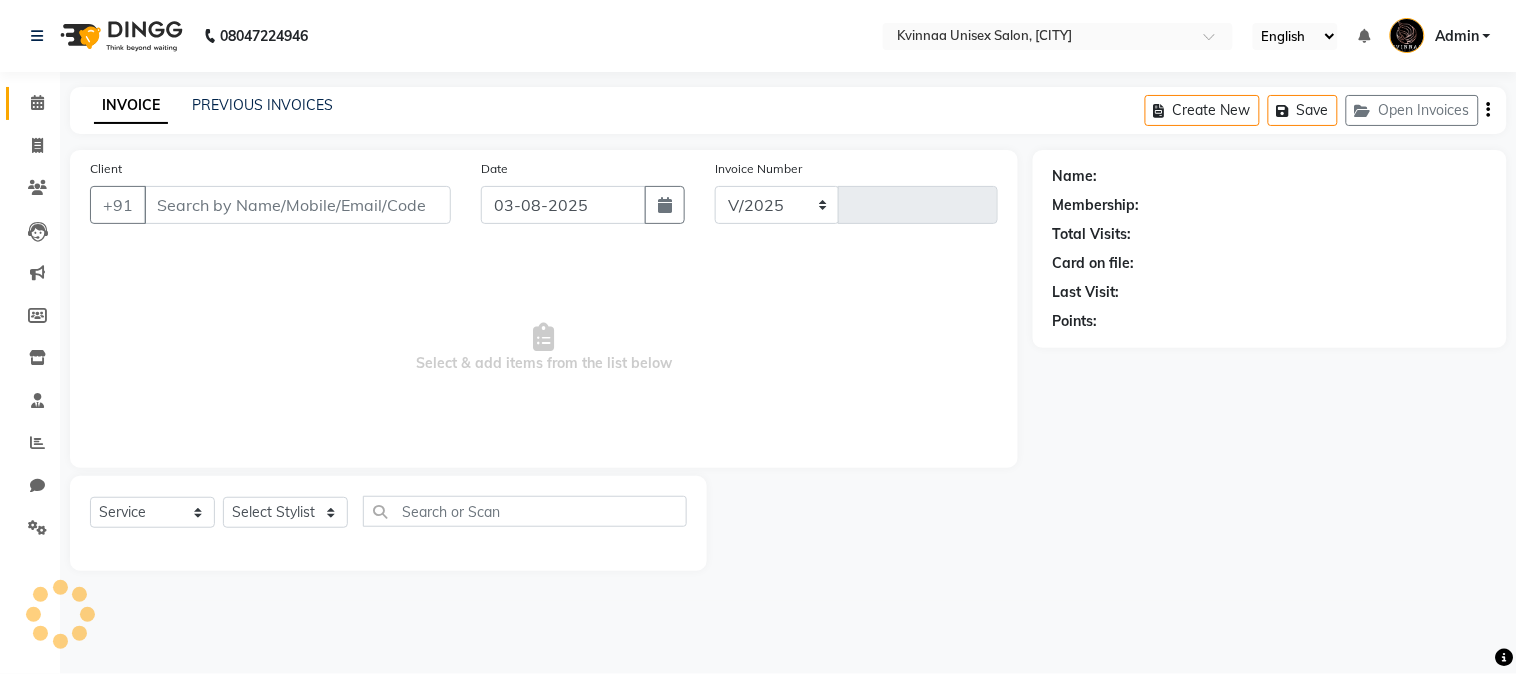 select on "147" 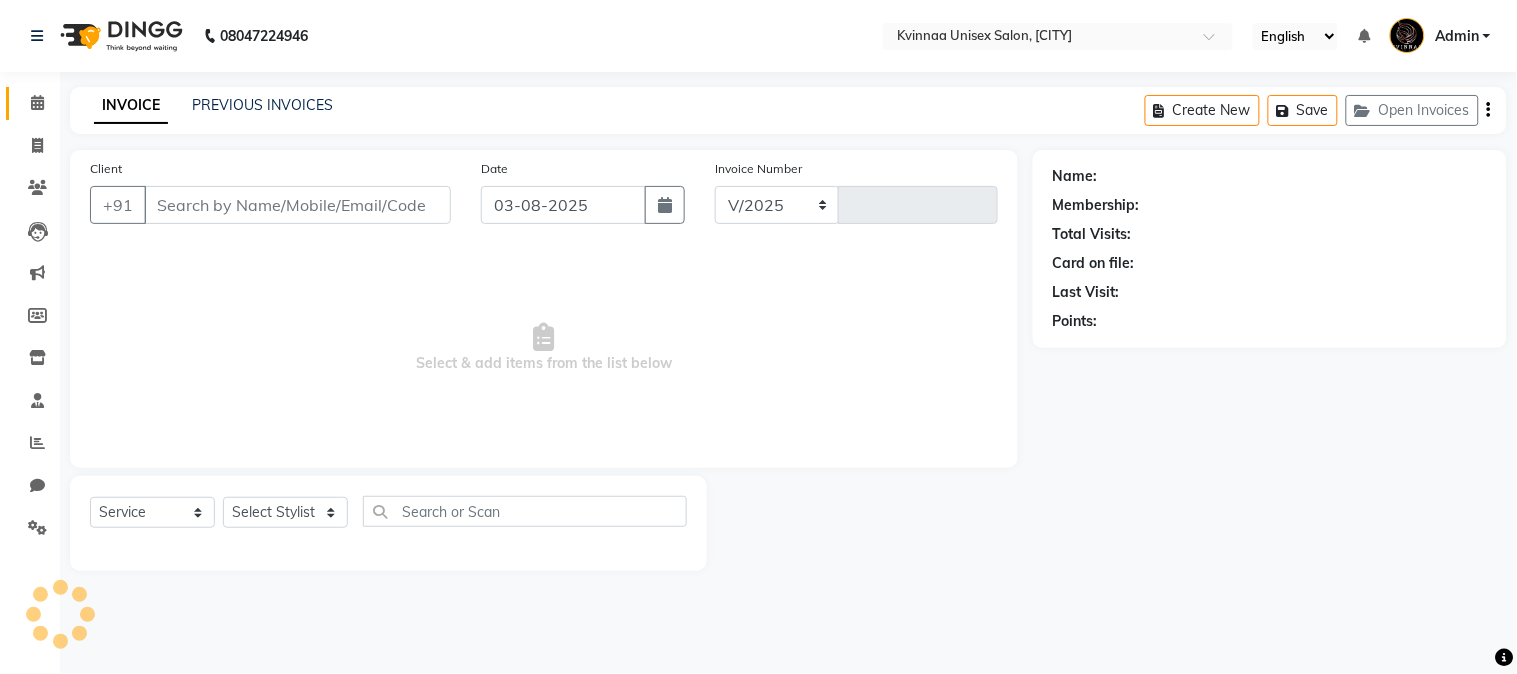 type on "0316" 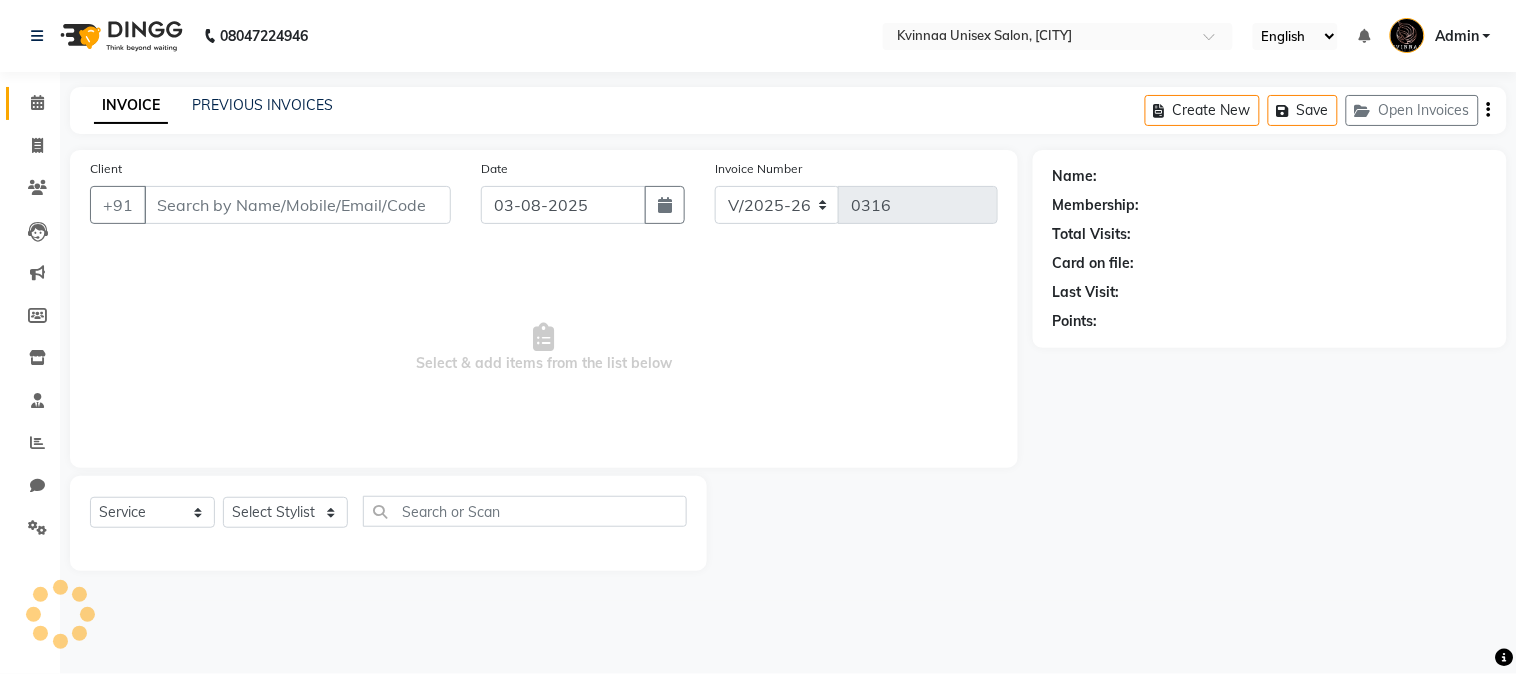 type on "8856944022" 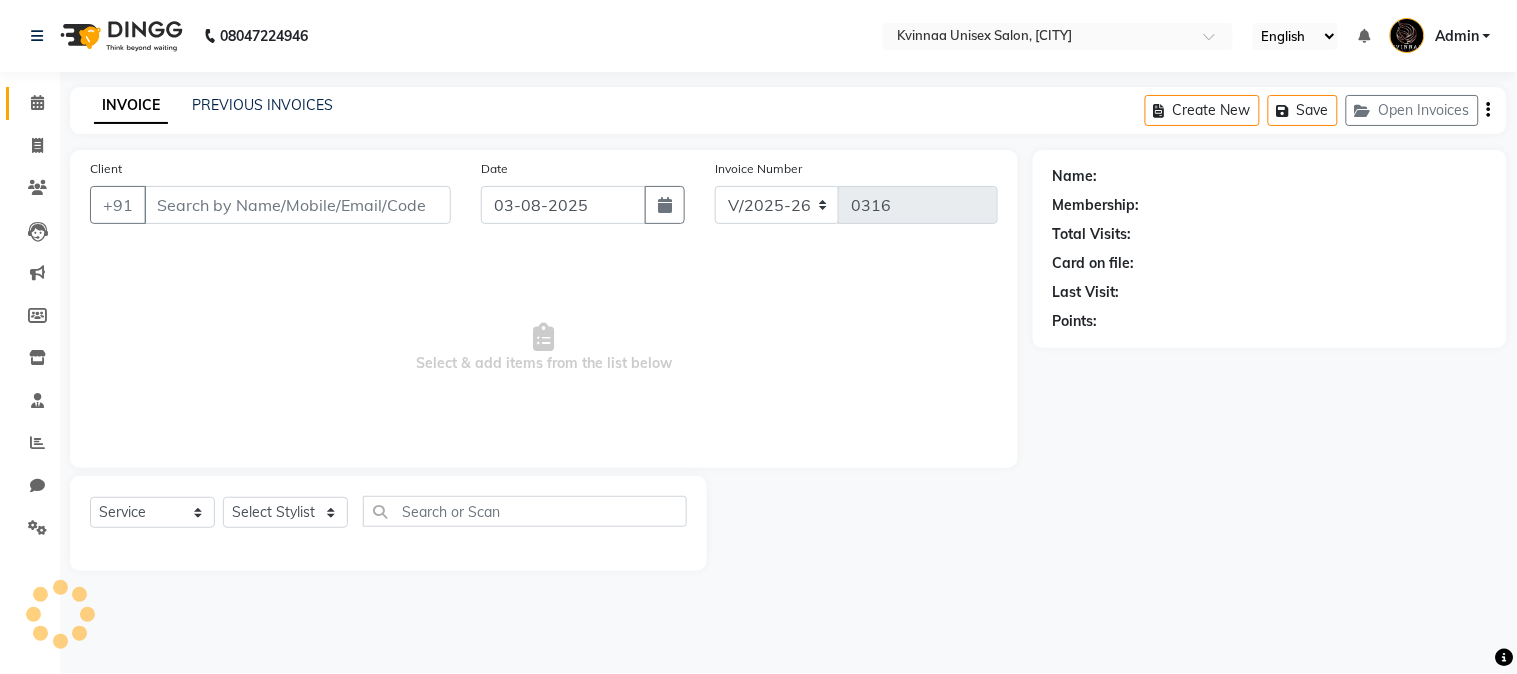 select on "8149" 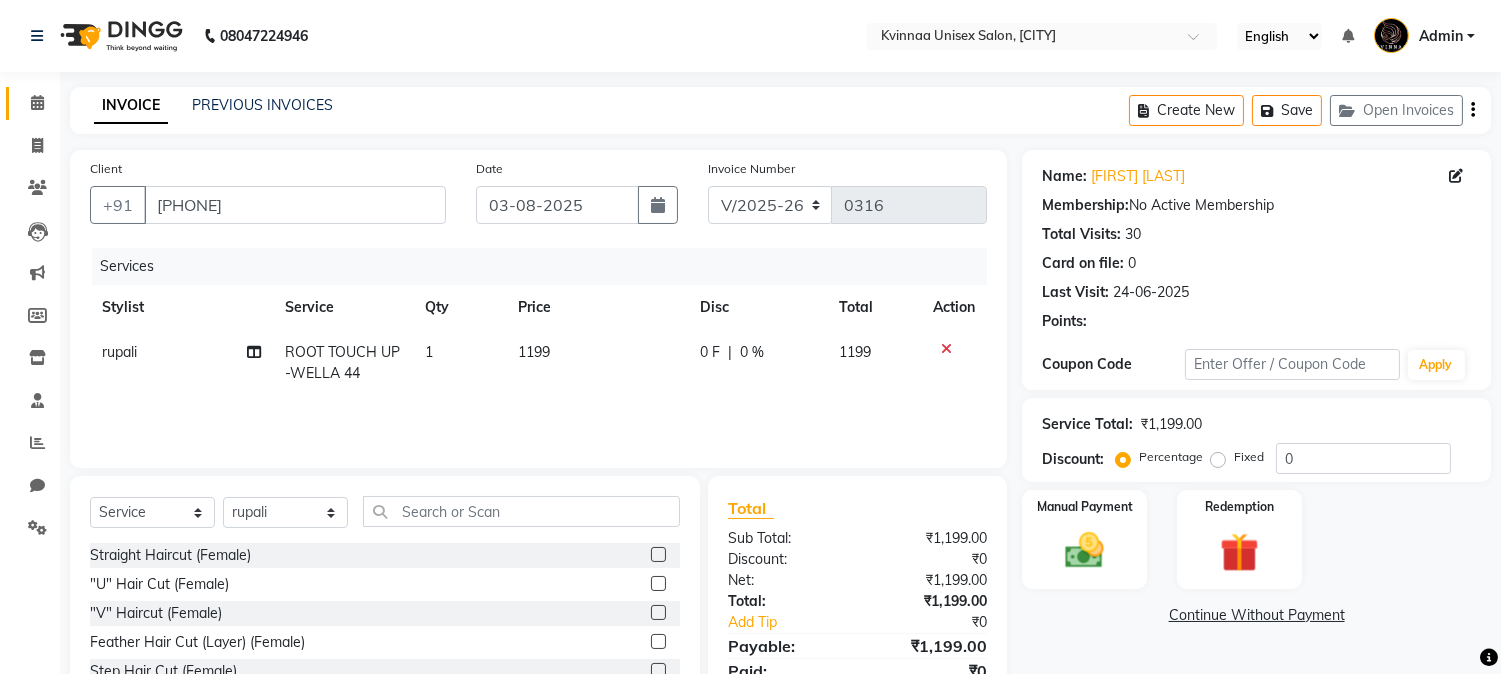 scroll, scrollTop: 111, scrollLeft: 0, axis: vertical 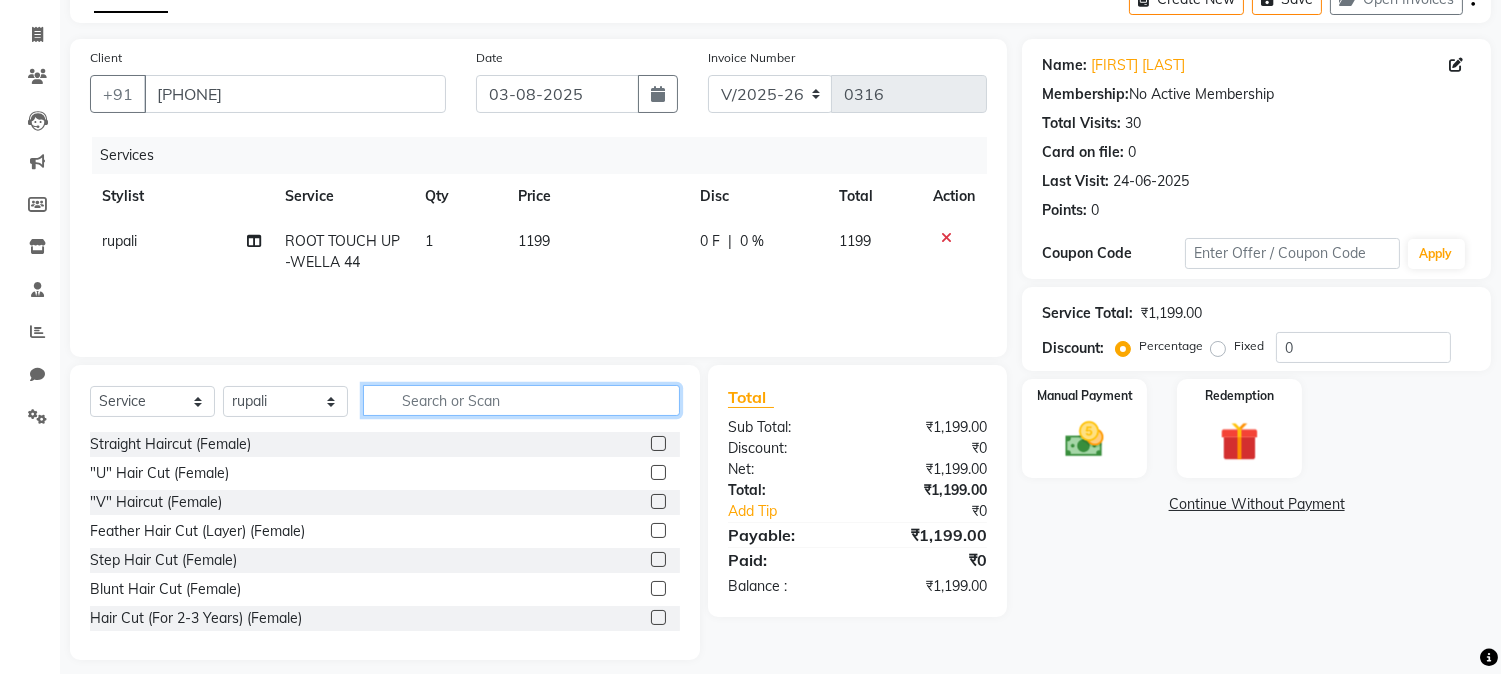 click 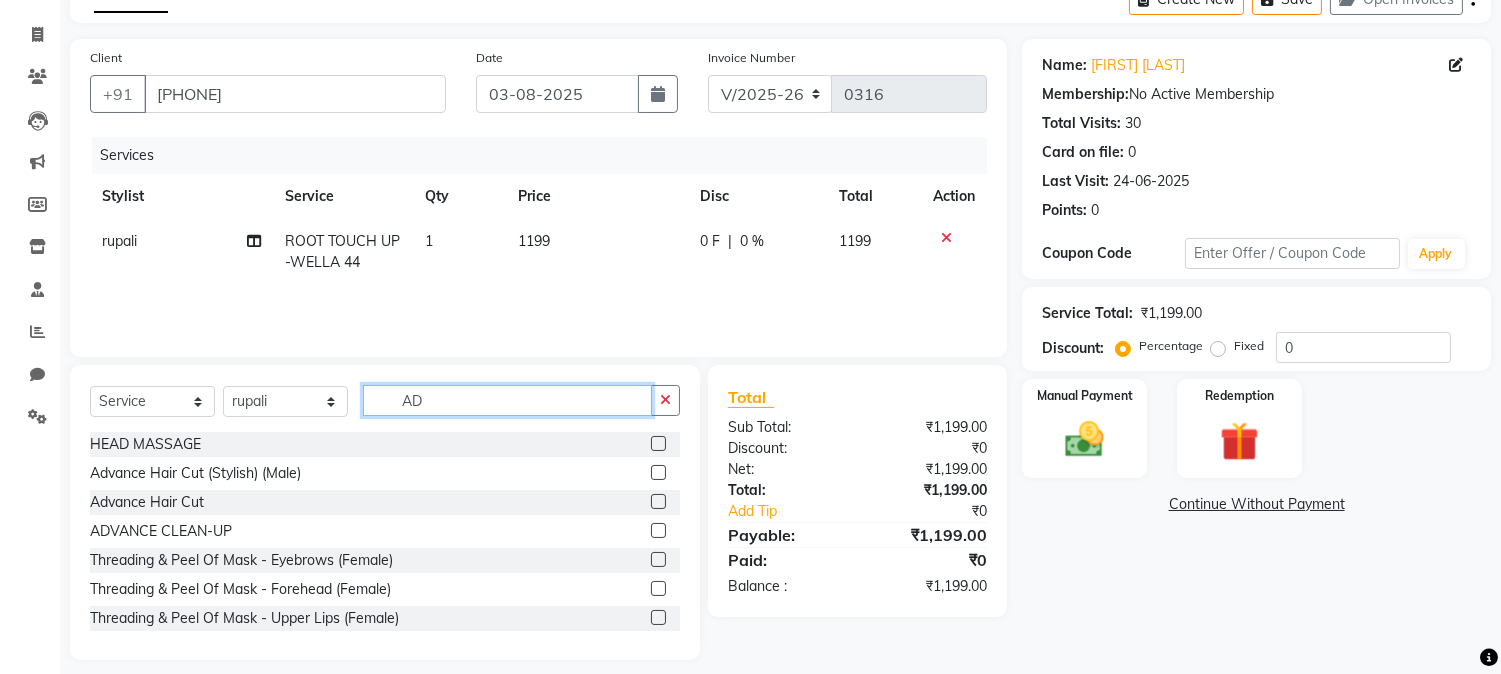 type on "A" 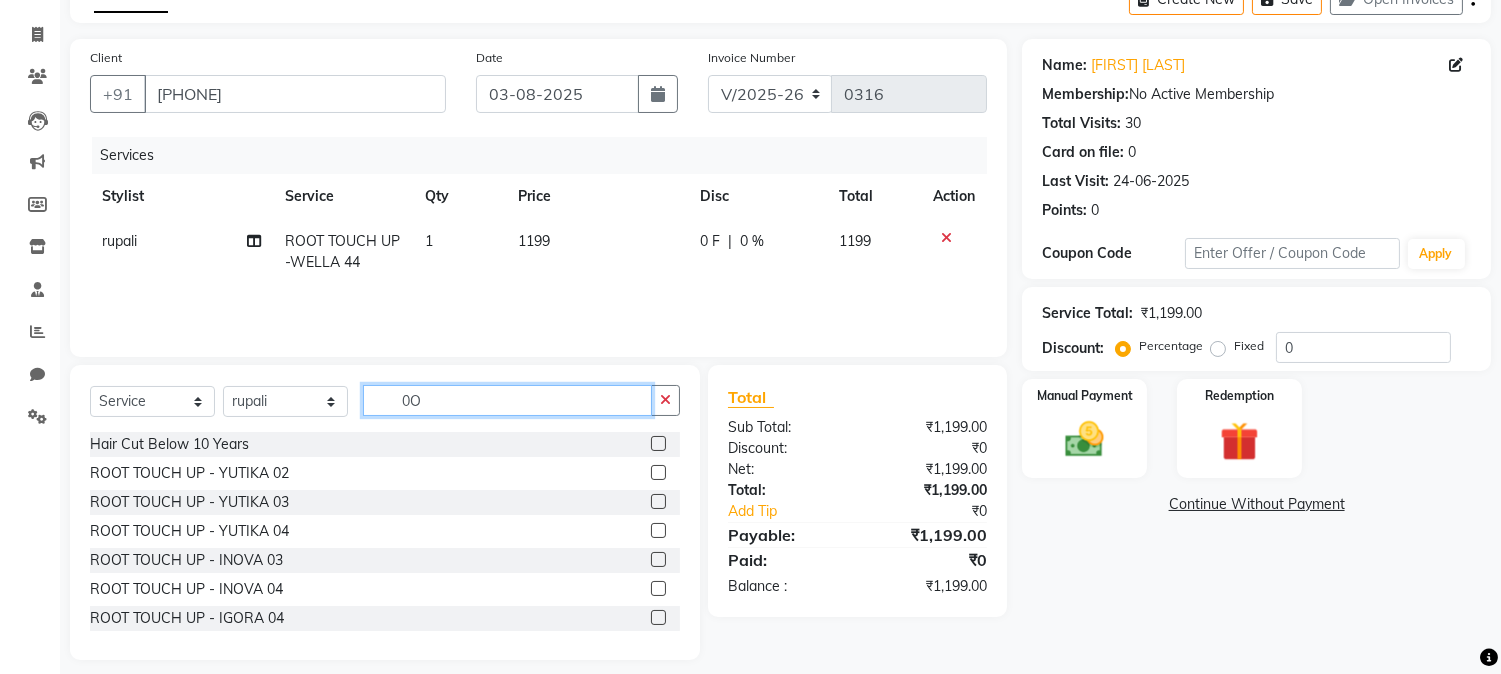 scroll, scrollTop: 84, scrollLeft: 0, axis: vertical 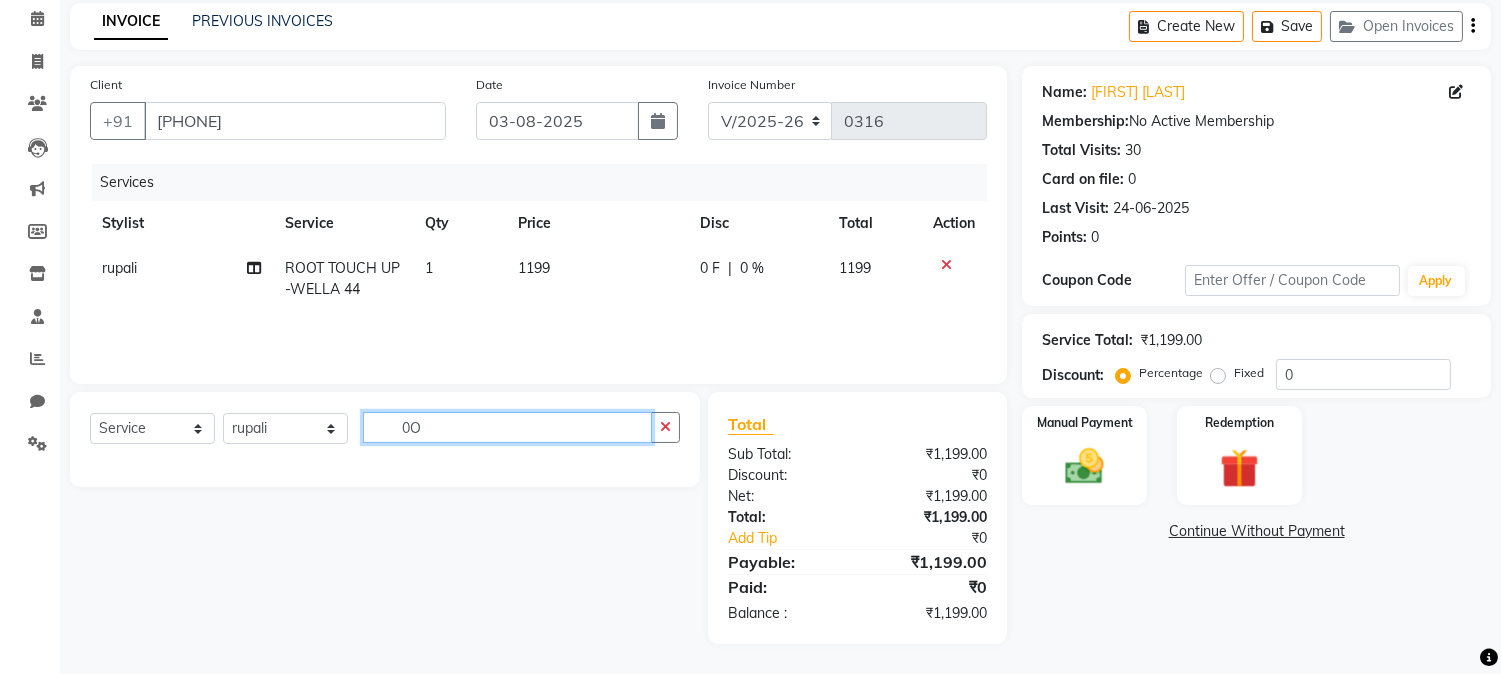type on "0" 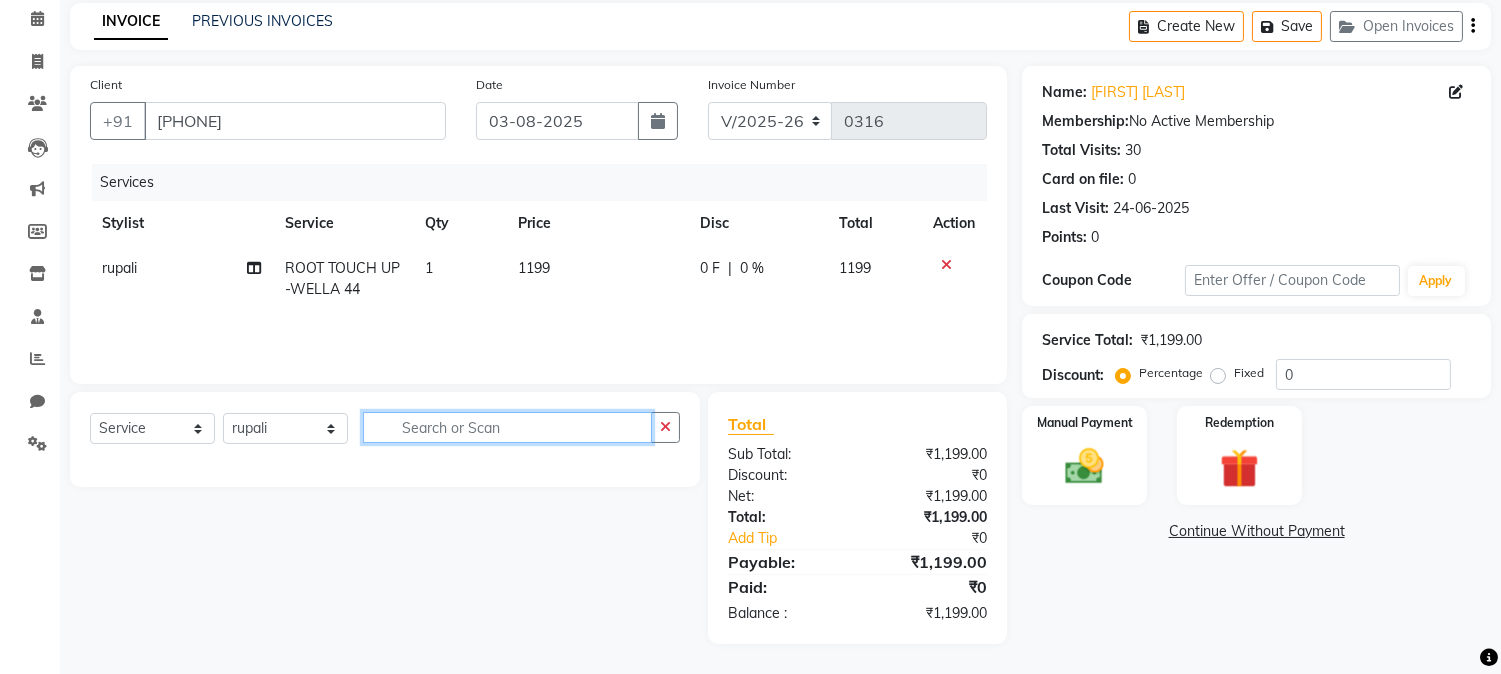 scroll, scrollTop: 111, scrollLeft: 0, axis: vertical 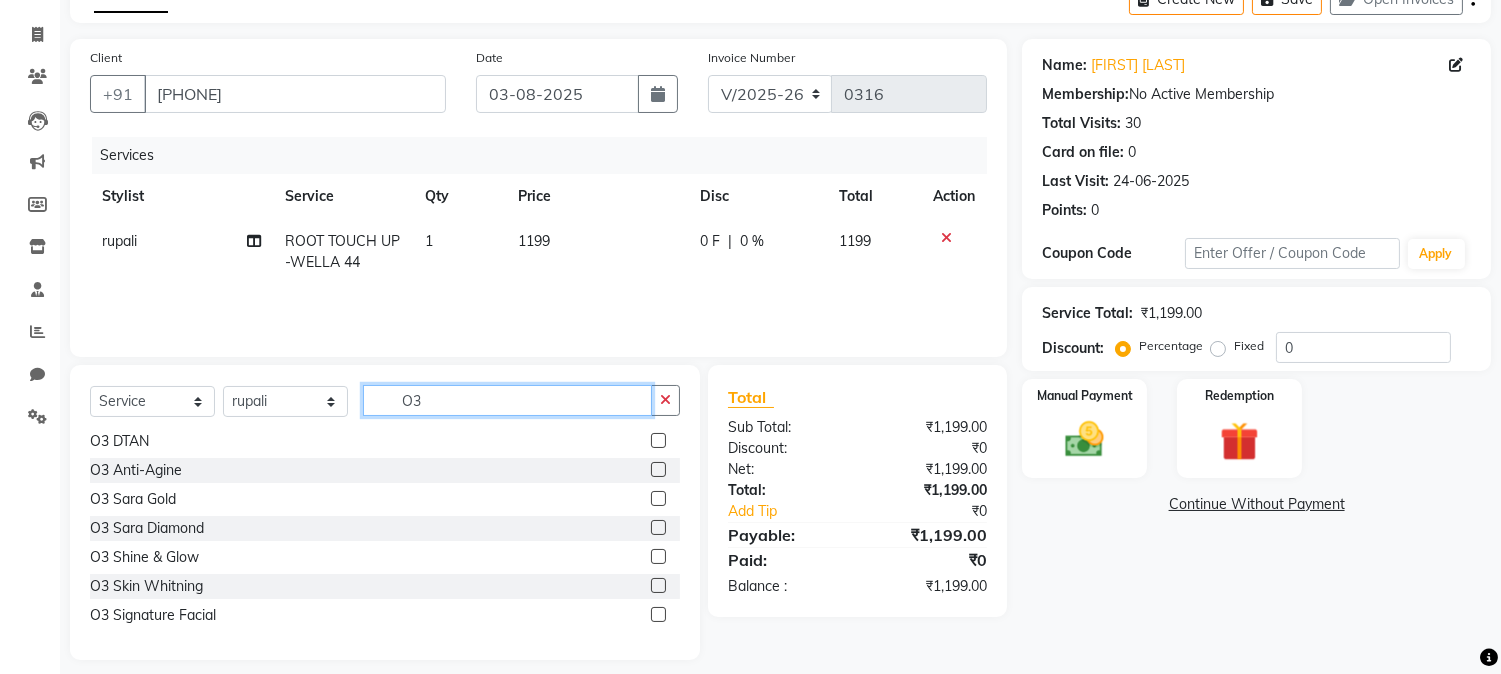 type on "O3" 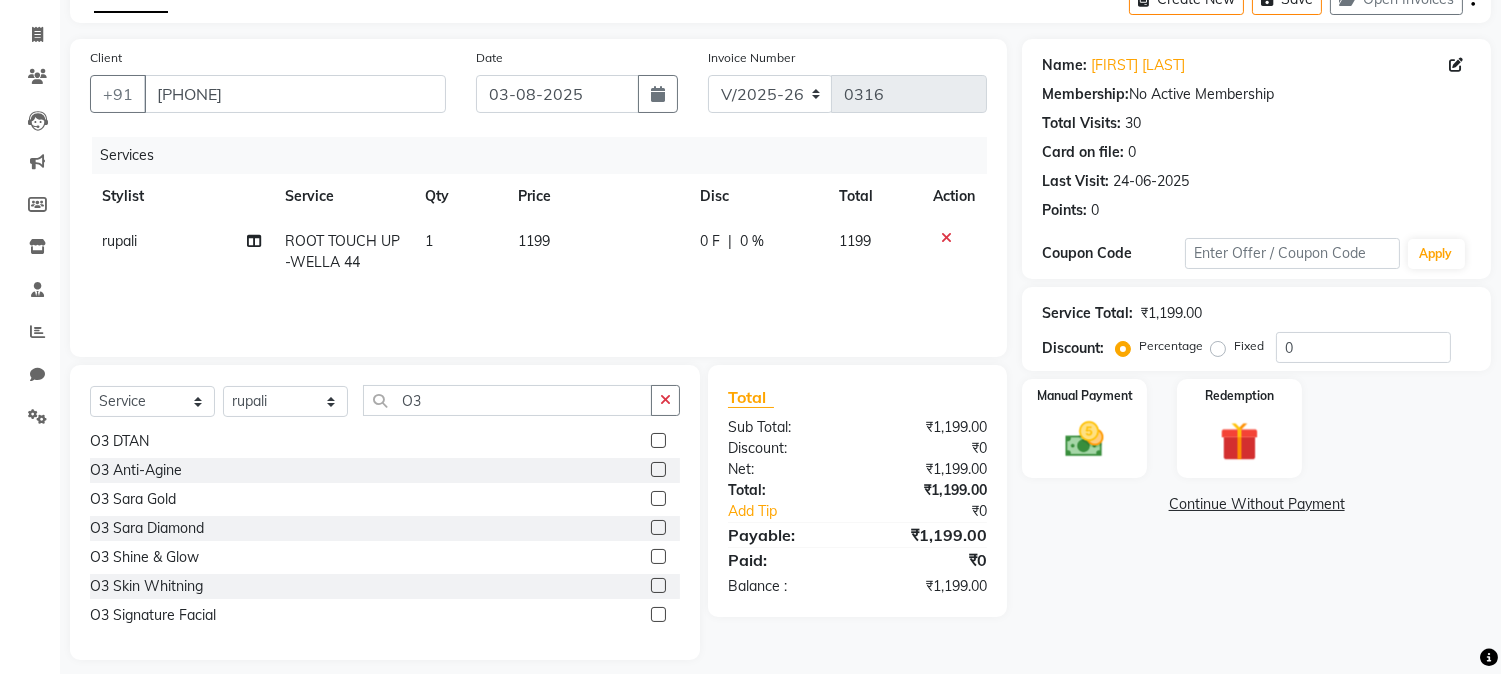 click 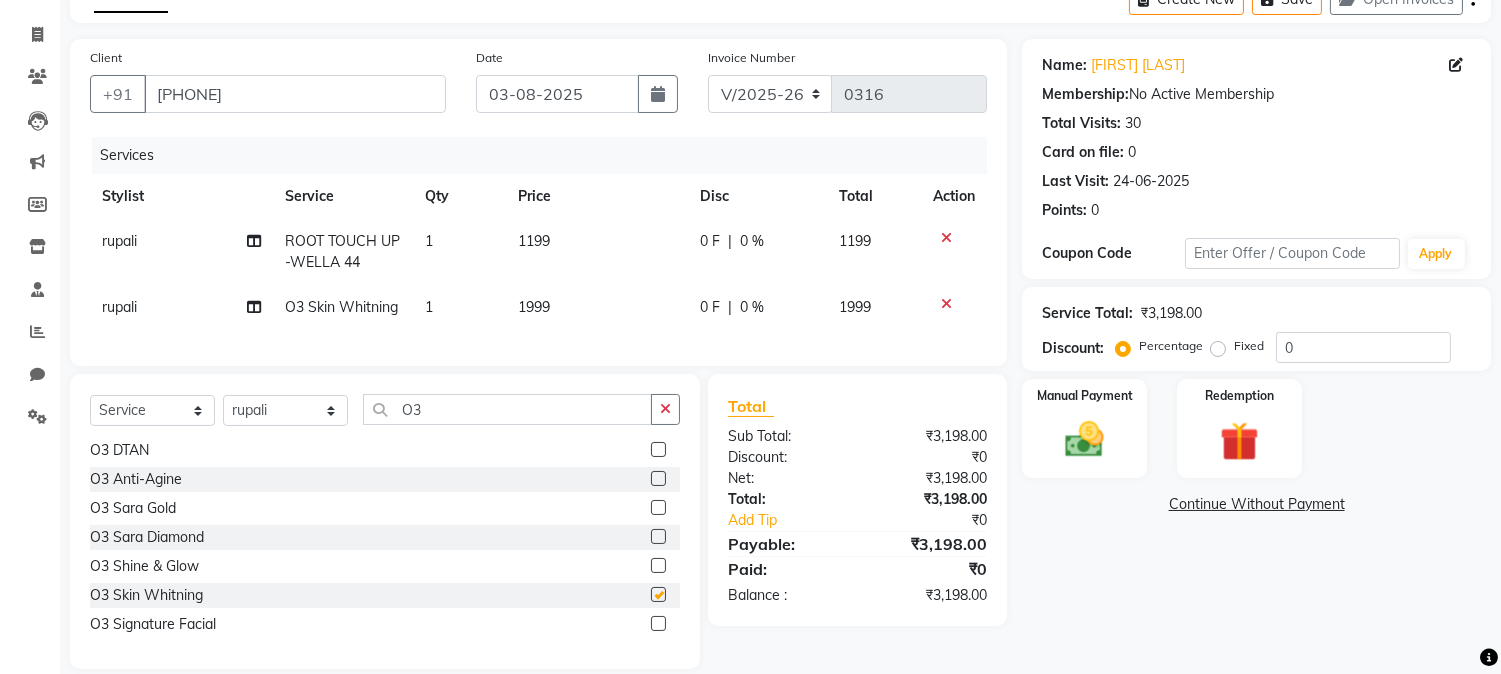 checkbox on "false" 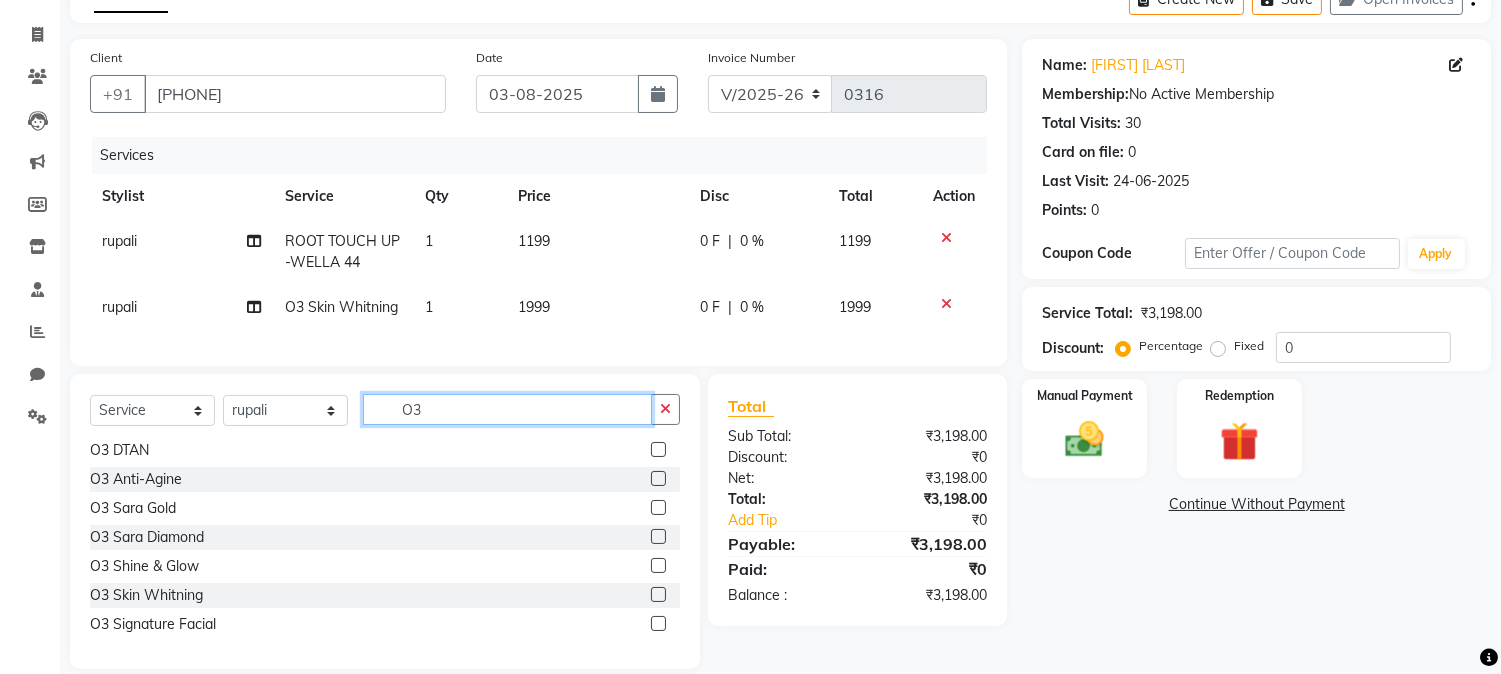 click on "O3" 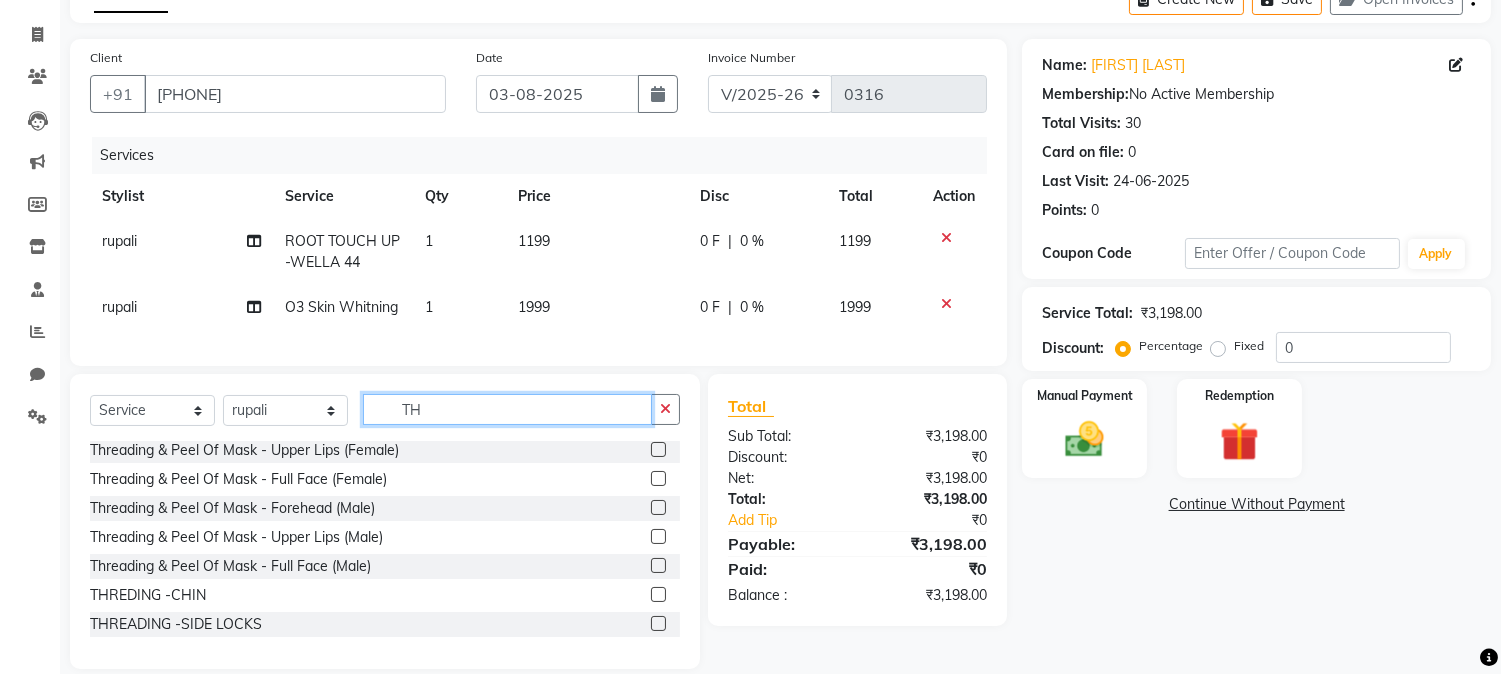 scroll, scrollTop: 0, scrollLeft: 0, axis: both 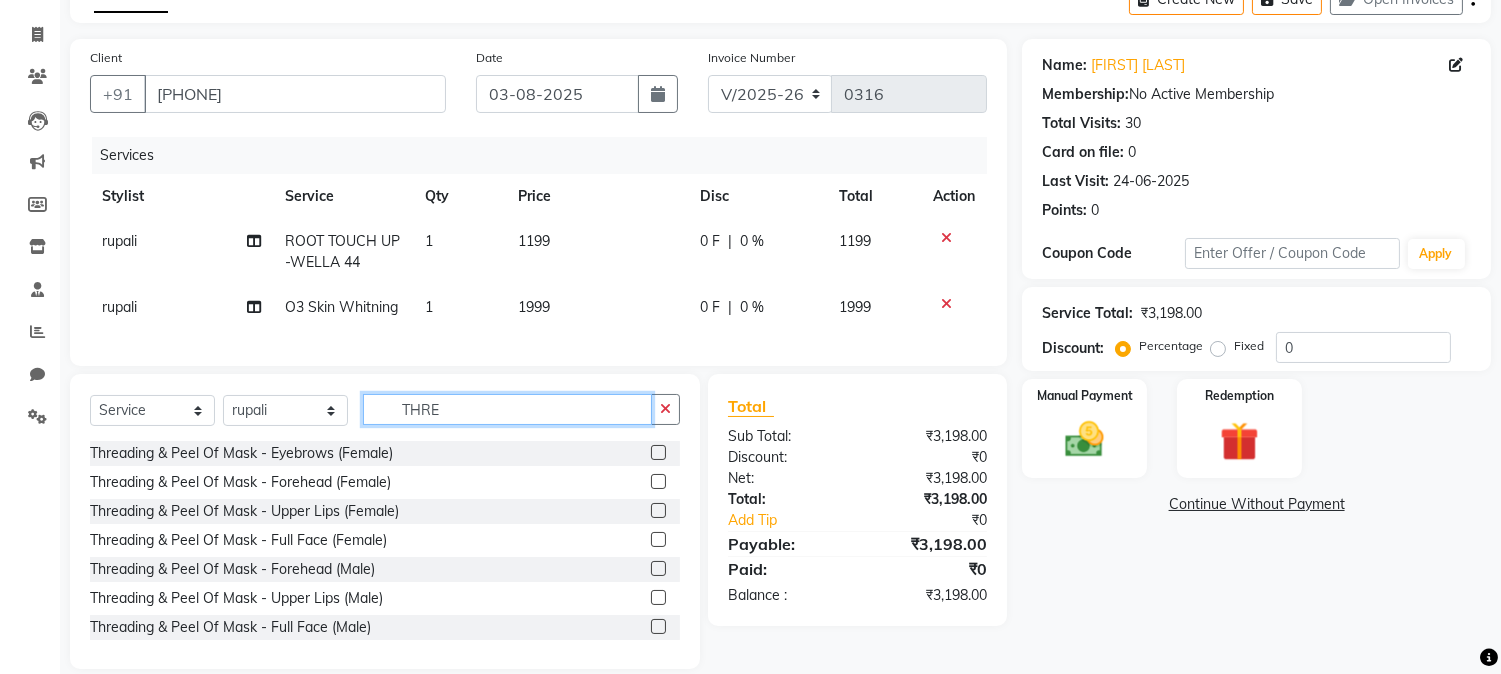 type on "THRE" 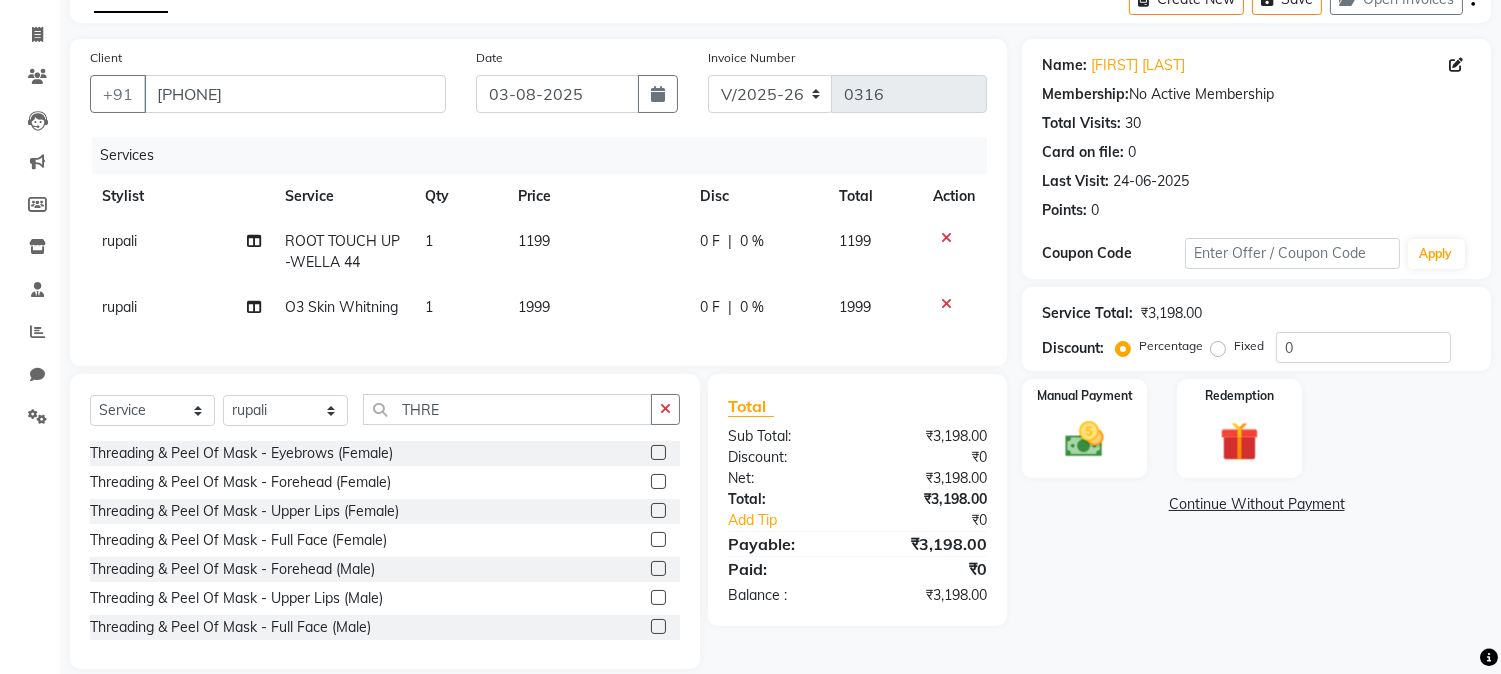 click 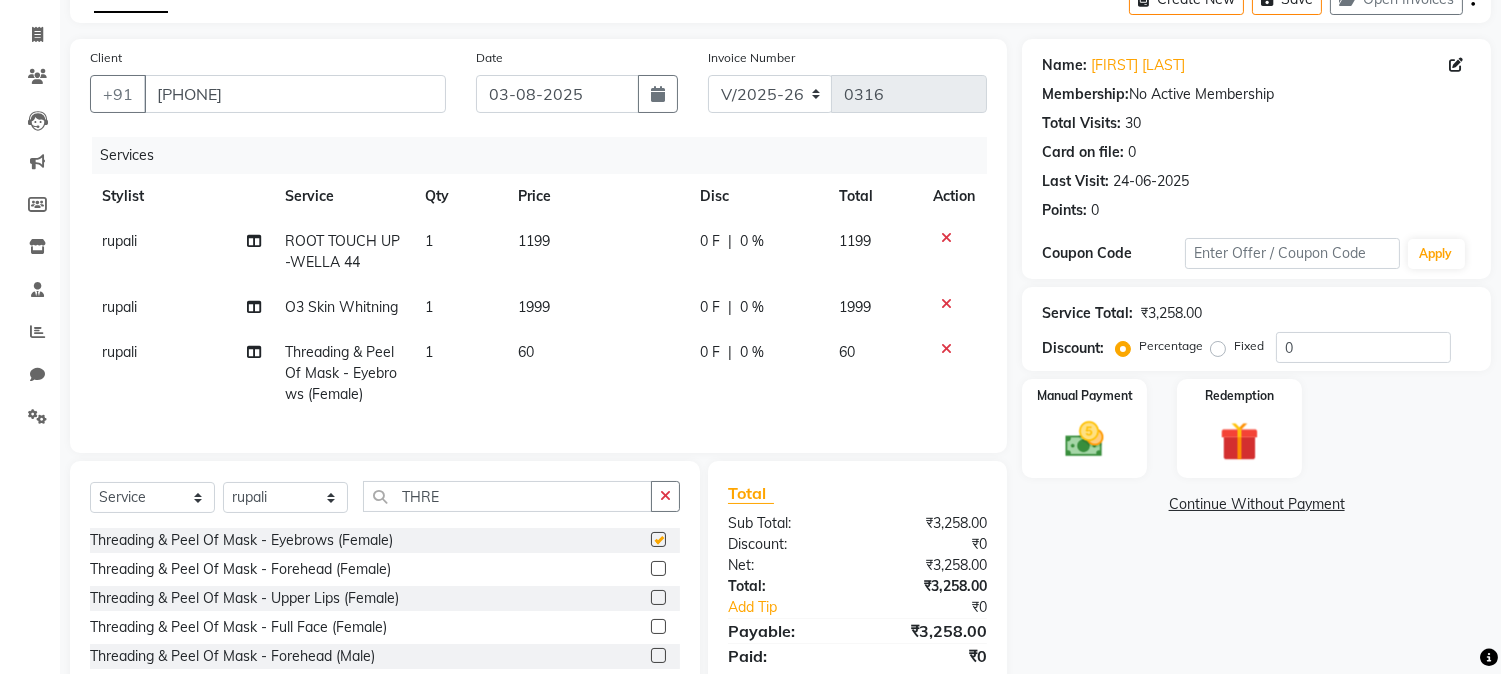 checkbox on "false" 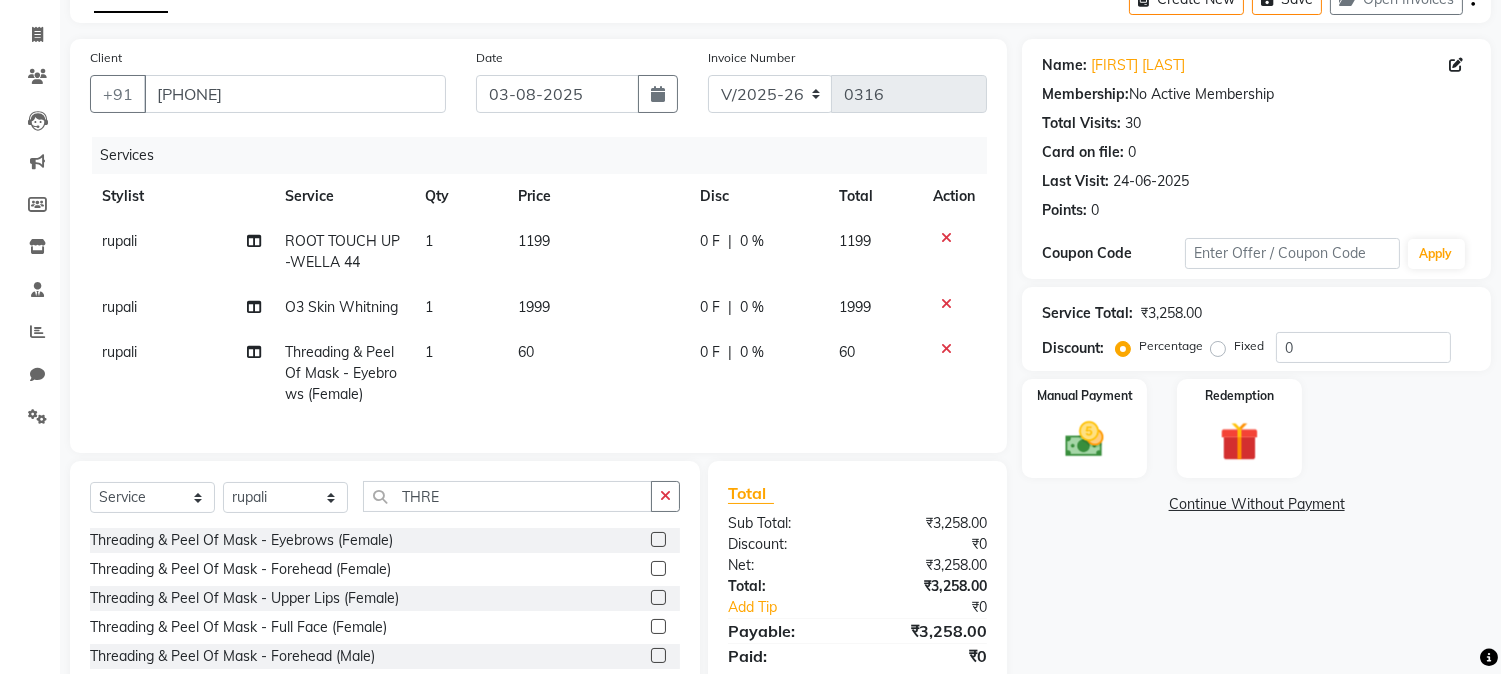 scroll, scrollTop: 240, scrollLeft: 0, axis: vertical 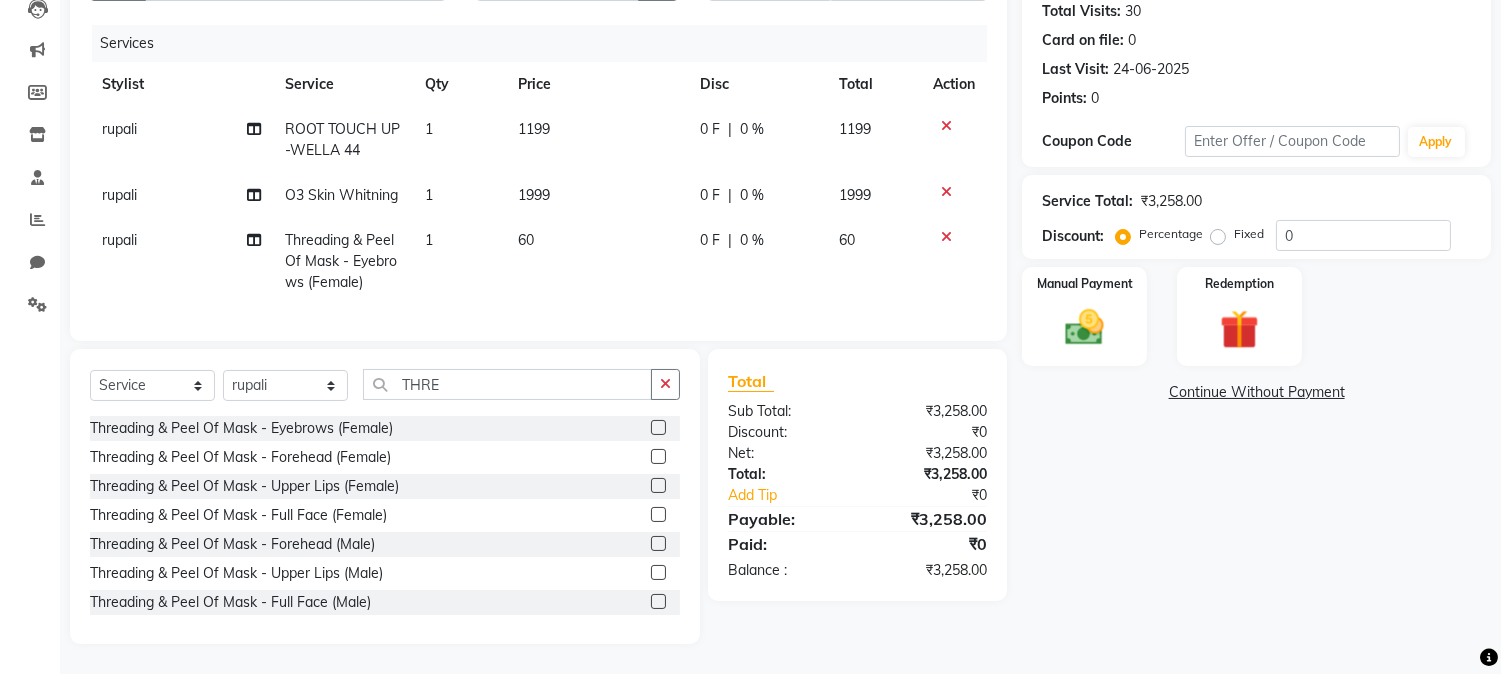 click 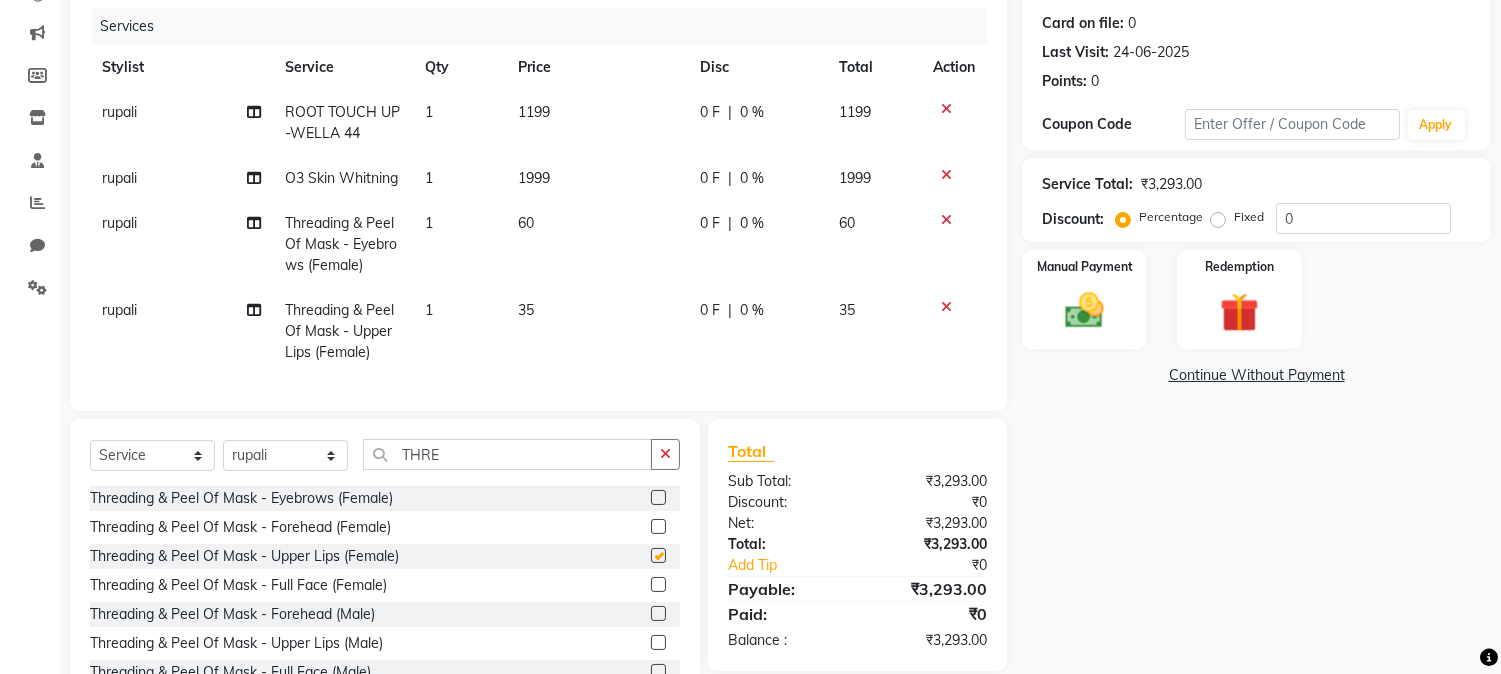 checkbox on "false" 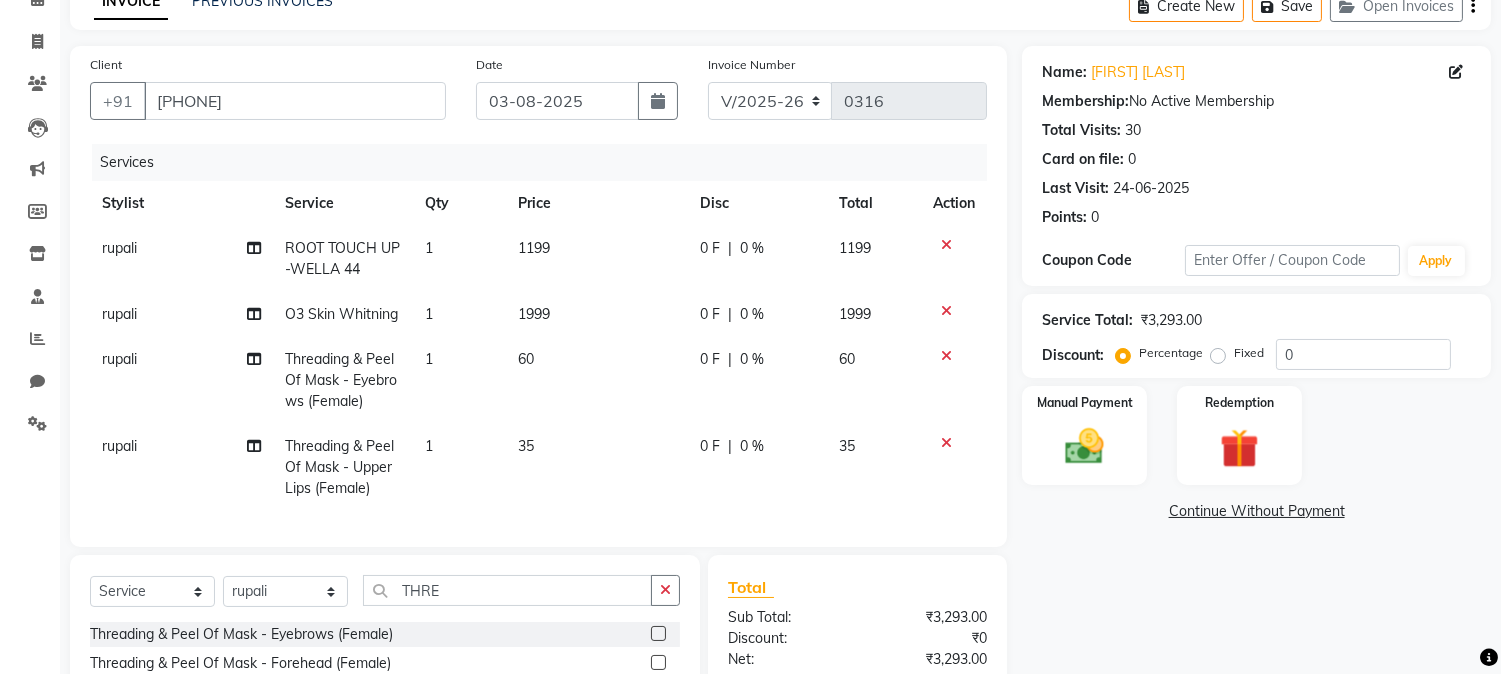scroll, scrollTop: 215, scrollLeft: 0, axis: vertical 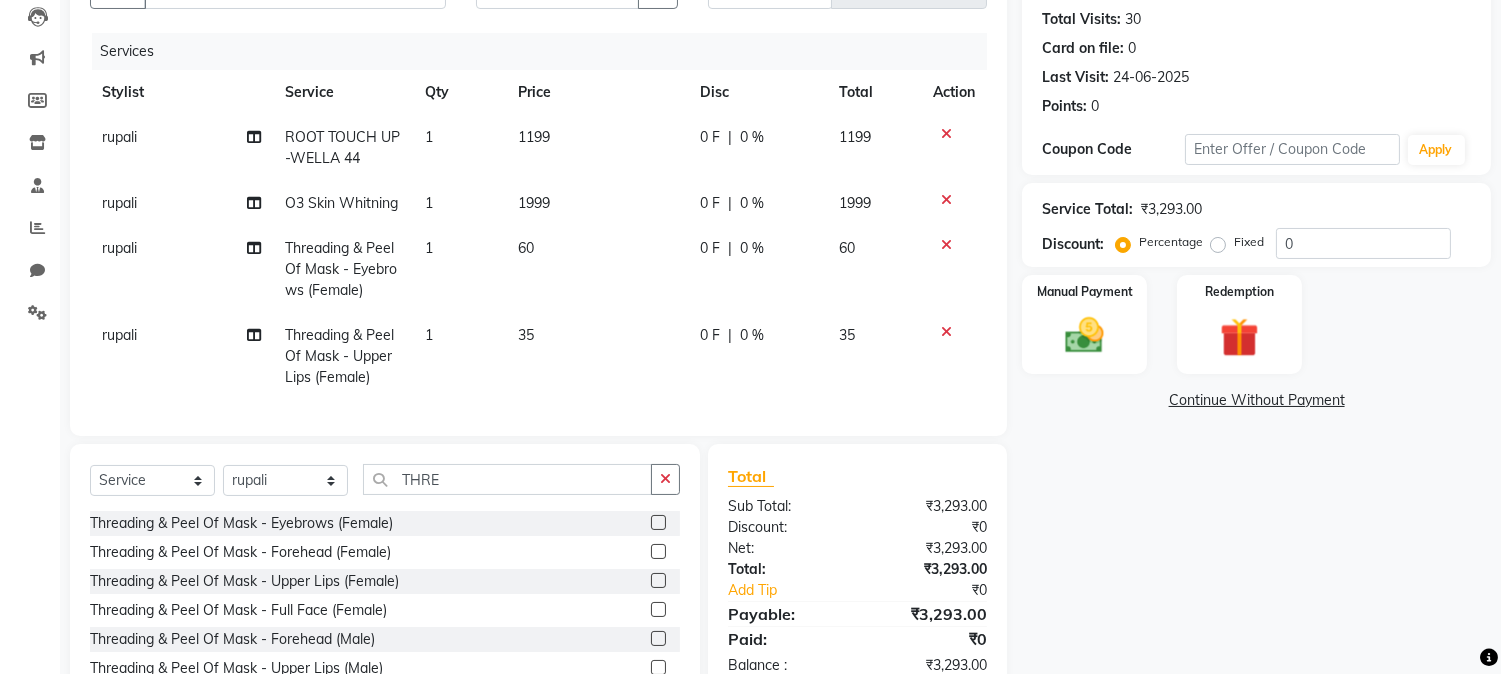click on "0 F" 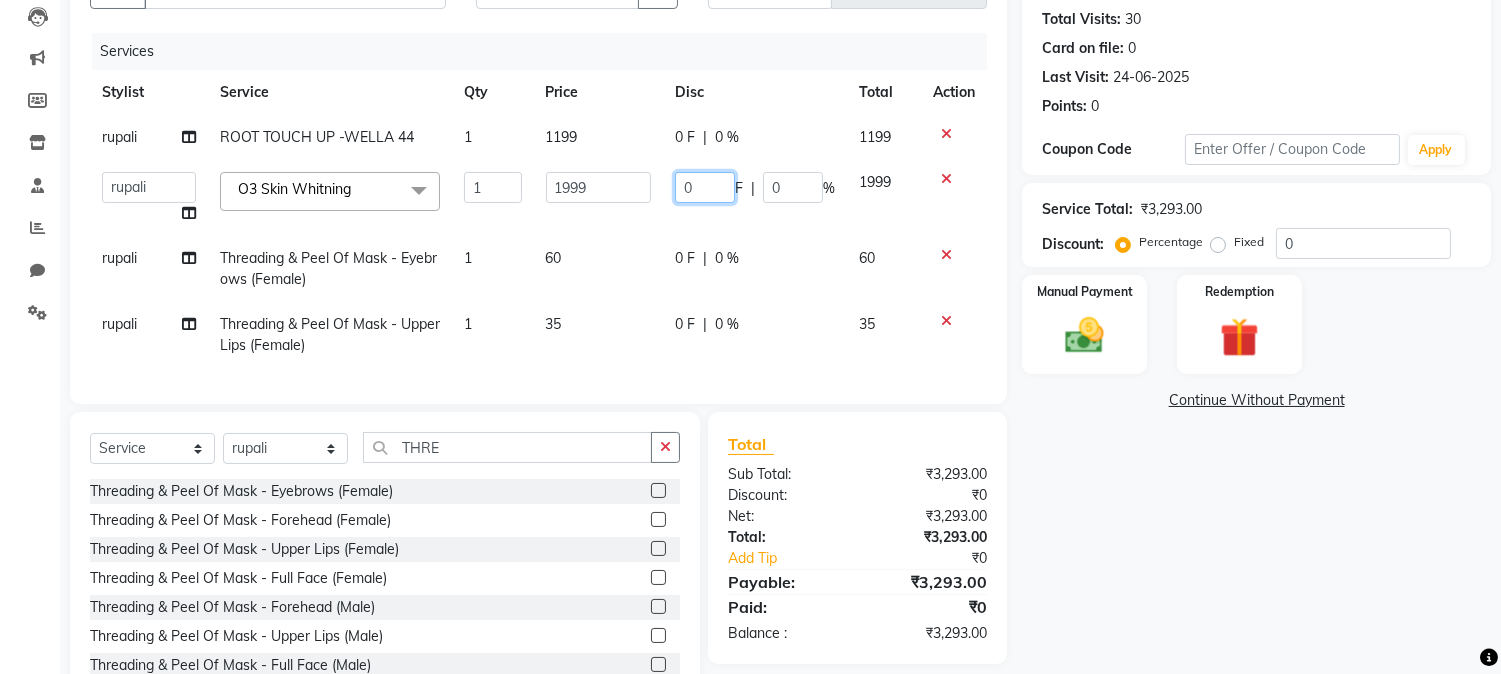 click on "0" 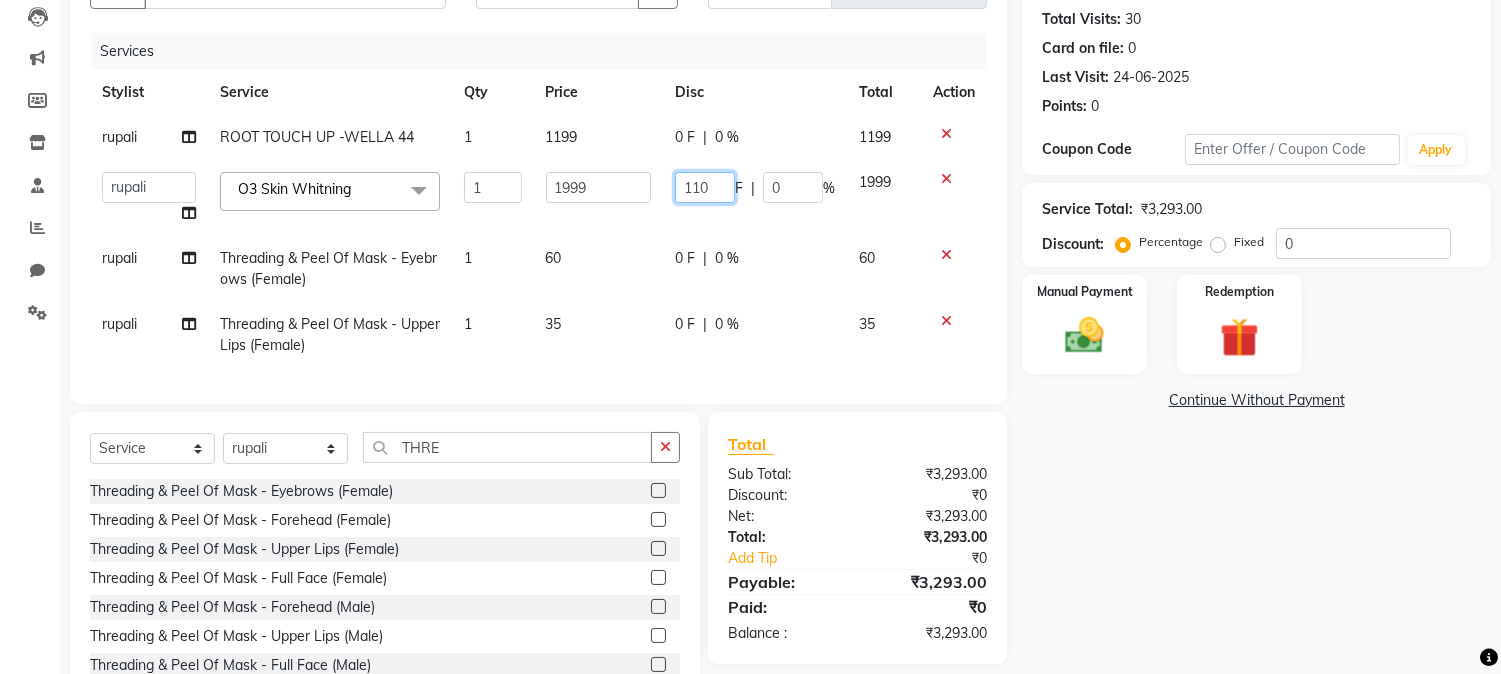 type on "1100" 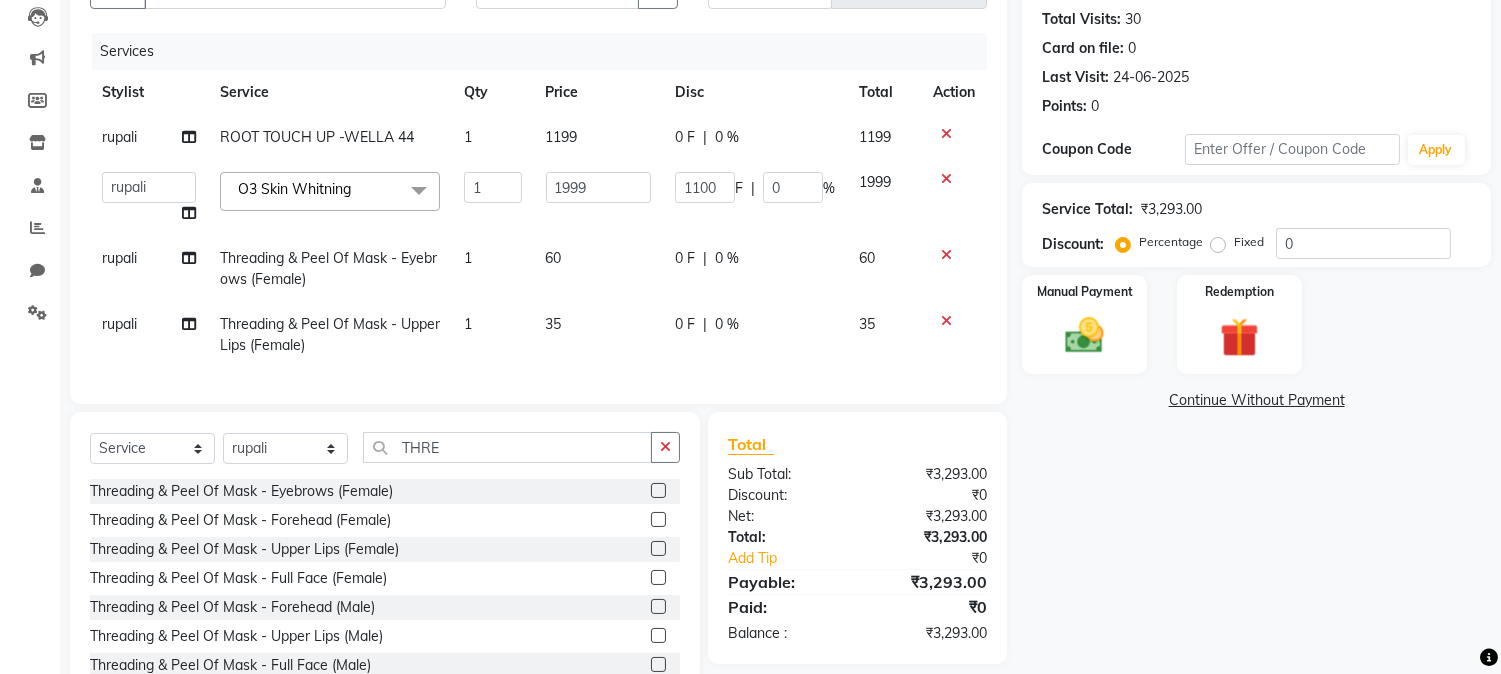 click on "Name: Megha Posani Membership:  No Active Membership  Total Visits:  30 Card on file:  0 Last Visit:   24-06-2025 Points:   0  Coupon Code Apply Service Total:  ₹3,293.00  Discount:  Percentage   Fixed  0 Manual Payment Redemption  Continue Without Payment" 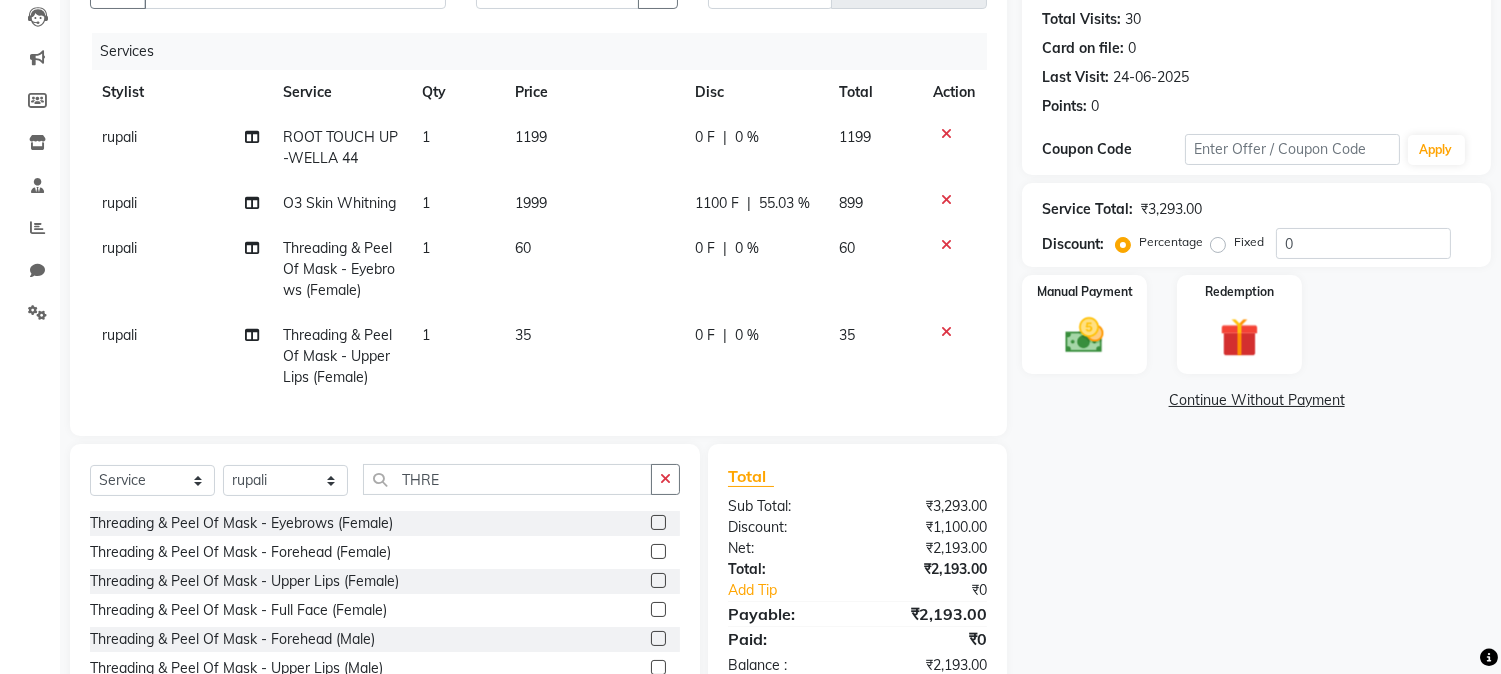 click on "1100 F" 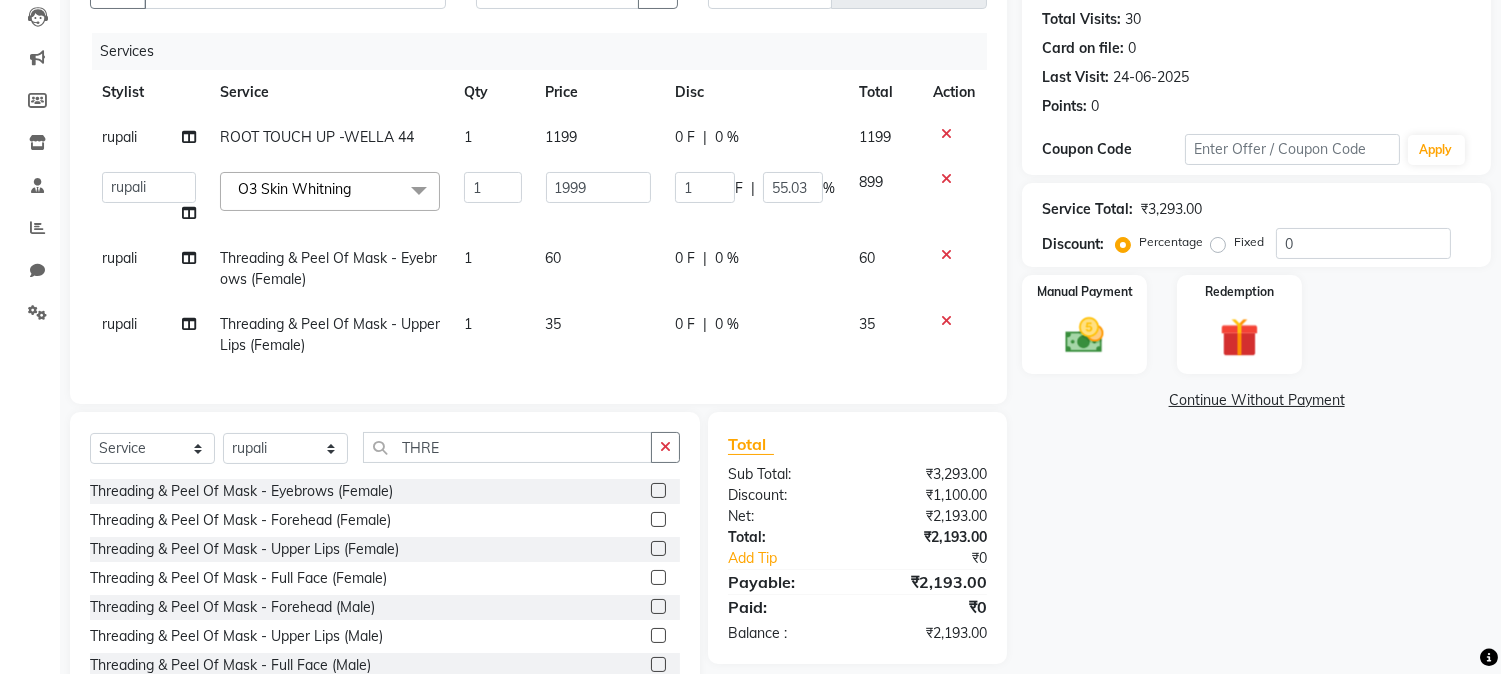 type on "12" 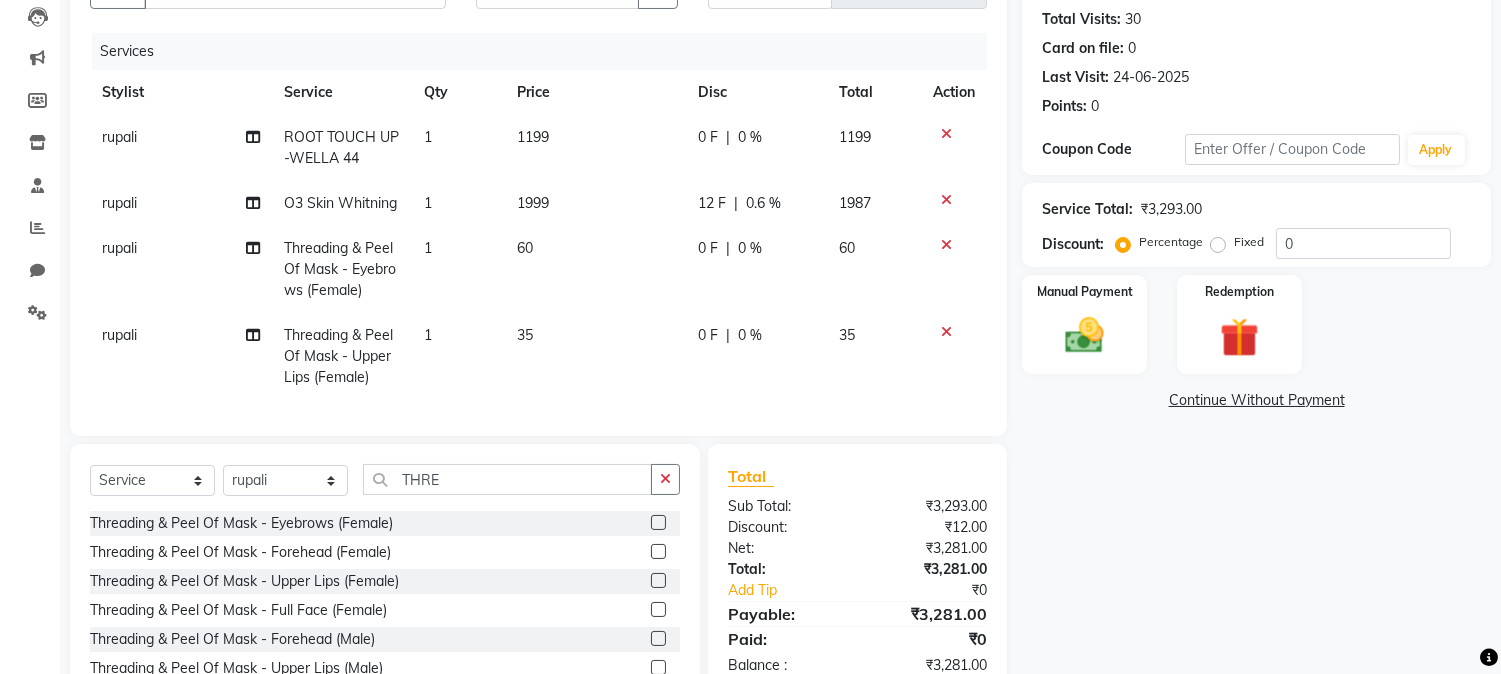 click on "Name: Megha Posani Membership:  No Active Membership  Total Visits:  30 Card on file:  0 Last Visit:   24-06-2025 Points:   0  Coupon Code Apply Service Total:  ₹3,293.00  Discount:  Percentage   Fixed  0 Manual Payment Redemption  Continue Without Payment" 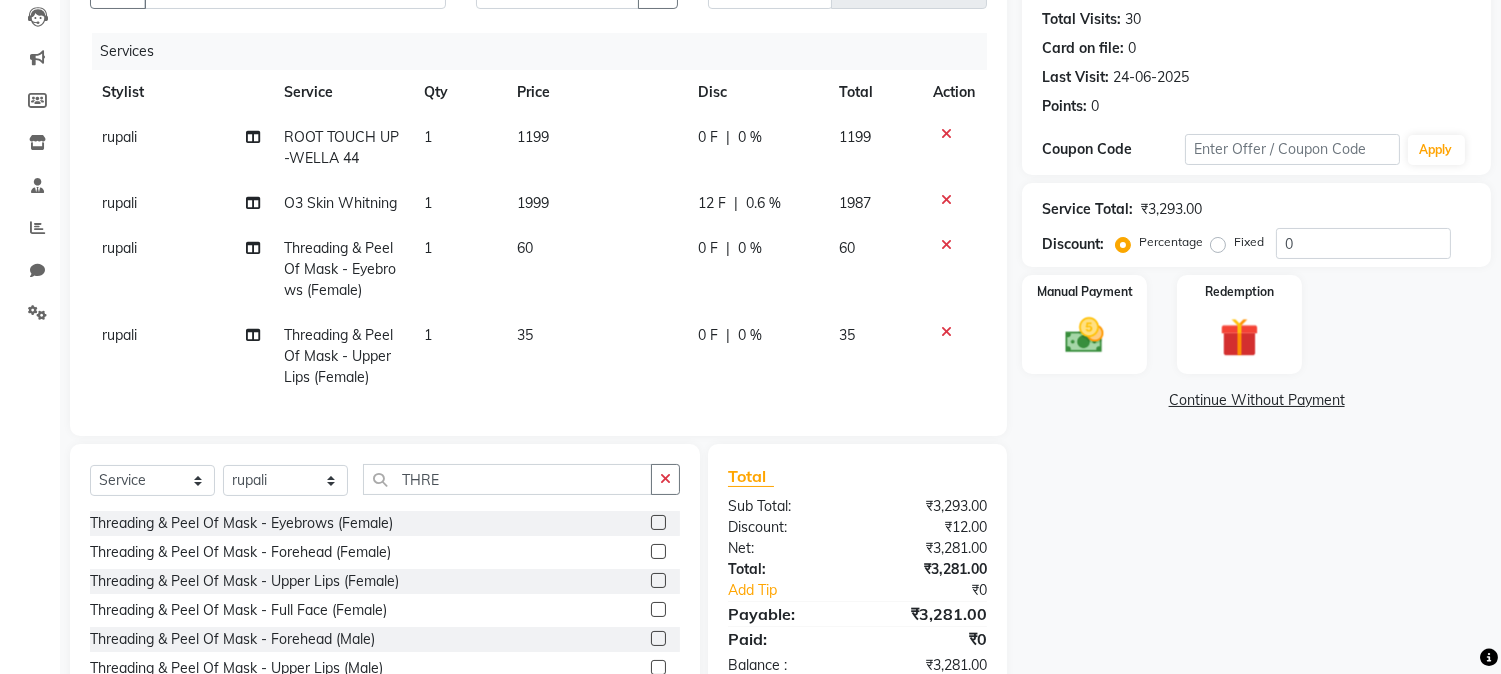 click on "12 F" 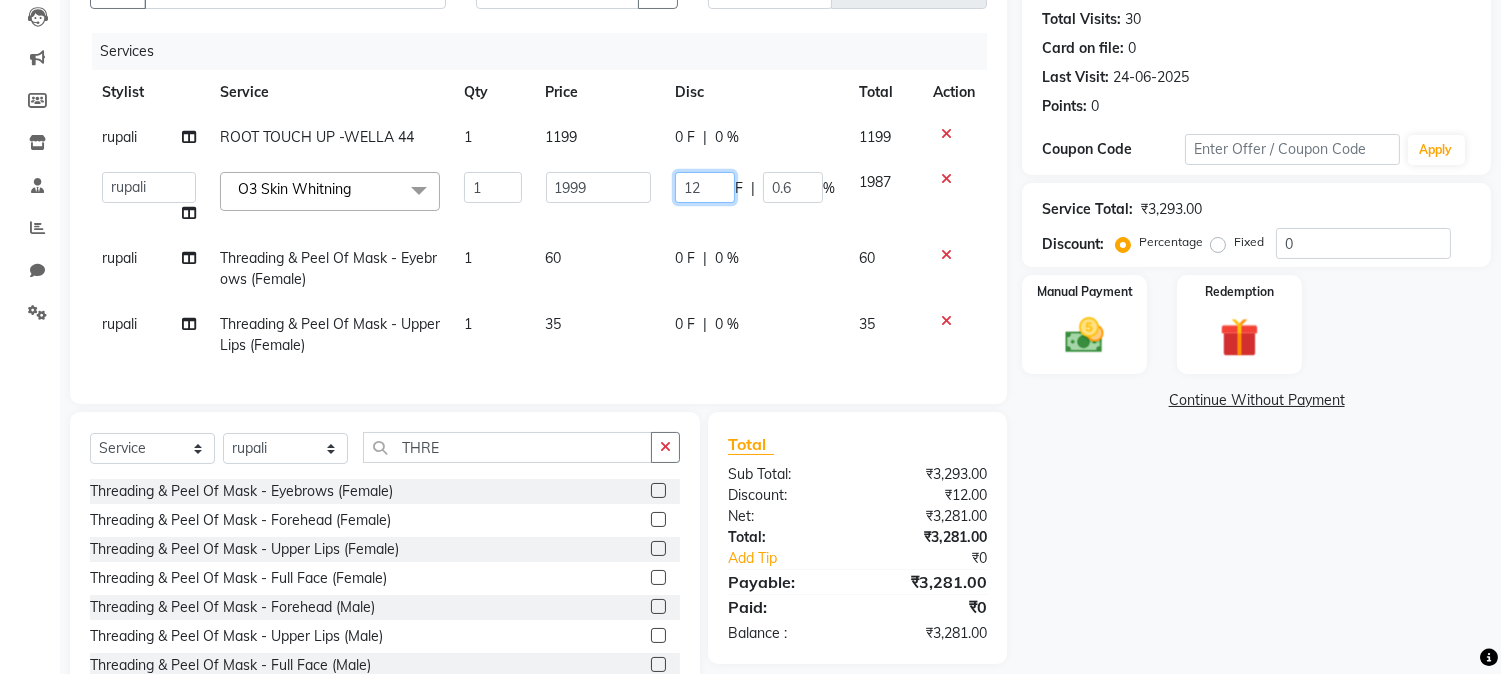 click on "12" 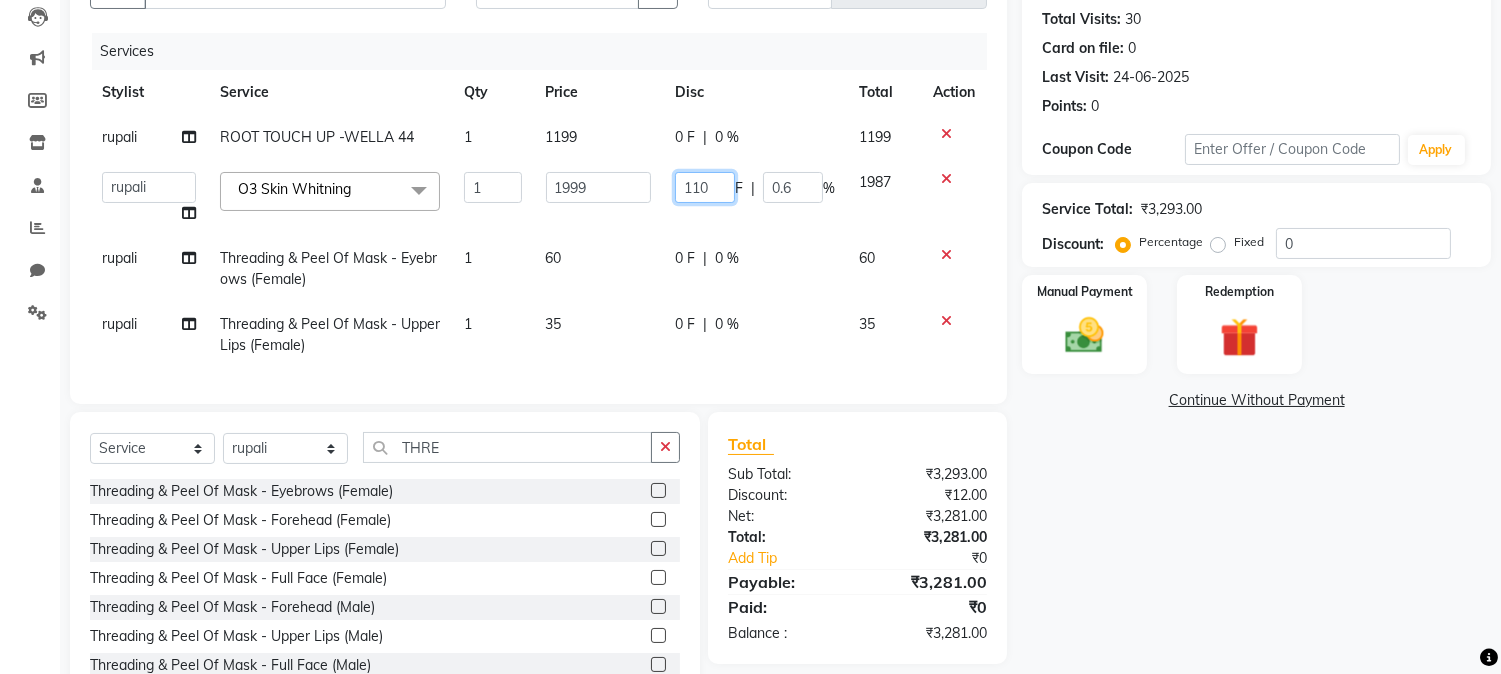 type on "1100" 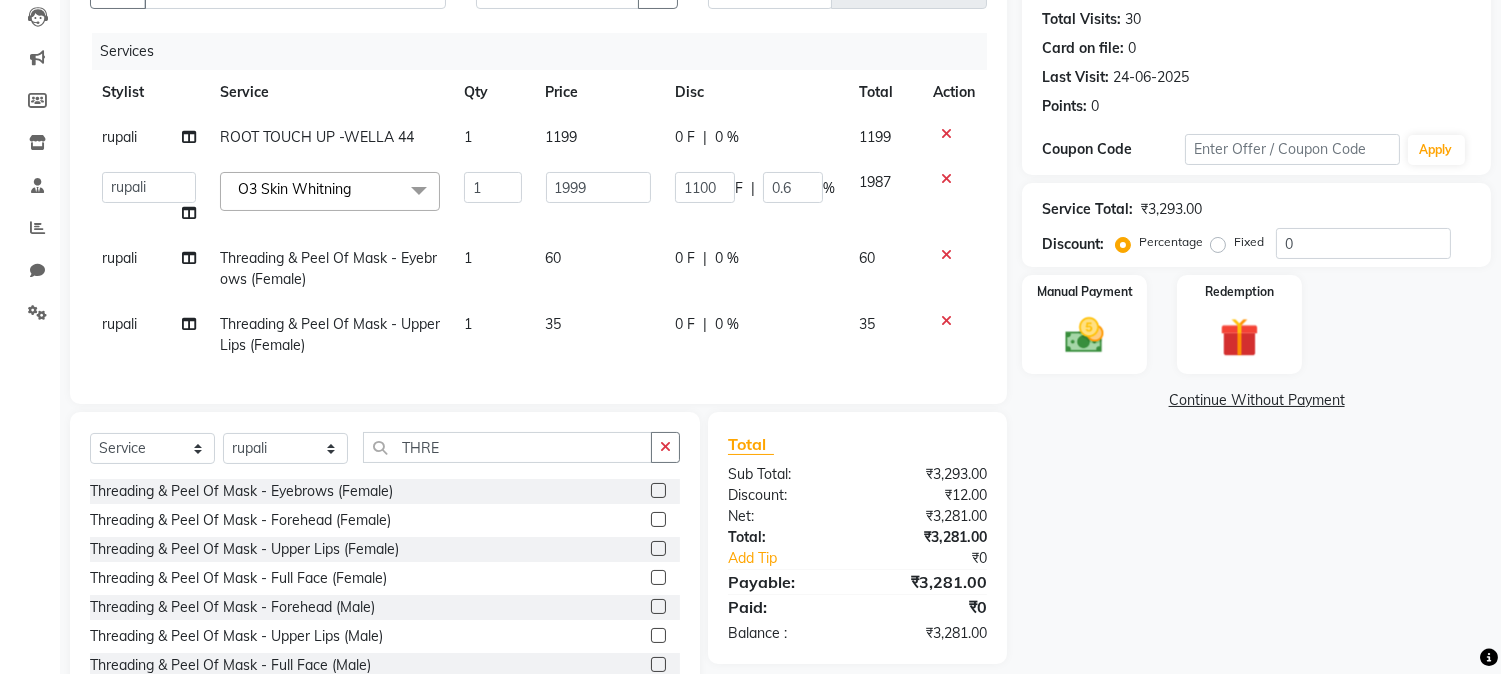 click on "Name: Megha Posani Membership:  No Active Membership  Total Visits:  30 Card on file:  0 Last Visit:   24-06-2025 Points:   0  Coupon Code Apply Service Total:  ₹3,293.00  Discount:  Percentage   Fixed  0 Manual Payment Redemption  Continue Without Payment" 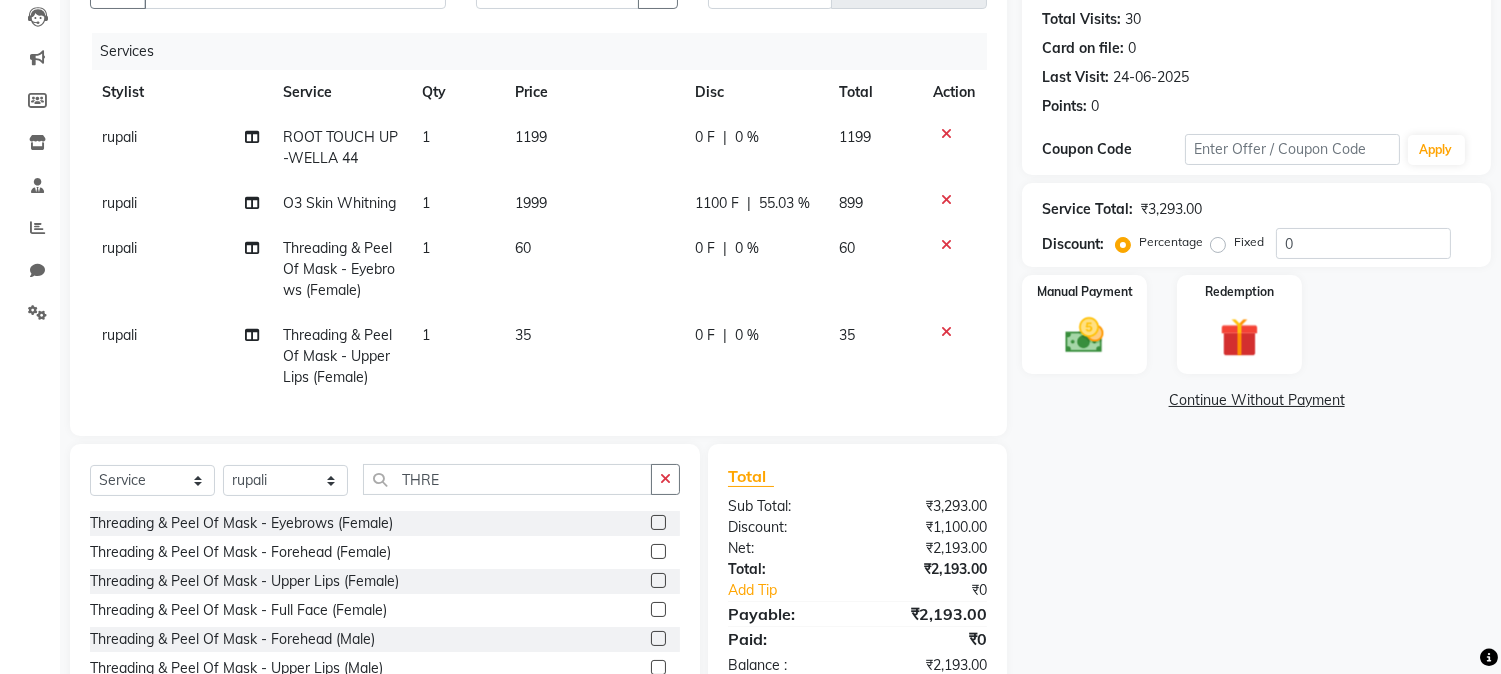 click on "0 F" 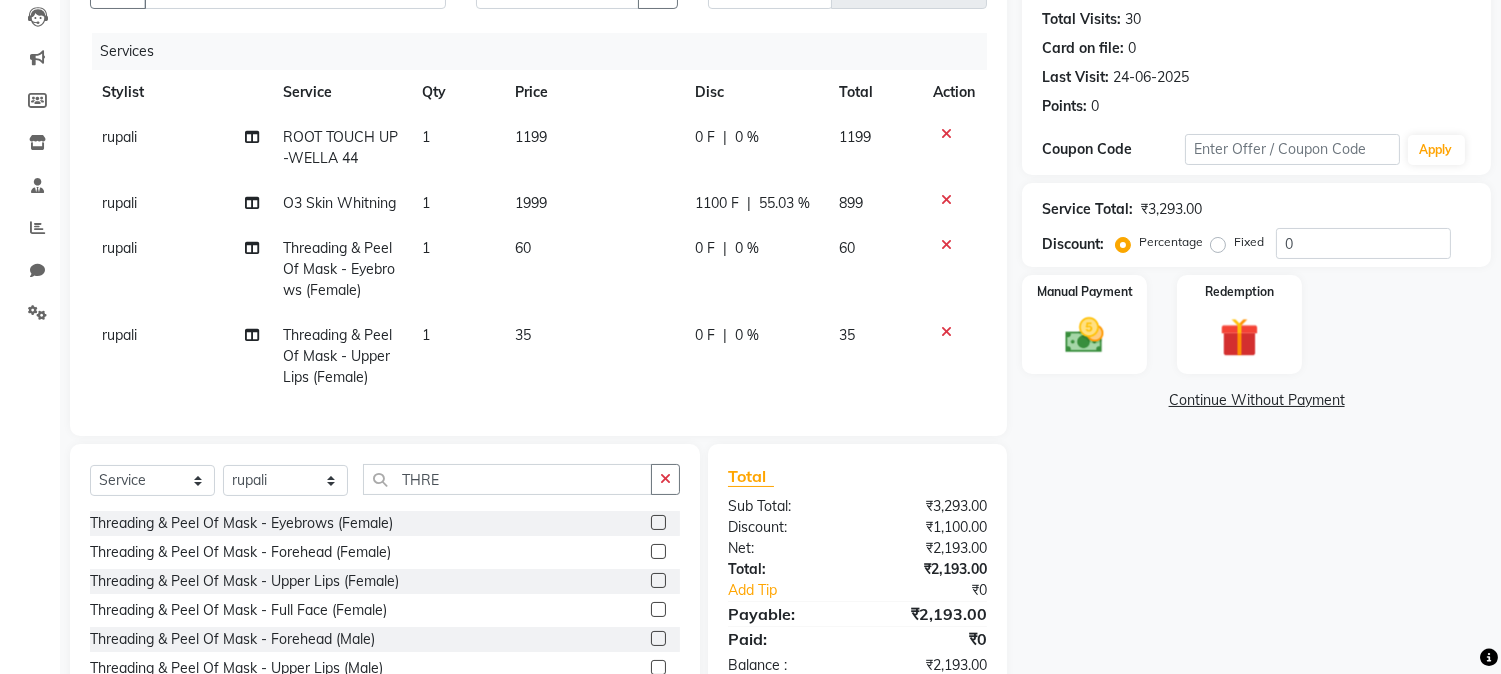 select on "8149" 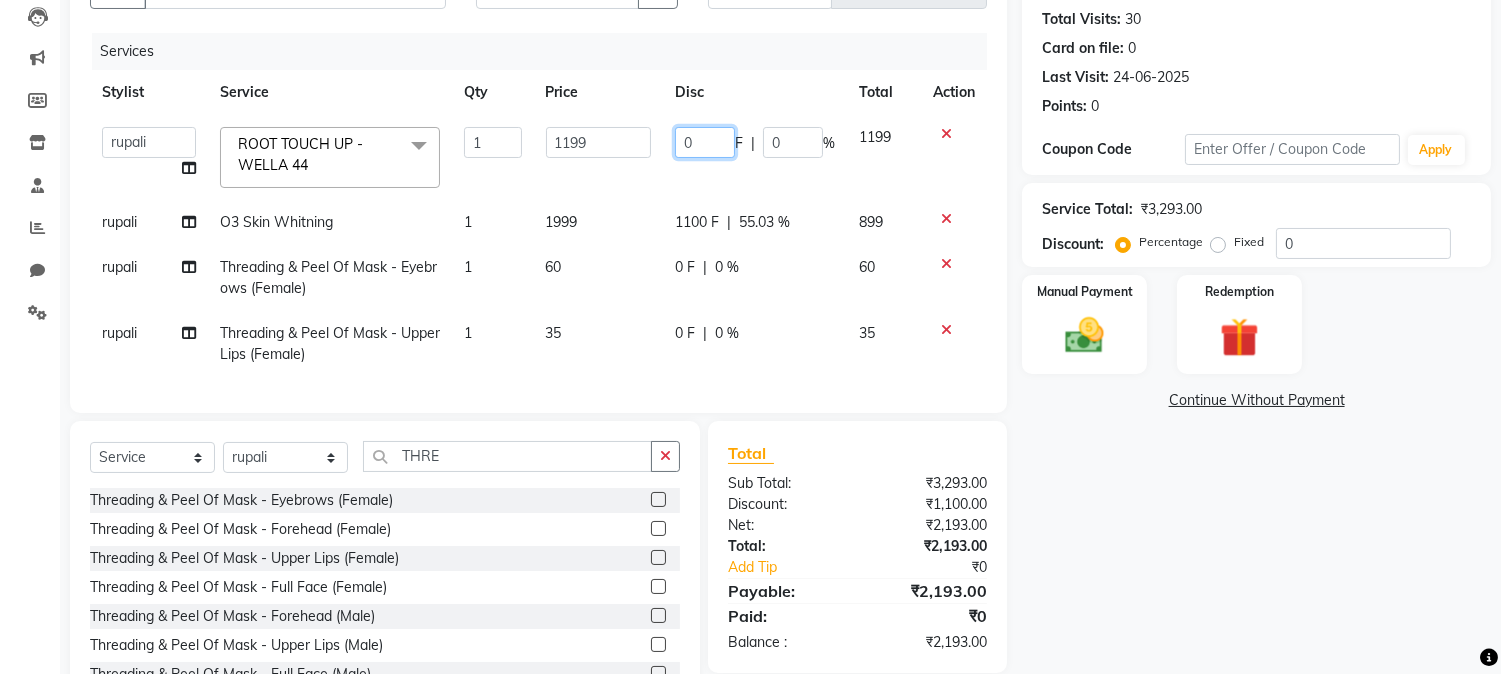 click on "0" 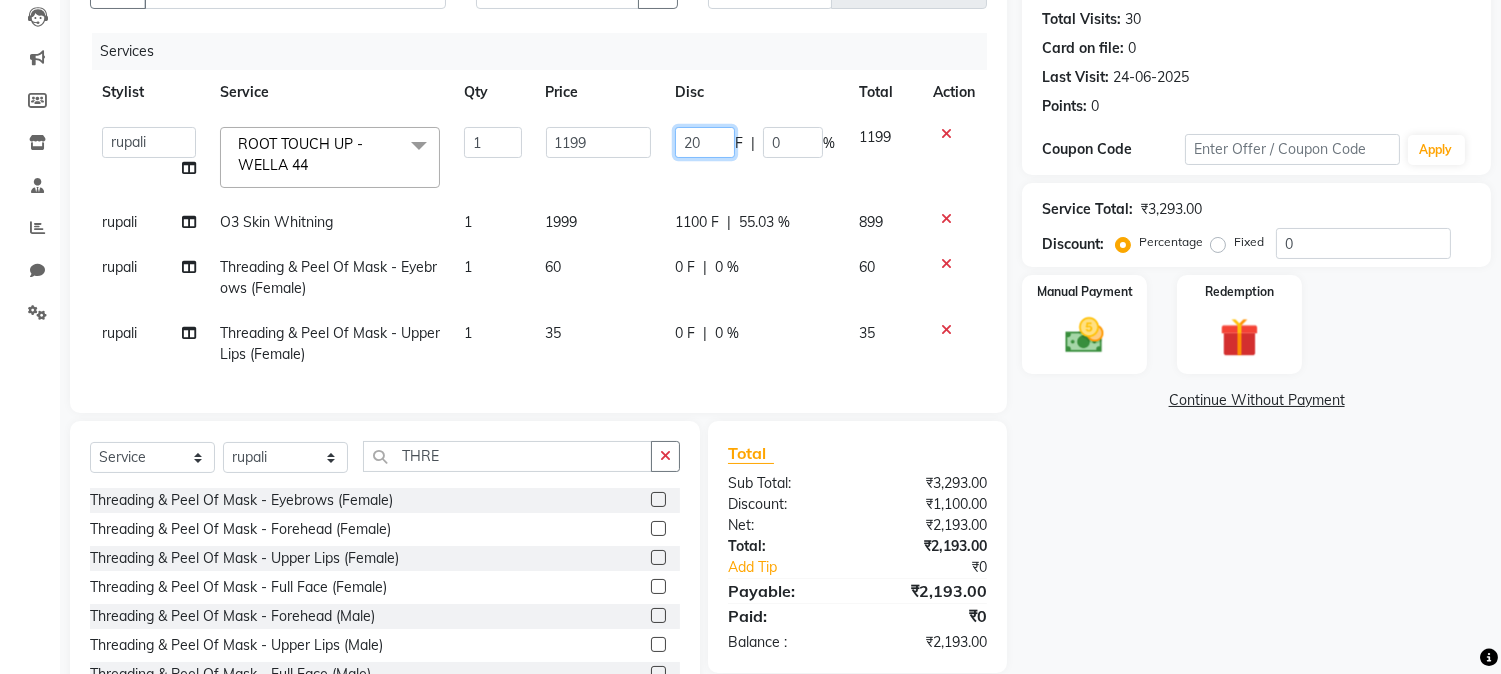 type on "200" 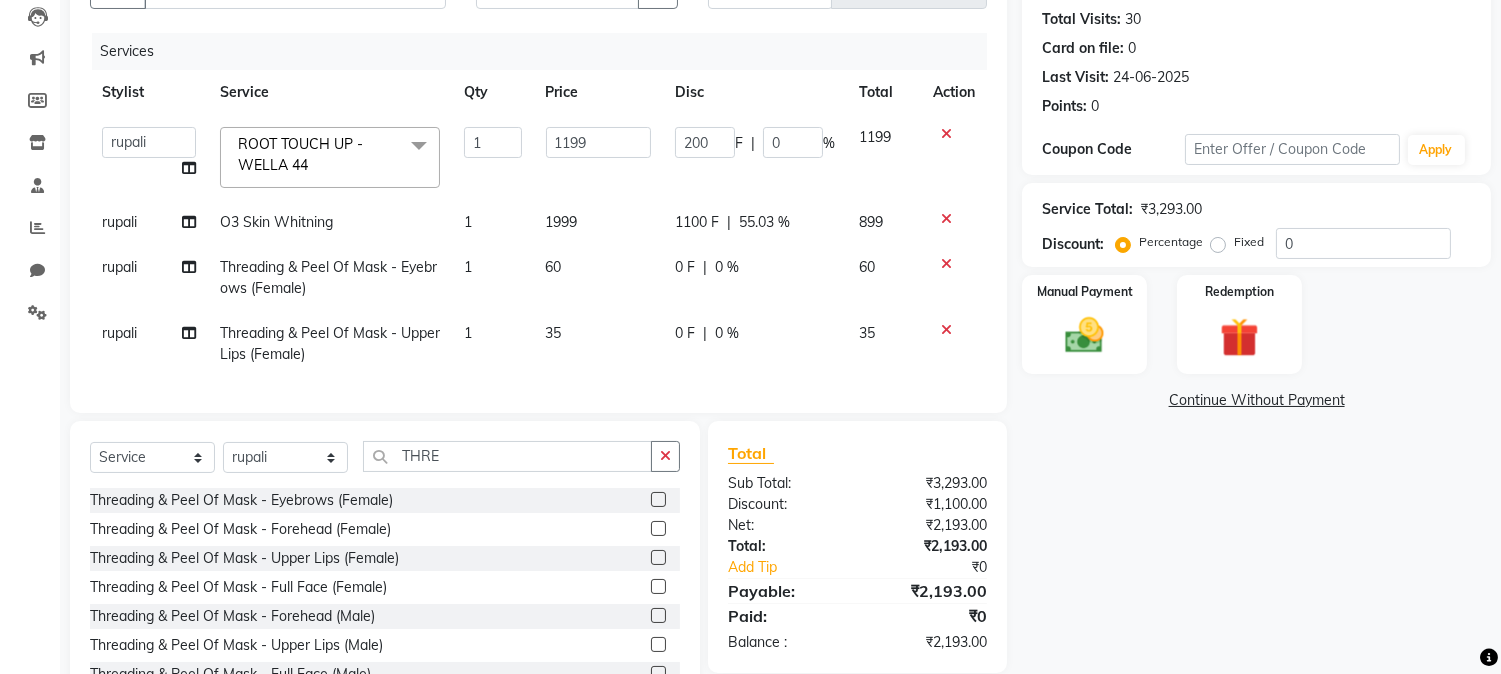 click on "Name: Megha Posani Membership:  No Active Membership  Total Visits:  30 Card on file:  0 Last Visit:   24-06-2025 Points:   0  Coupon Code Apply Service Total:  ₹3,293.00  Discount:  Percentage   Fixed  0 Manual Payment Redemption  Continue Without Payment" 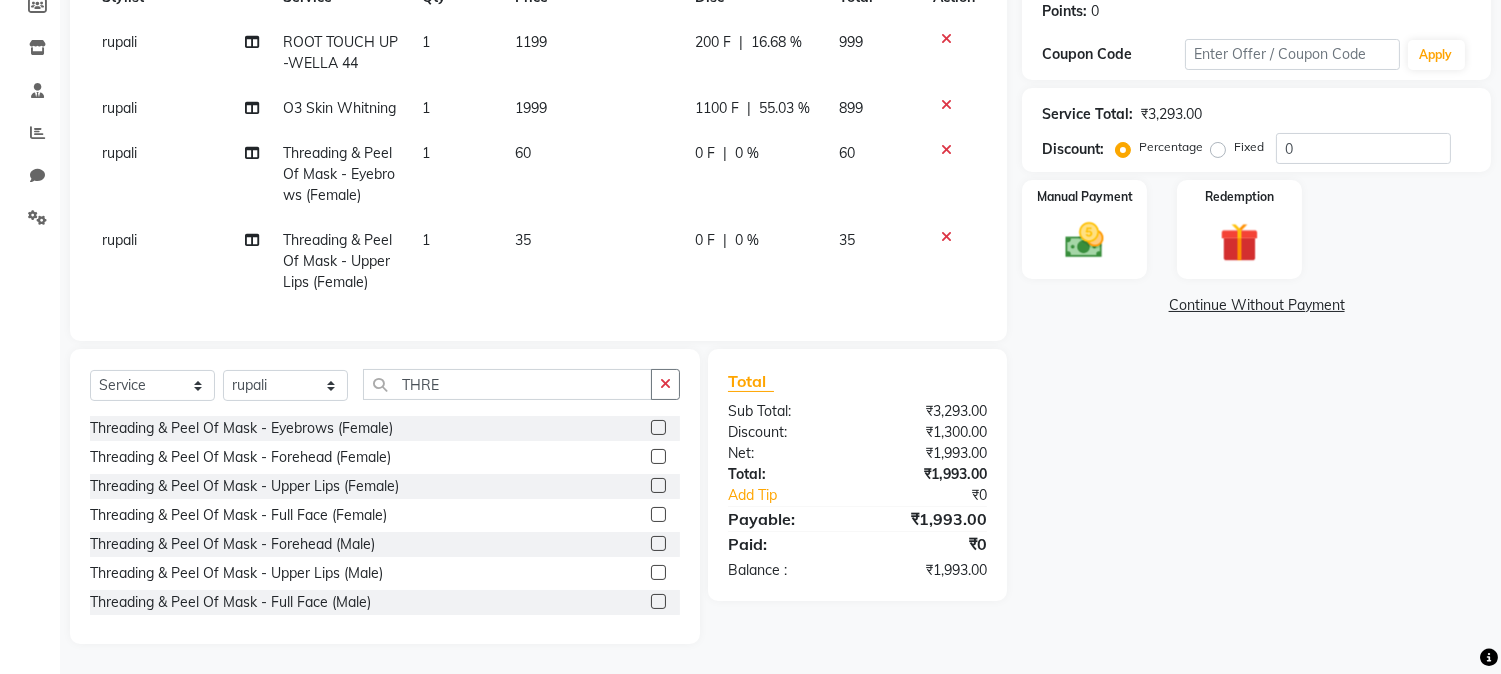 scroll, scrollTop: 0, scrollLeft: 0, axis: both 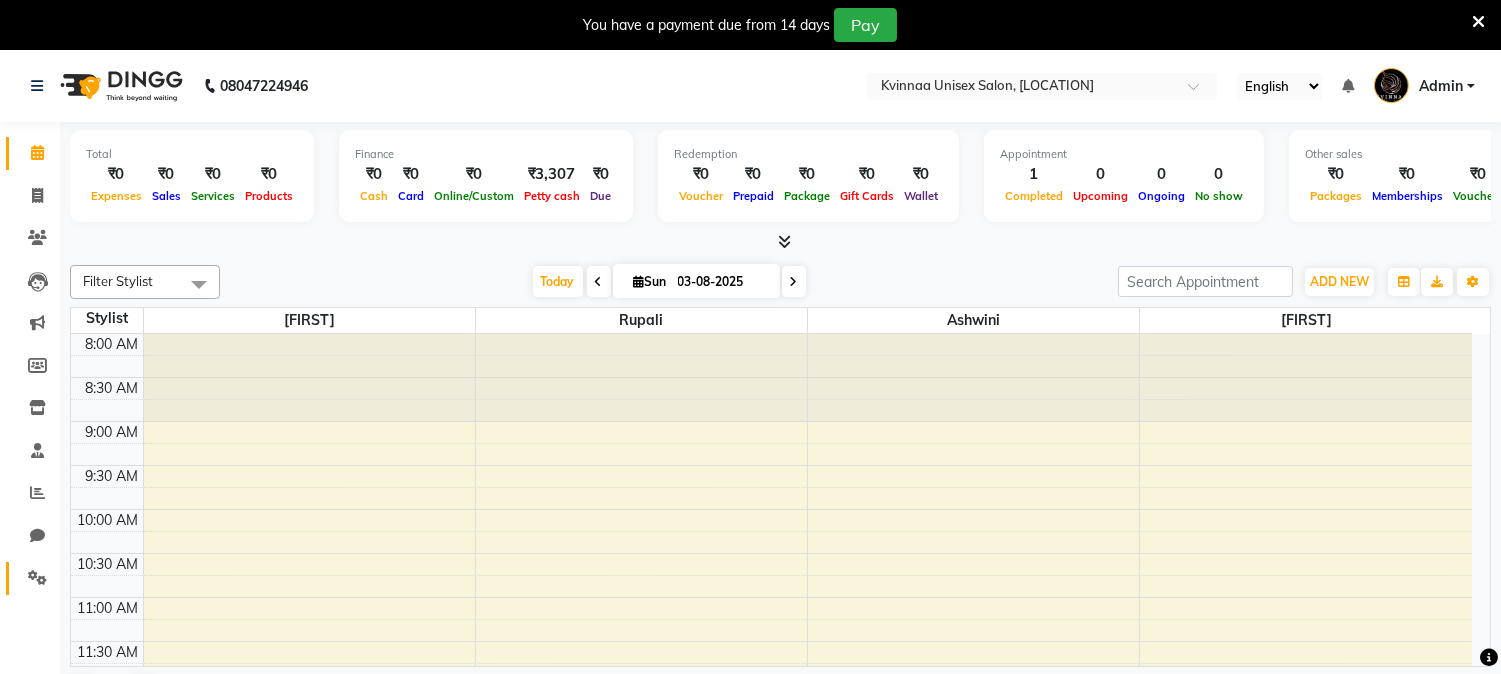 click 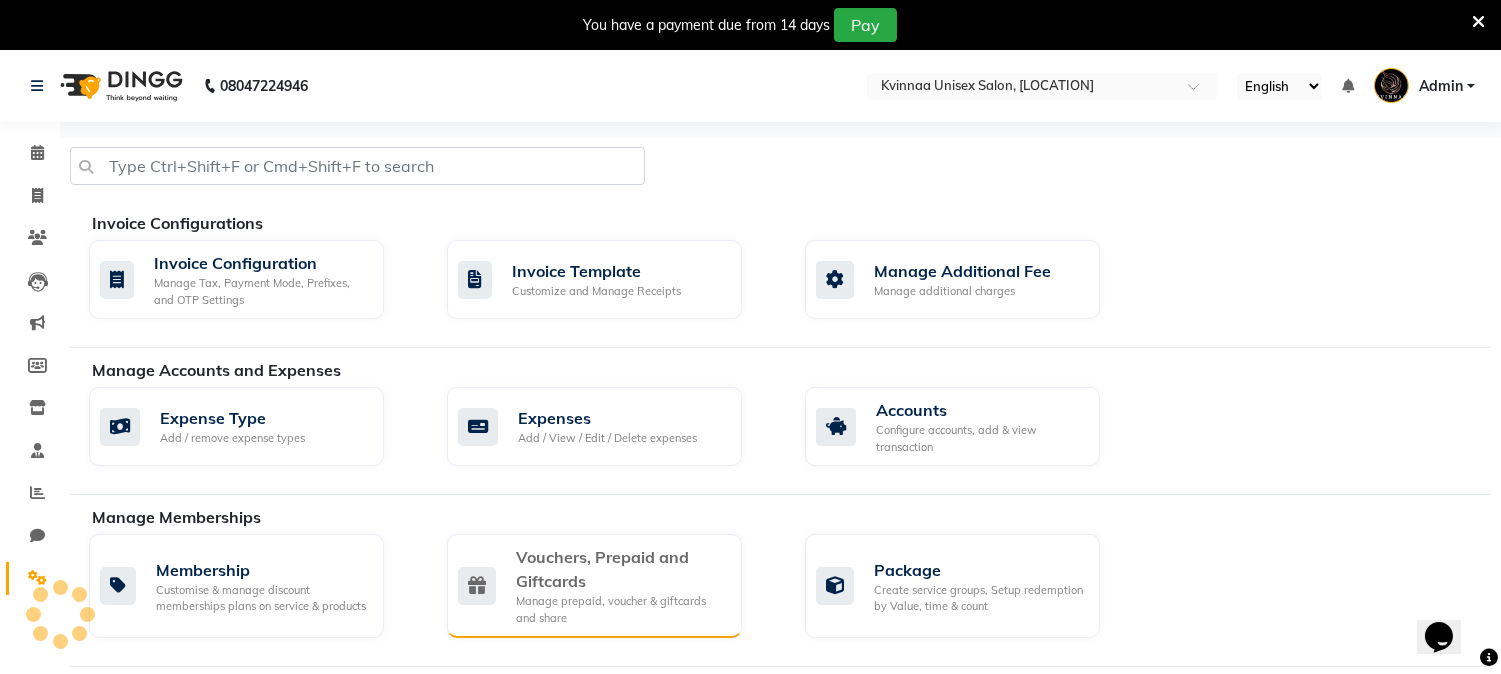 scroll, scrollTop: 0, scrollLeft: 0, axis: both 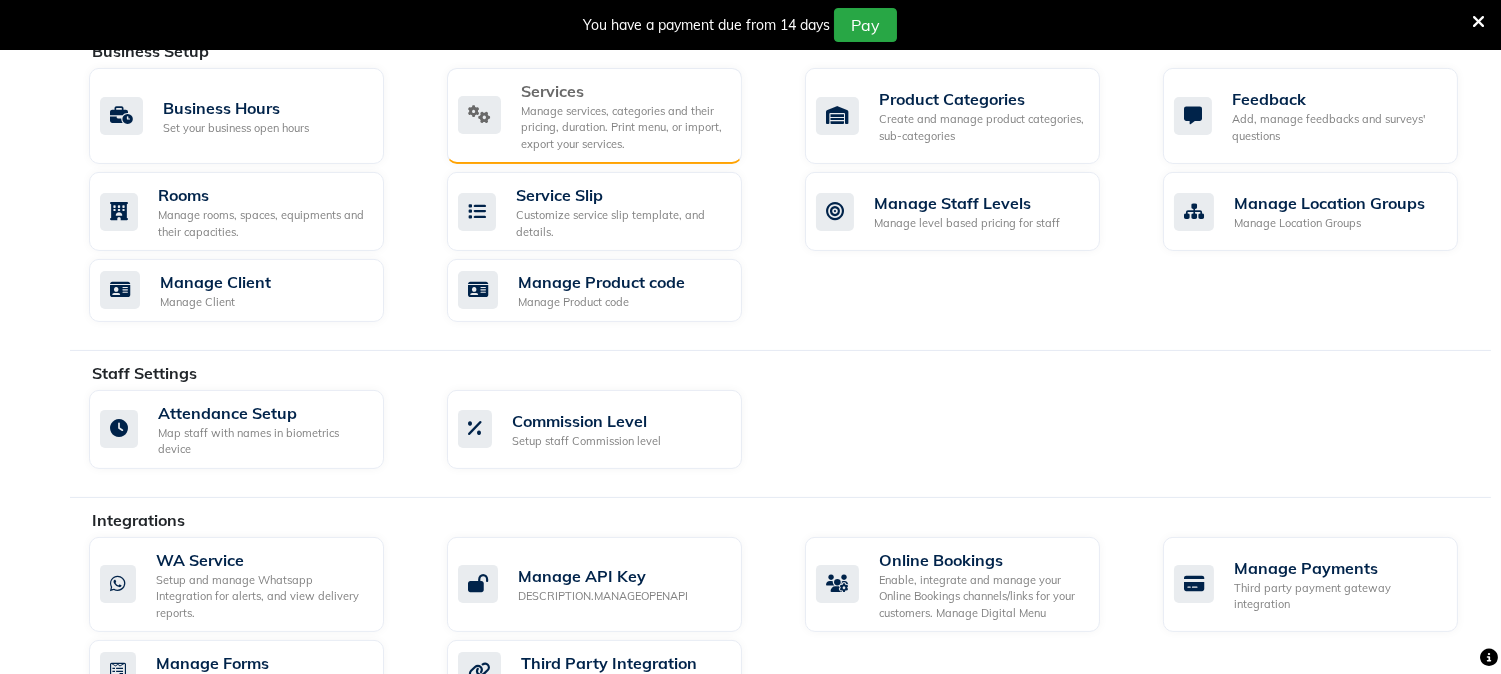 click on "Manage services, categories and their pricing, duration. Print menu, or import, export your services." 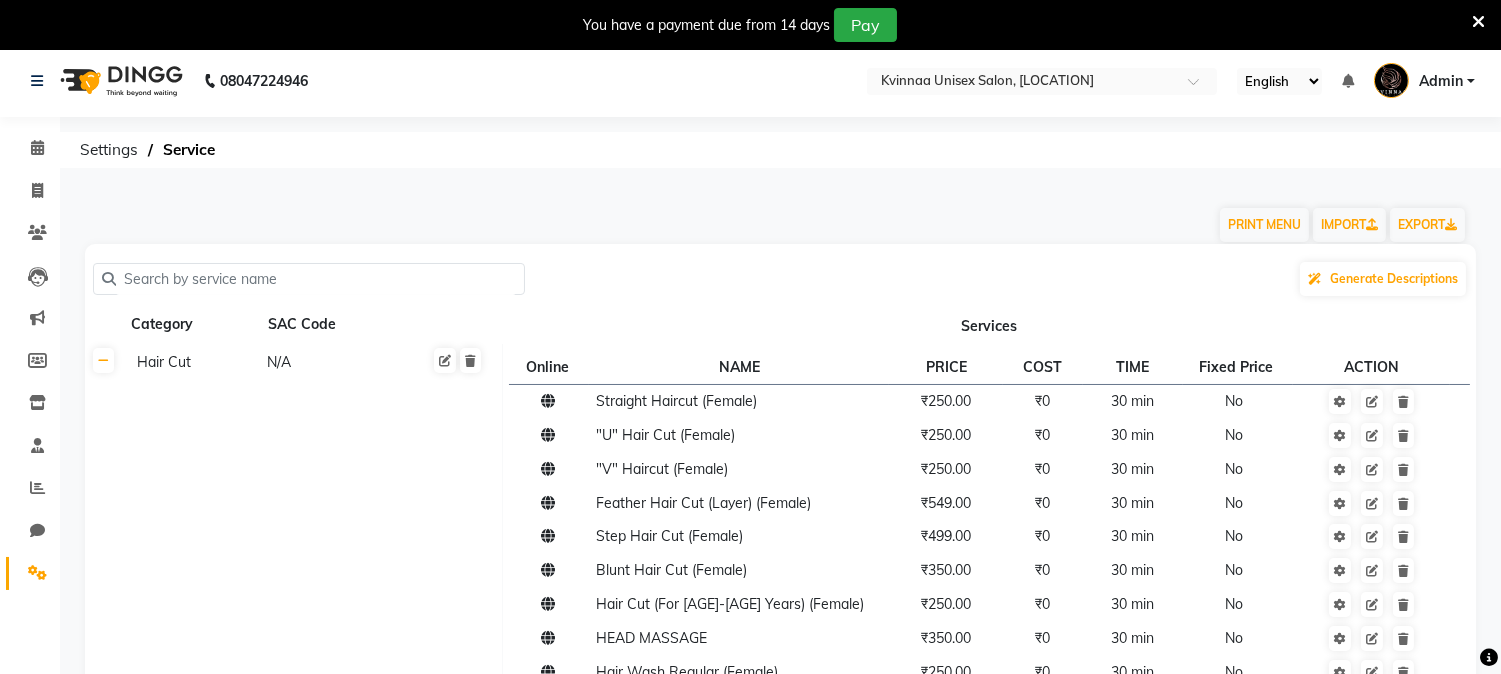 scroll, scrollTop: 0, scrollLeft: 0, axis: both 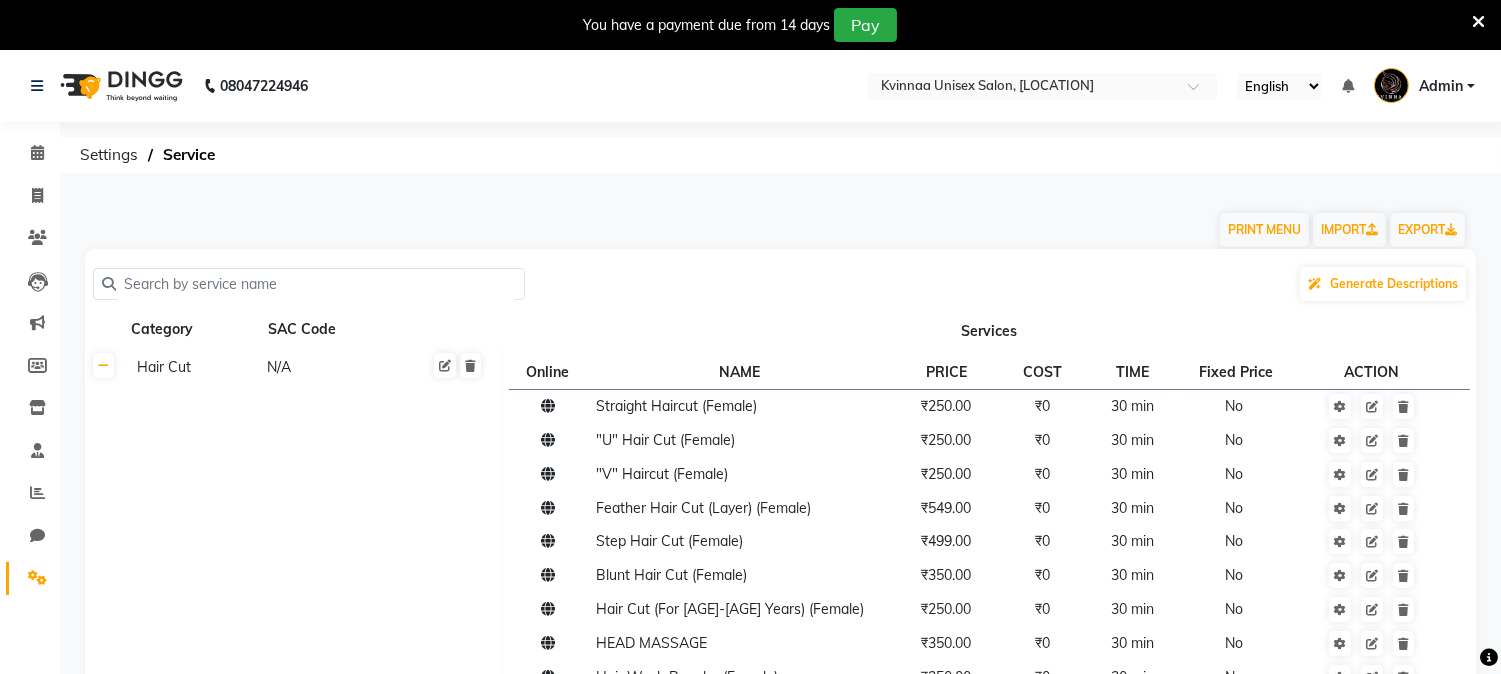 click 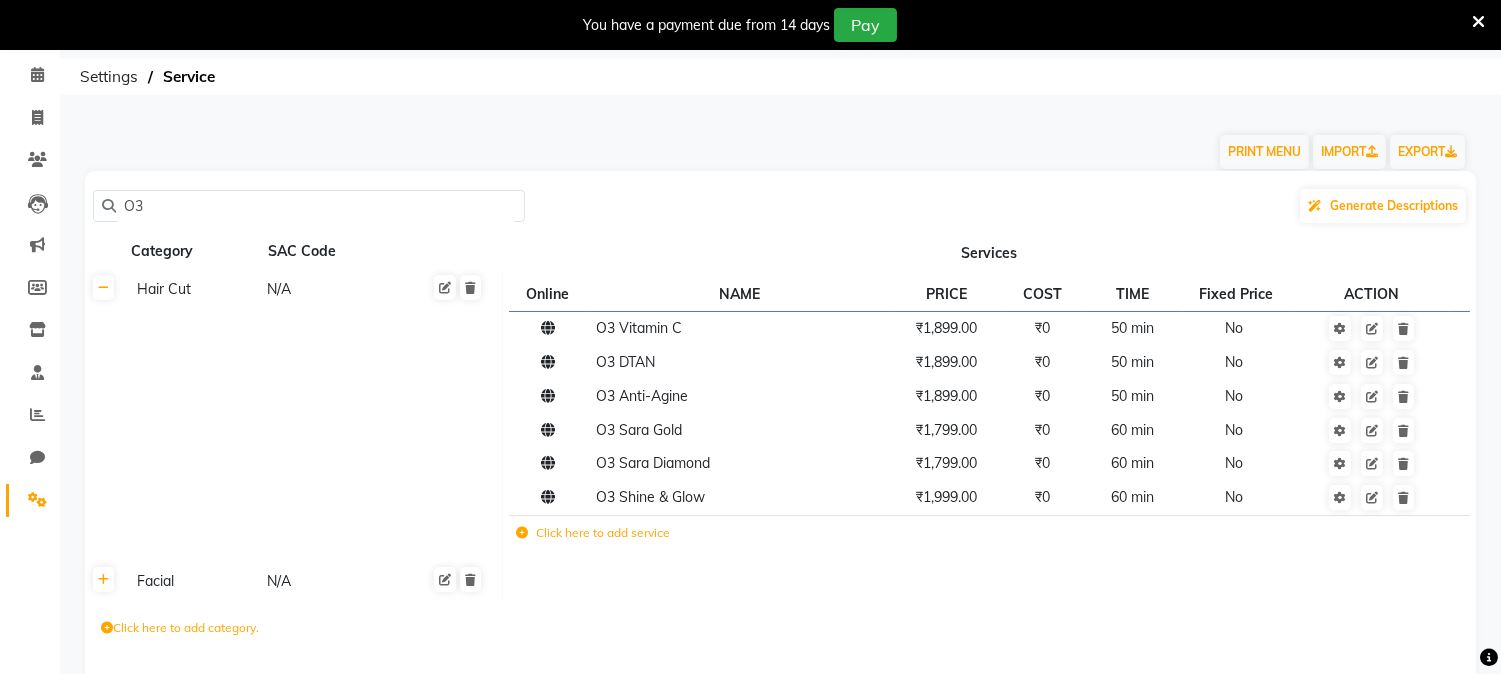 scroll, scrollTop: 156, scrollLeft: 0, axis: vertical 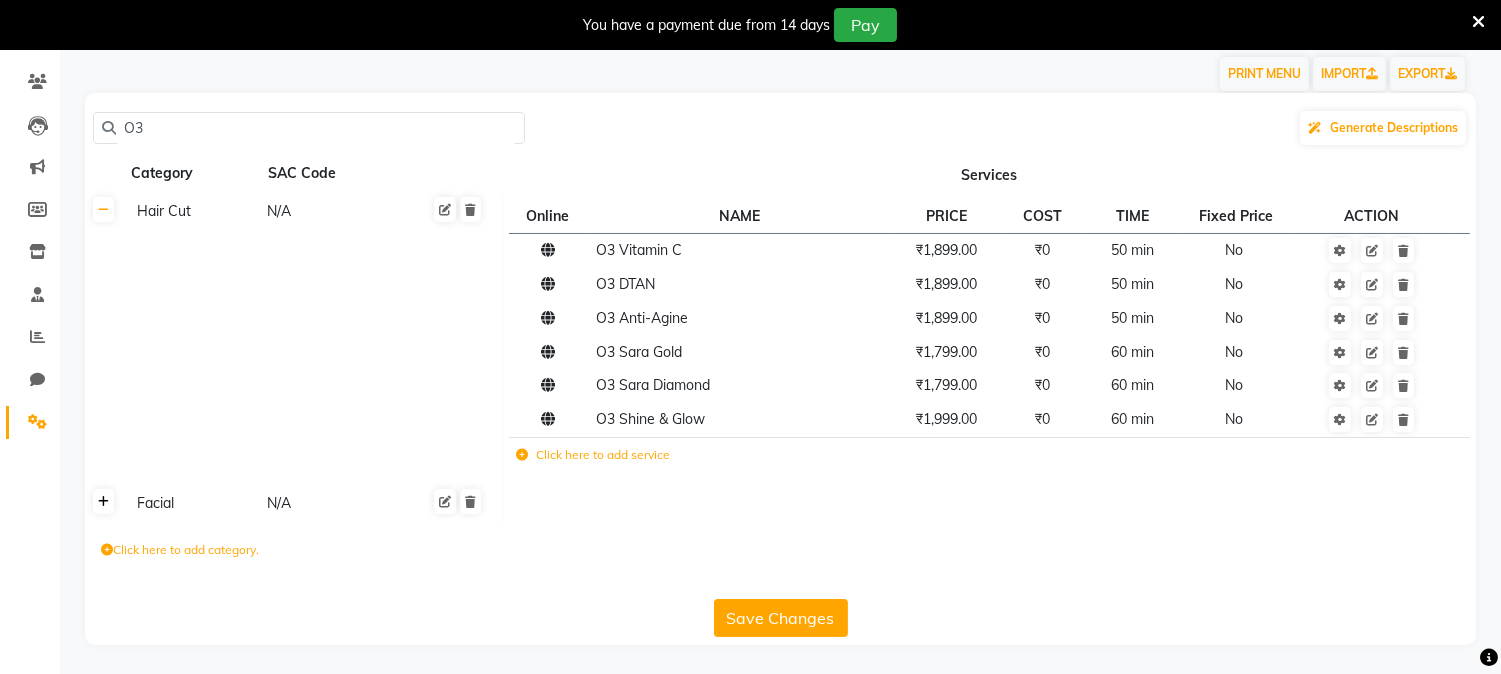 type on "O3" 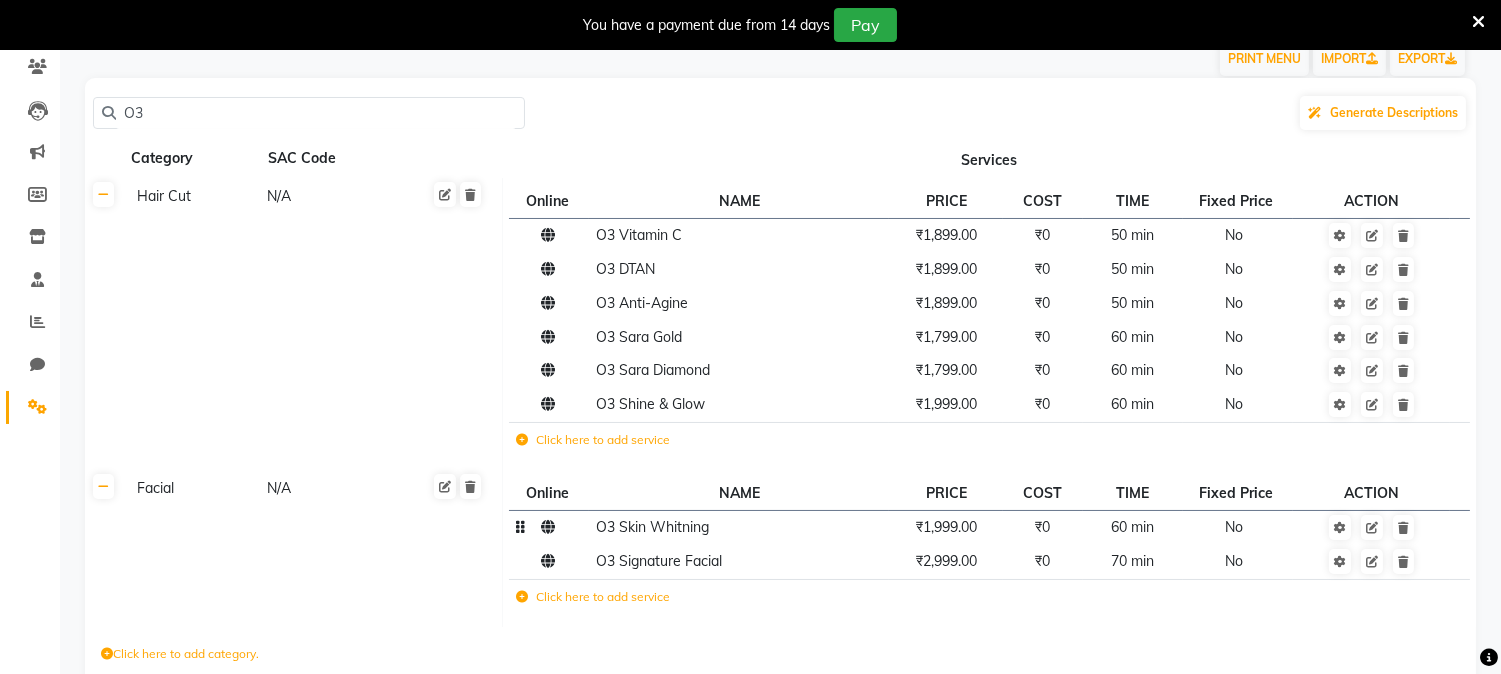 scroll, scrollTop: 275, scrollLeft: 0, axis: vertical 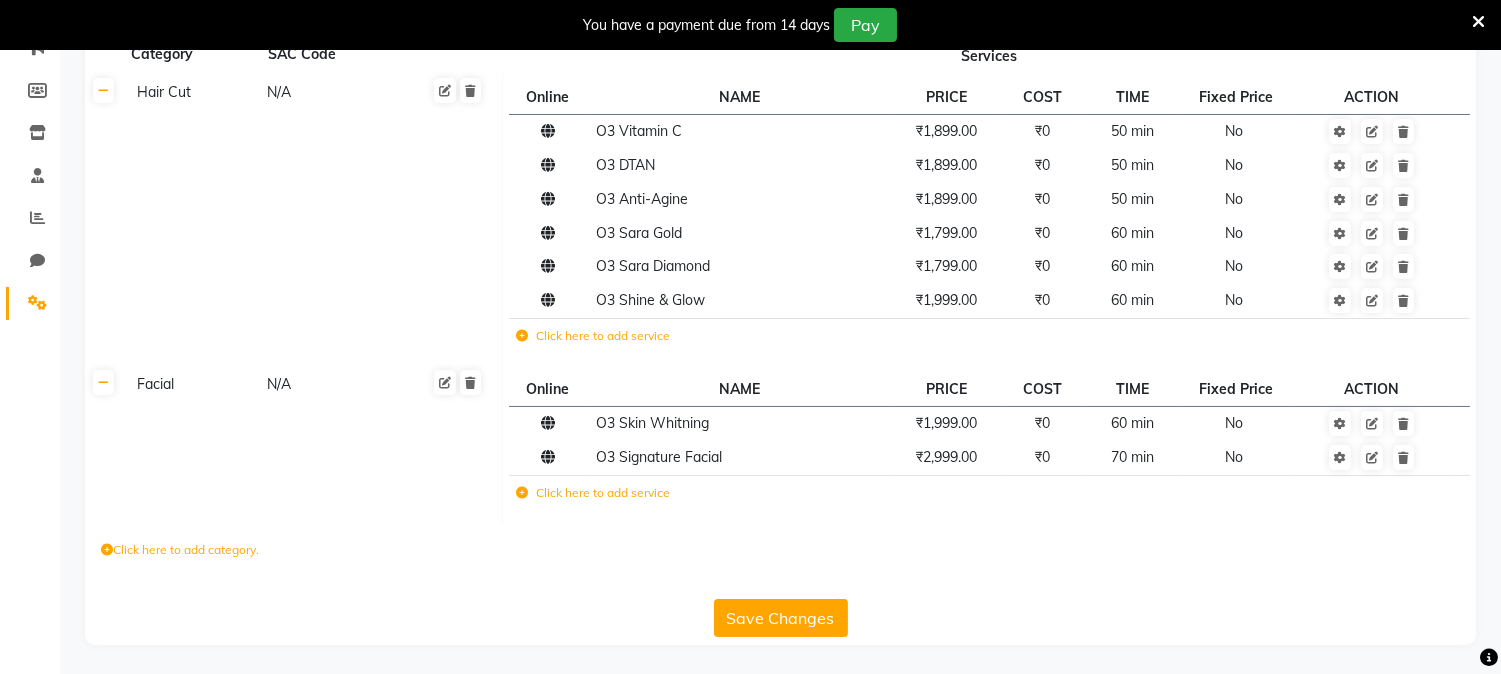 click on "Click here to add service" 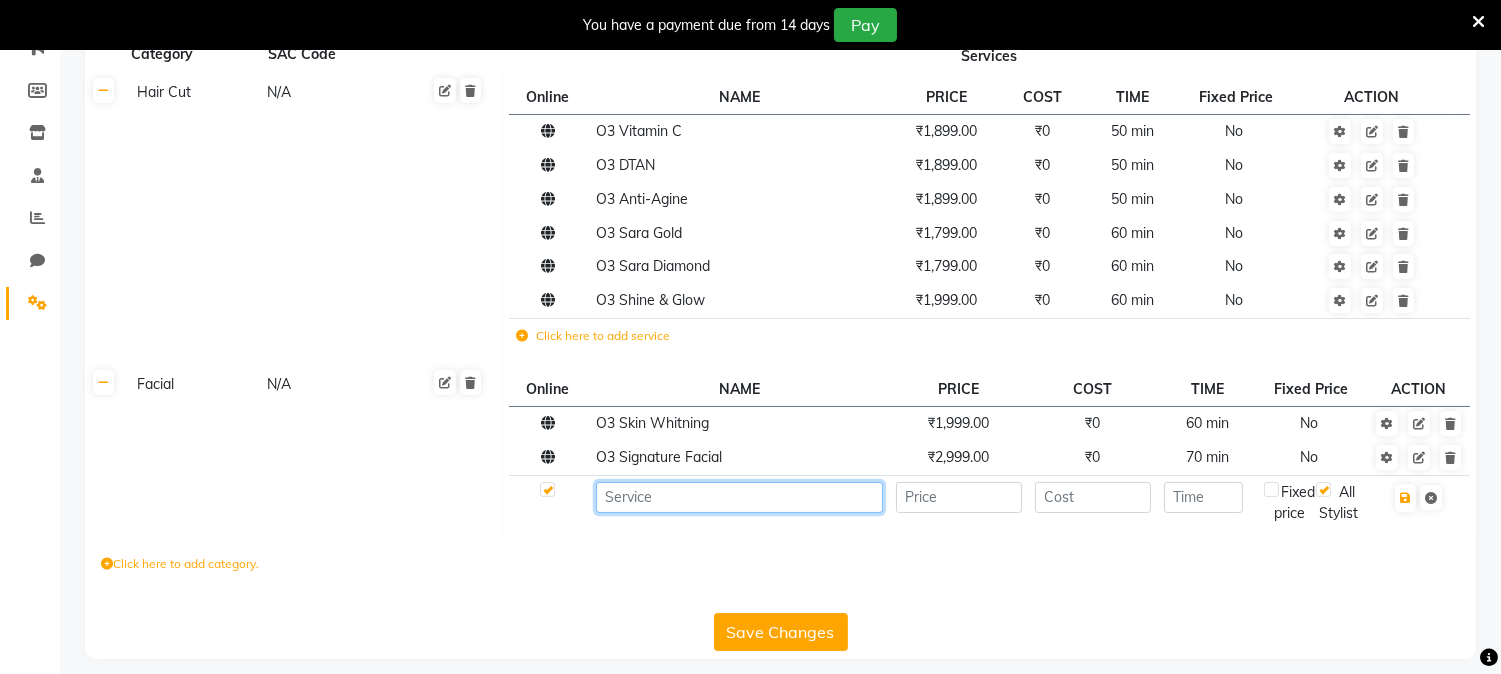 click 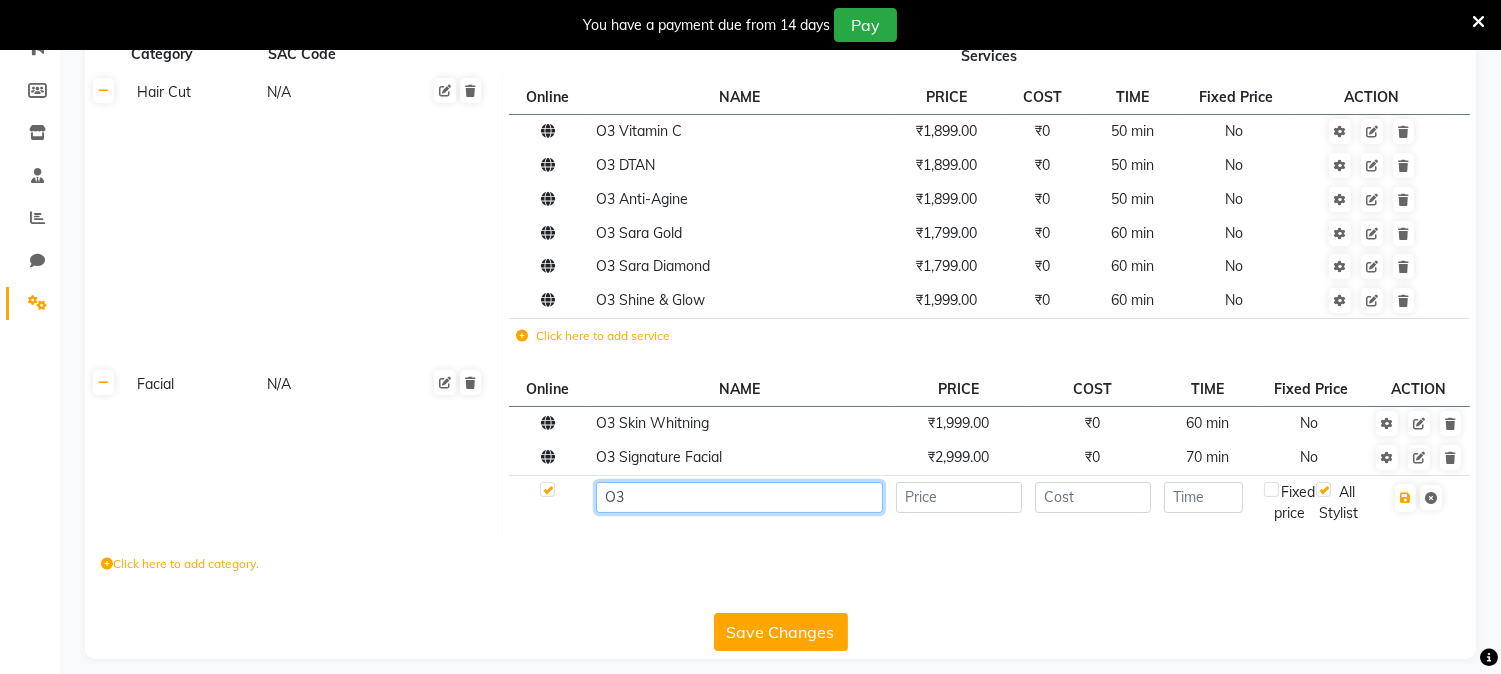 click on "O3" 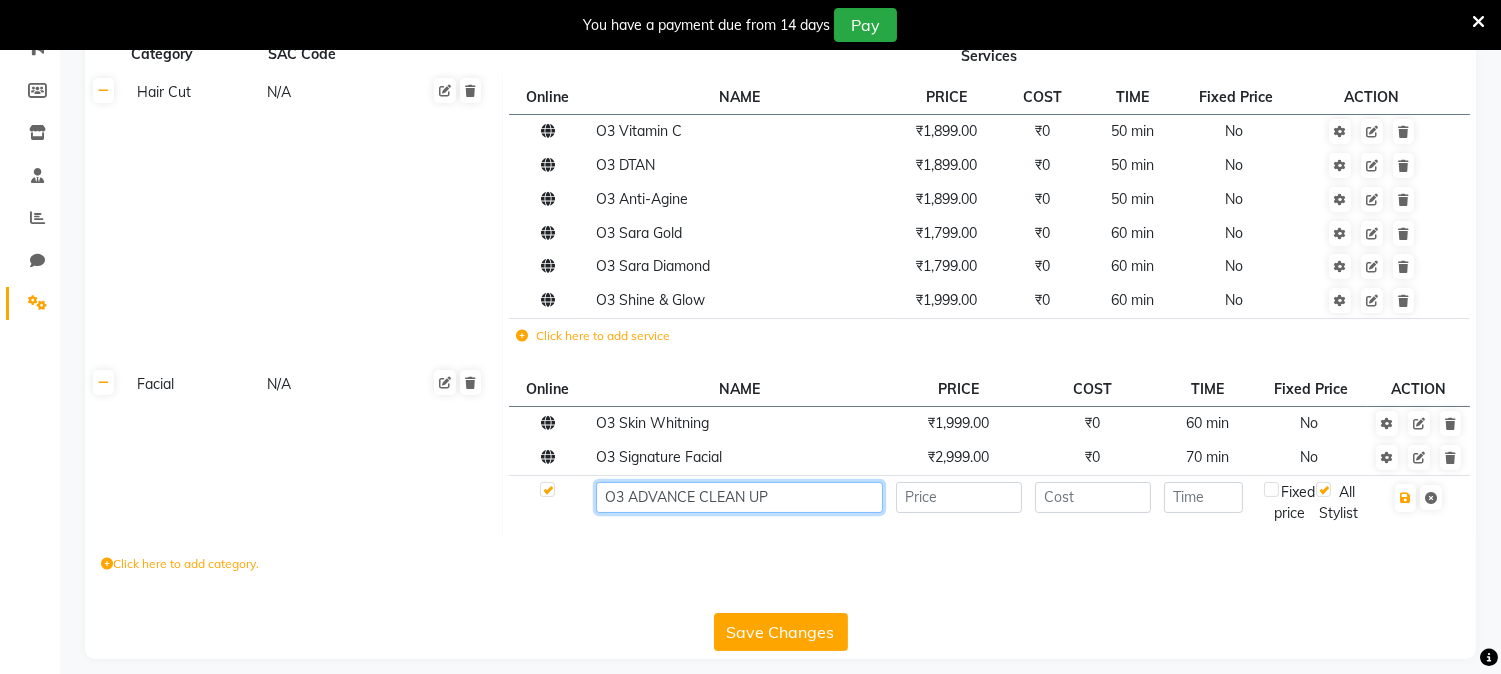 type on "O3 ADVANCE CLEAN UP" 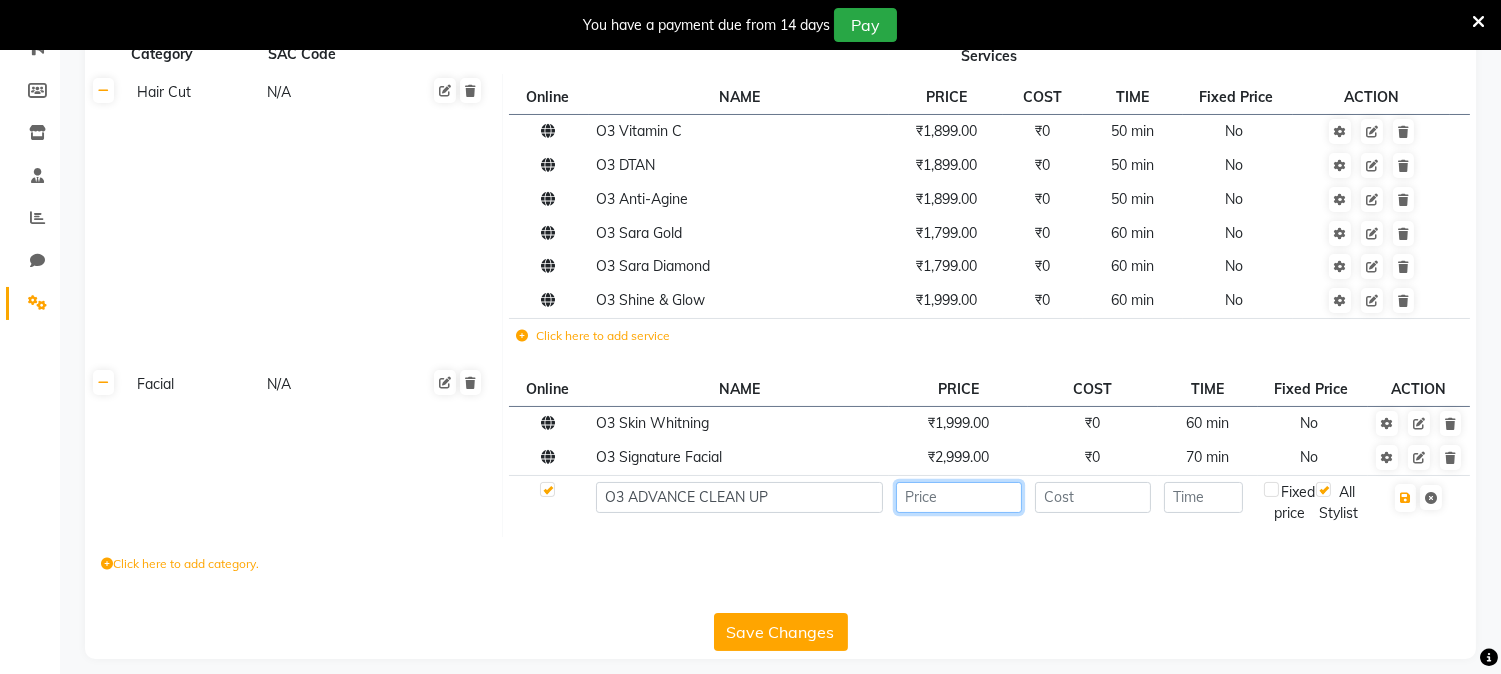 click 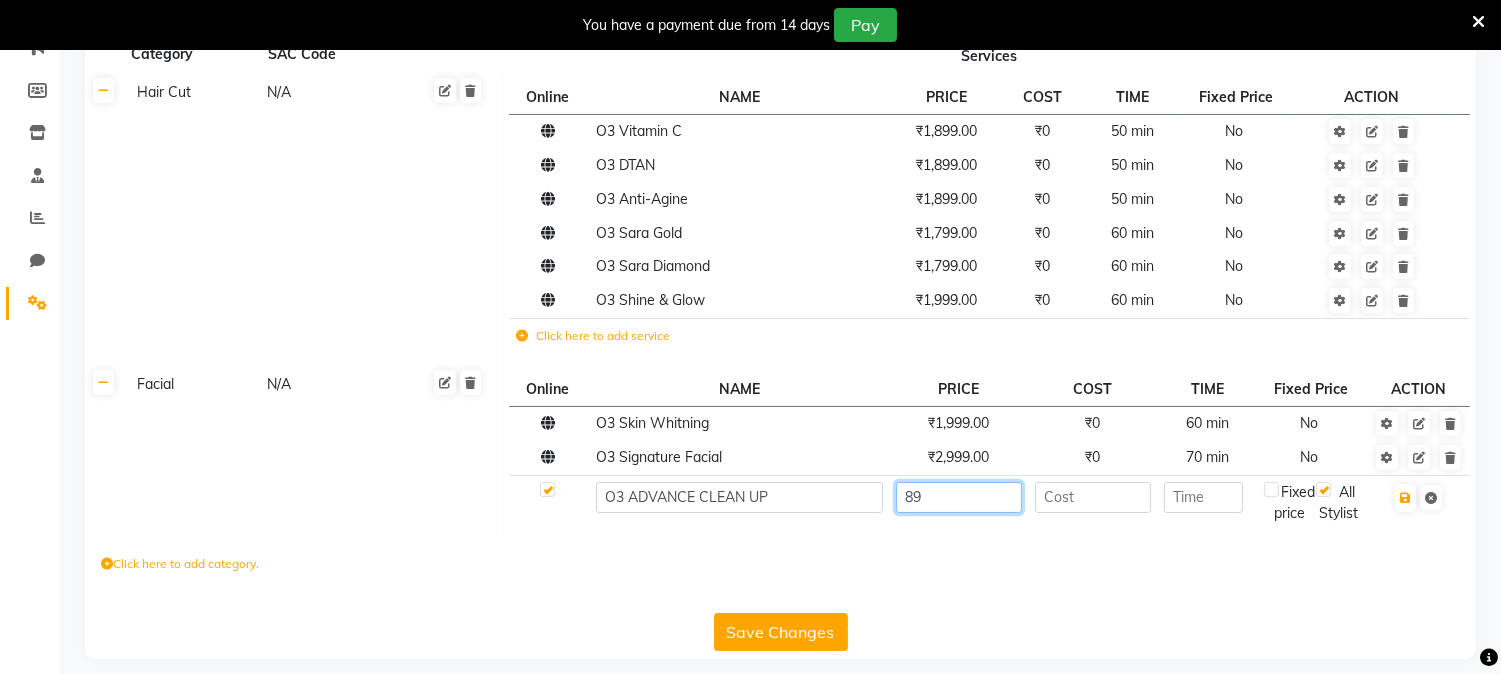 type on "8" 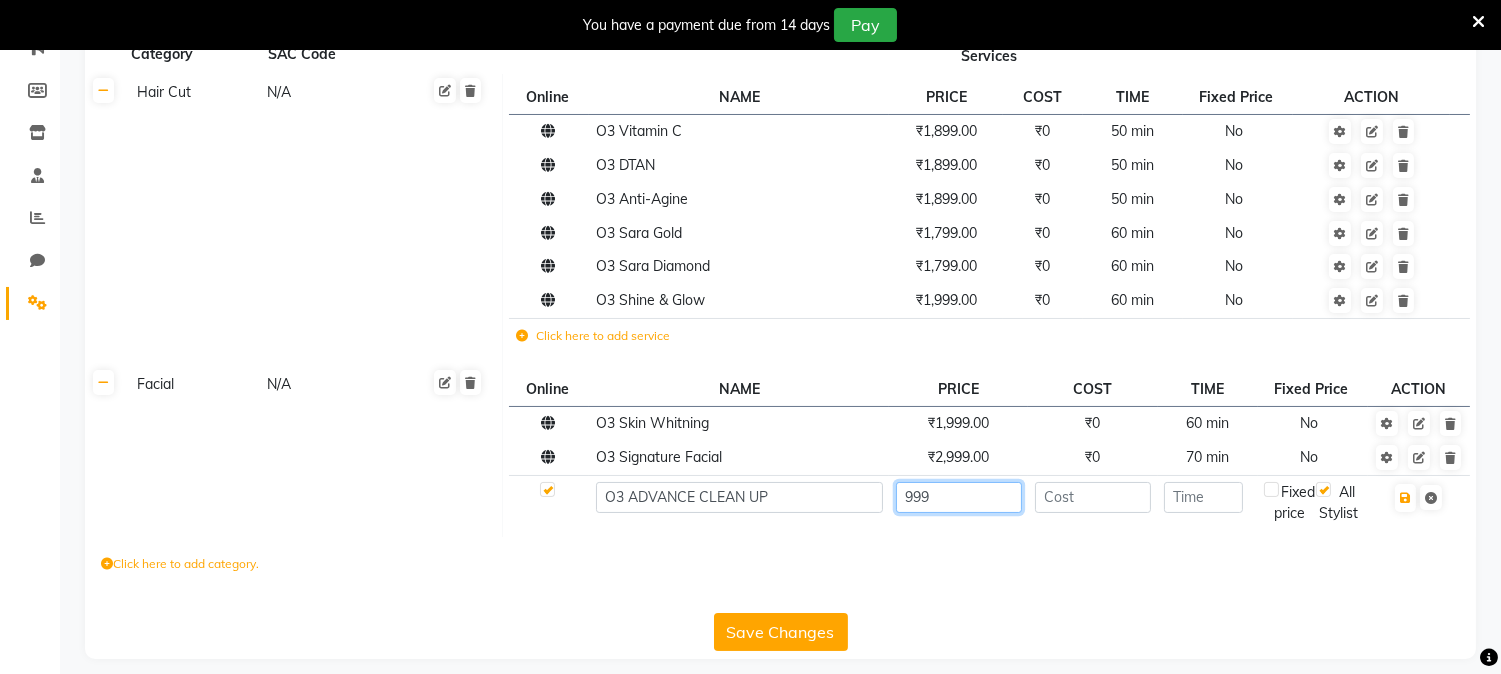 type on "999" 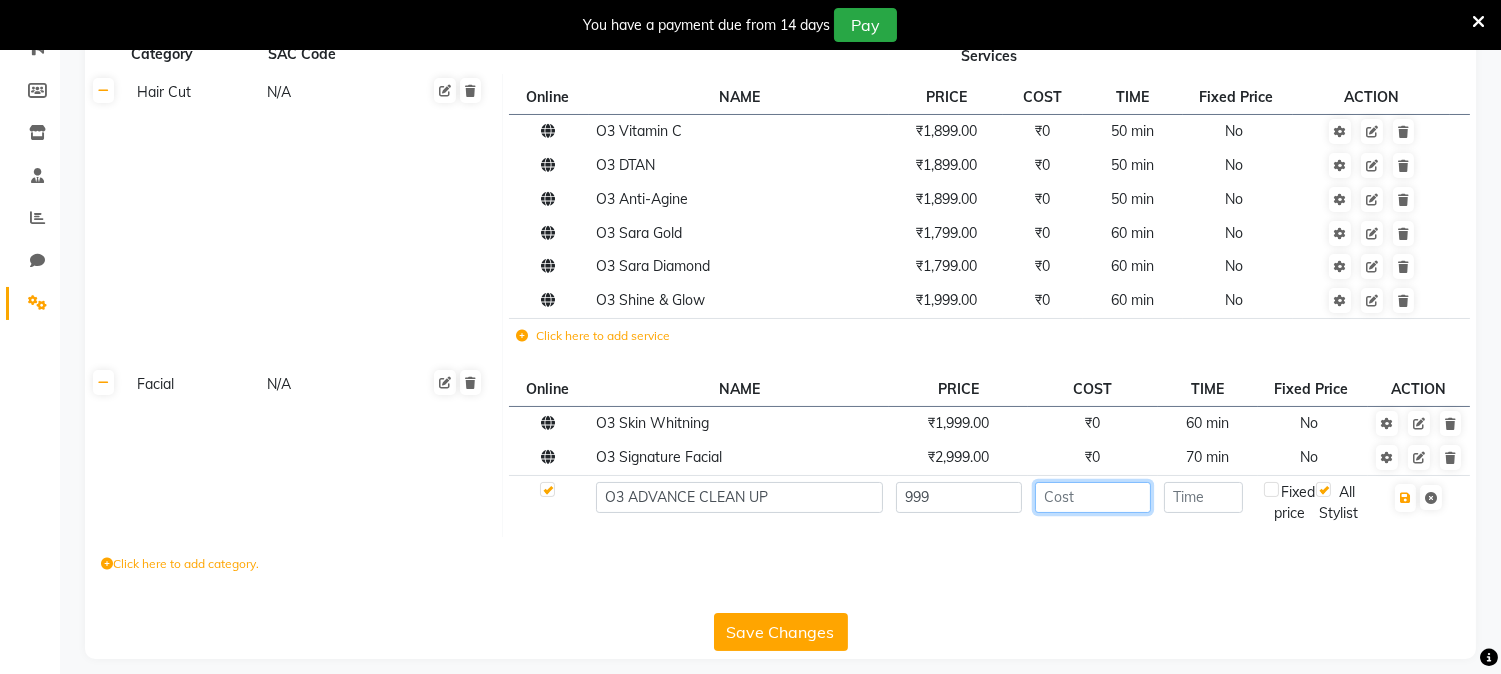 click 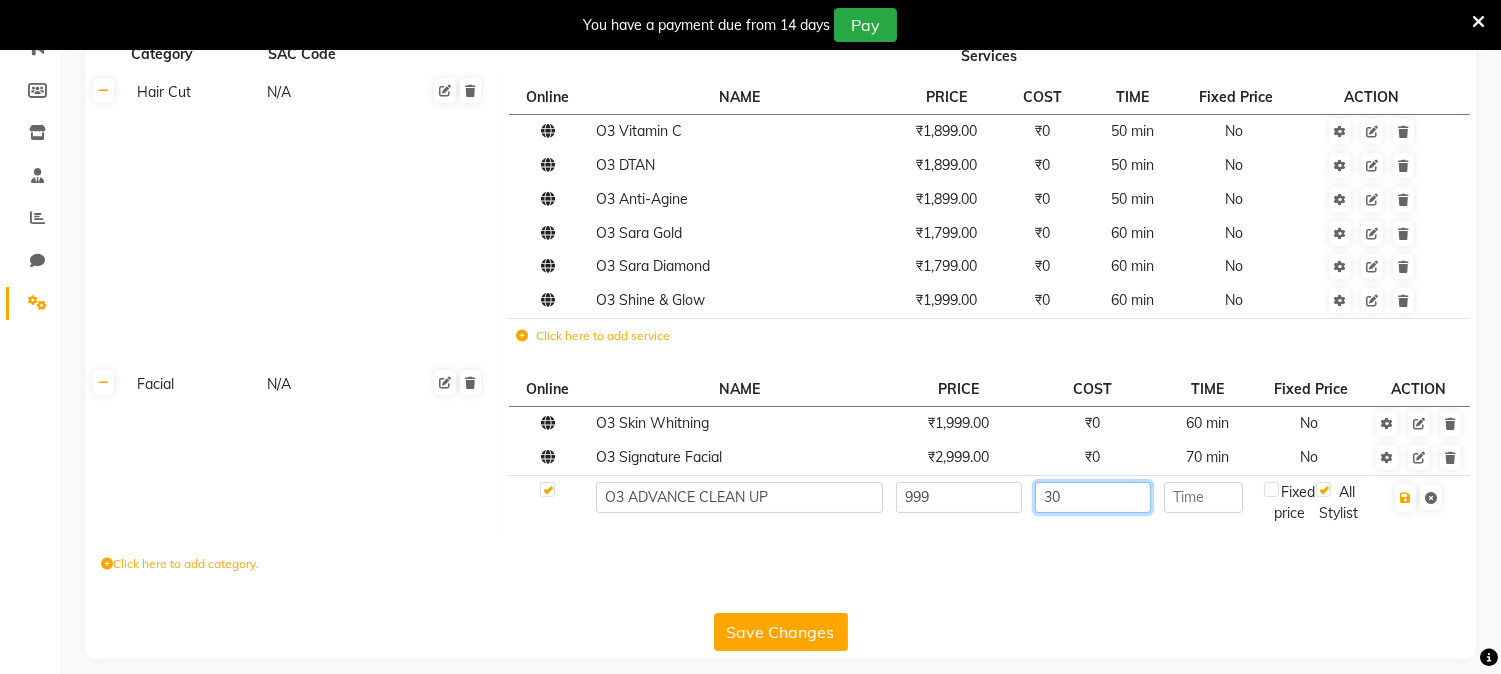 type on "3" 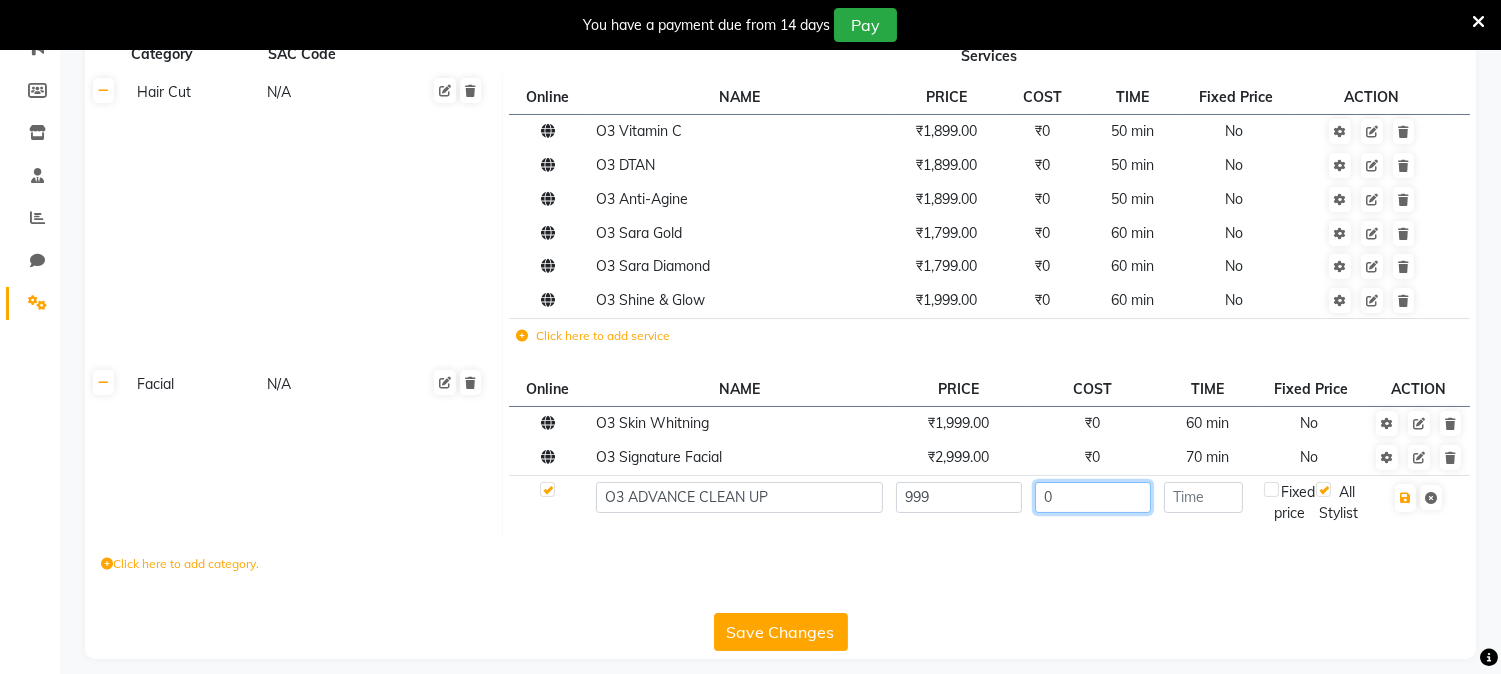 type on "0" 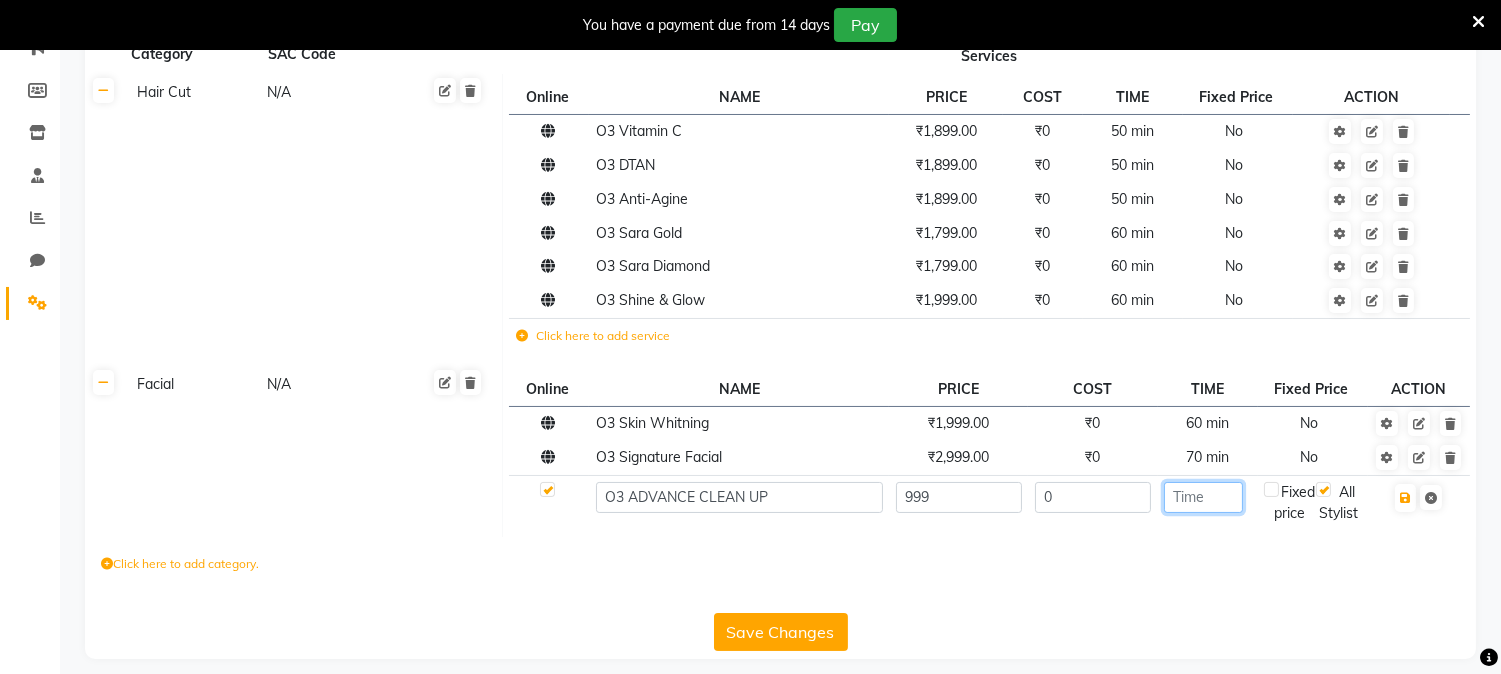 click 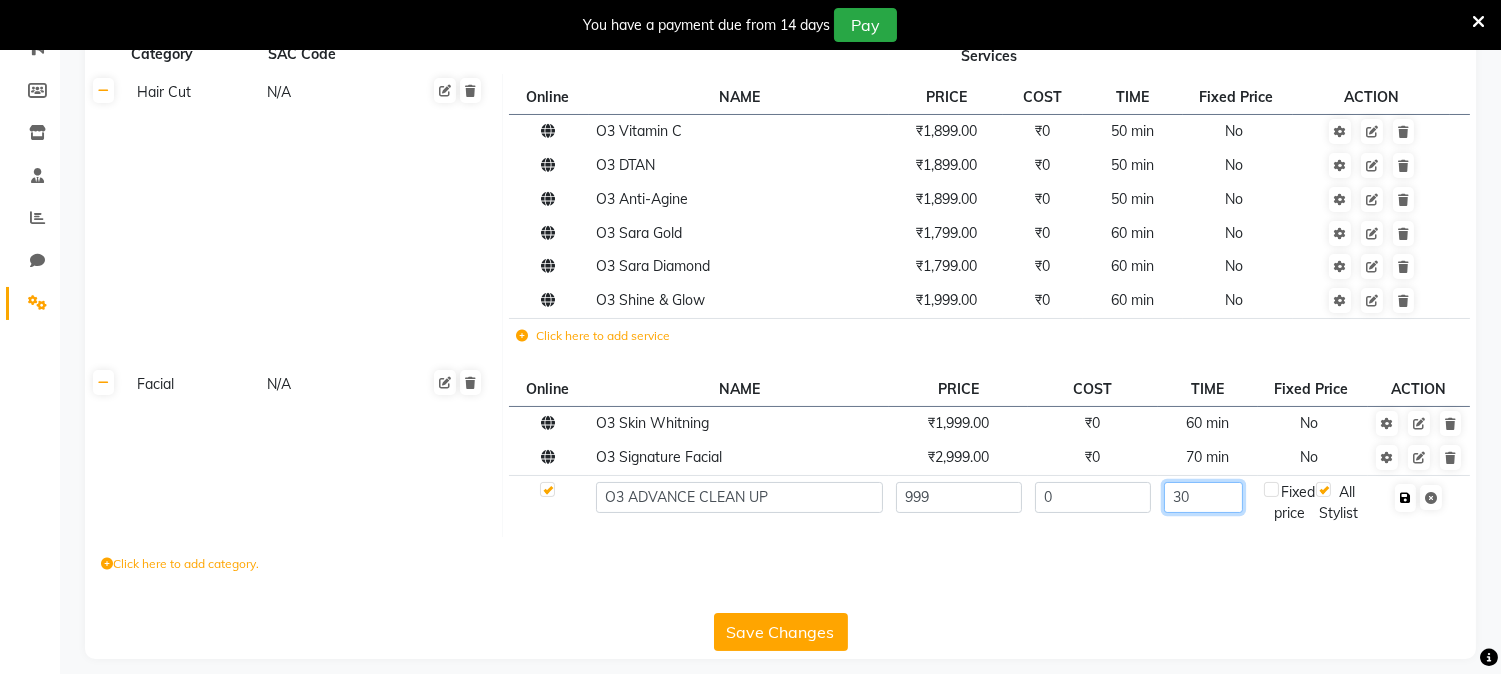 type on "30" 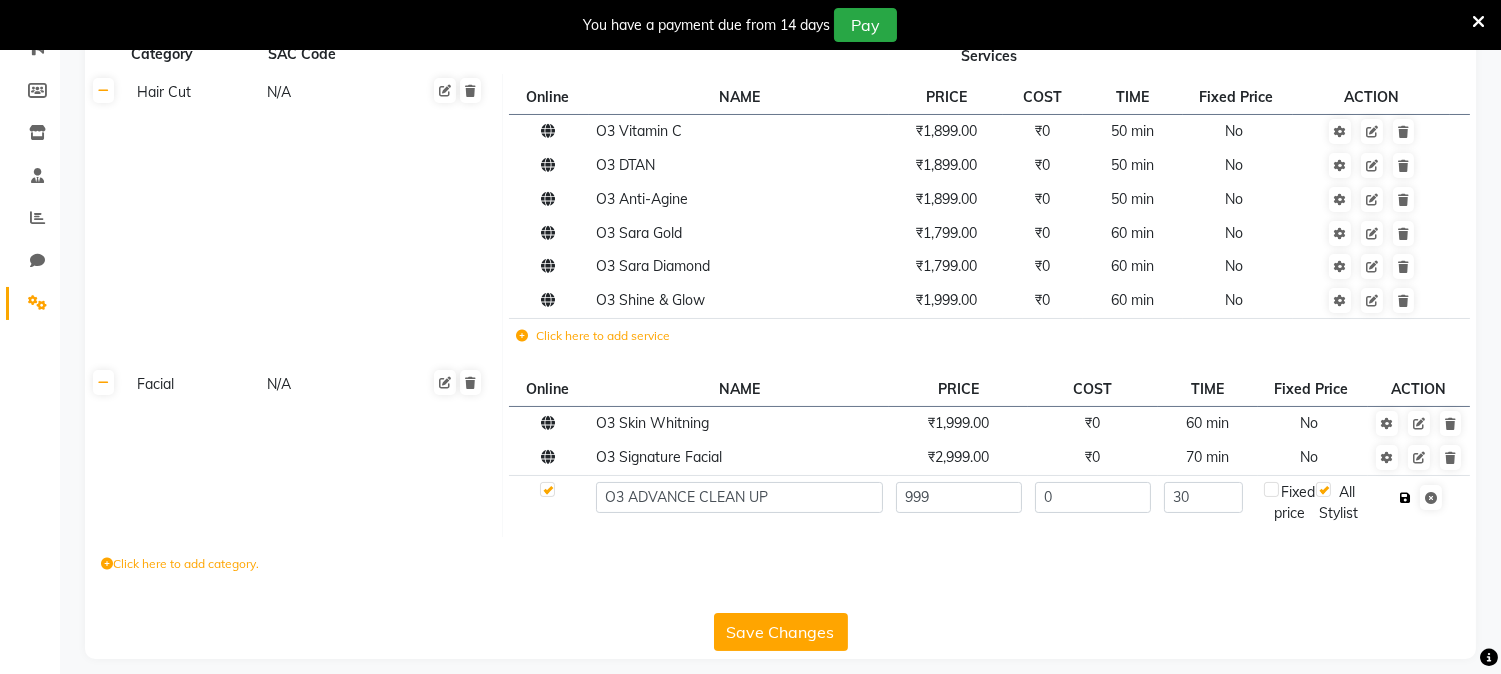 click at bounding box center (1405, 498) 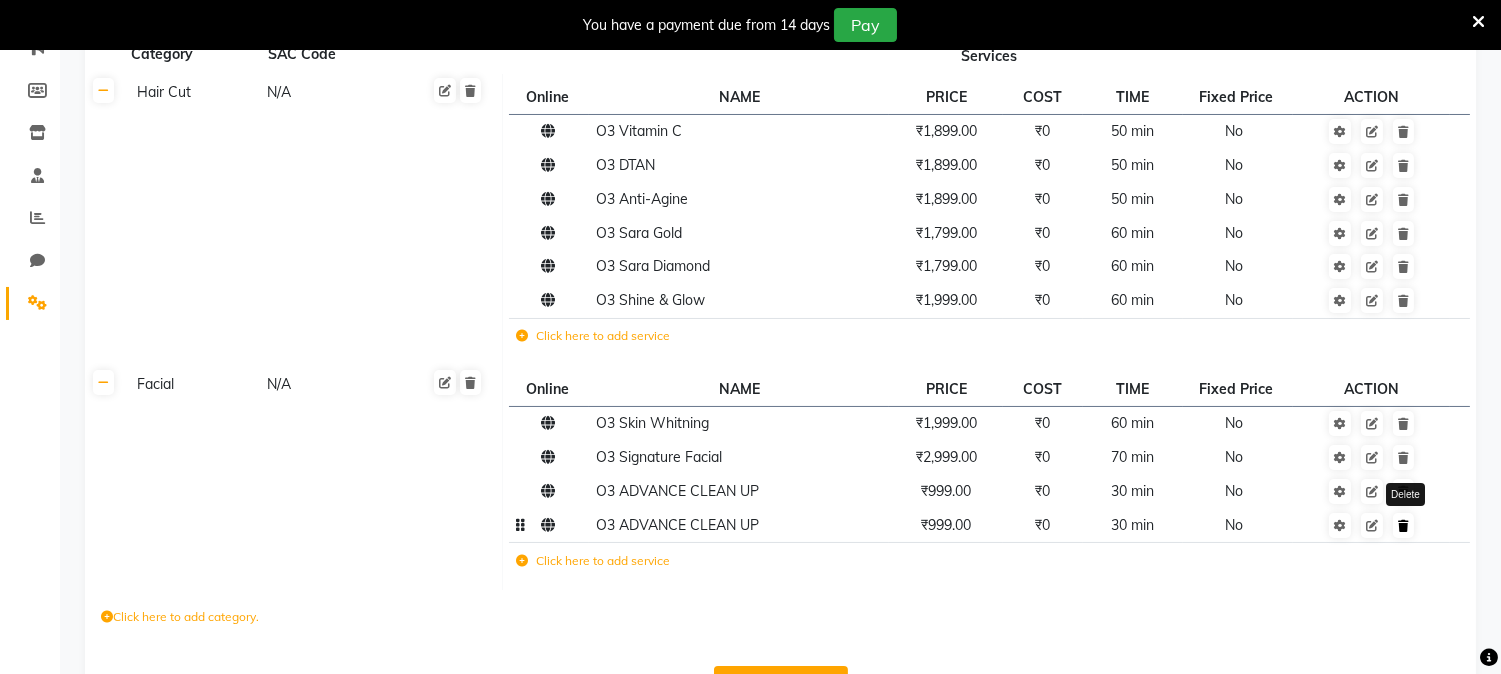 click 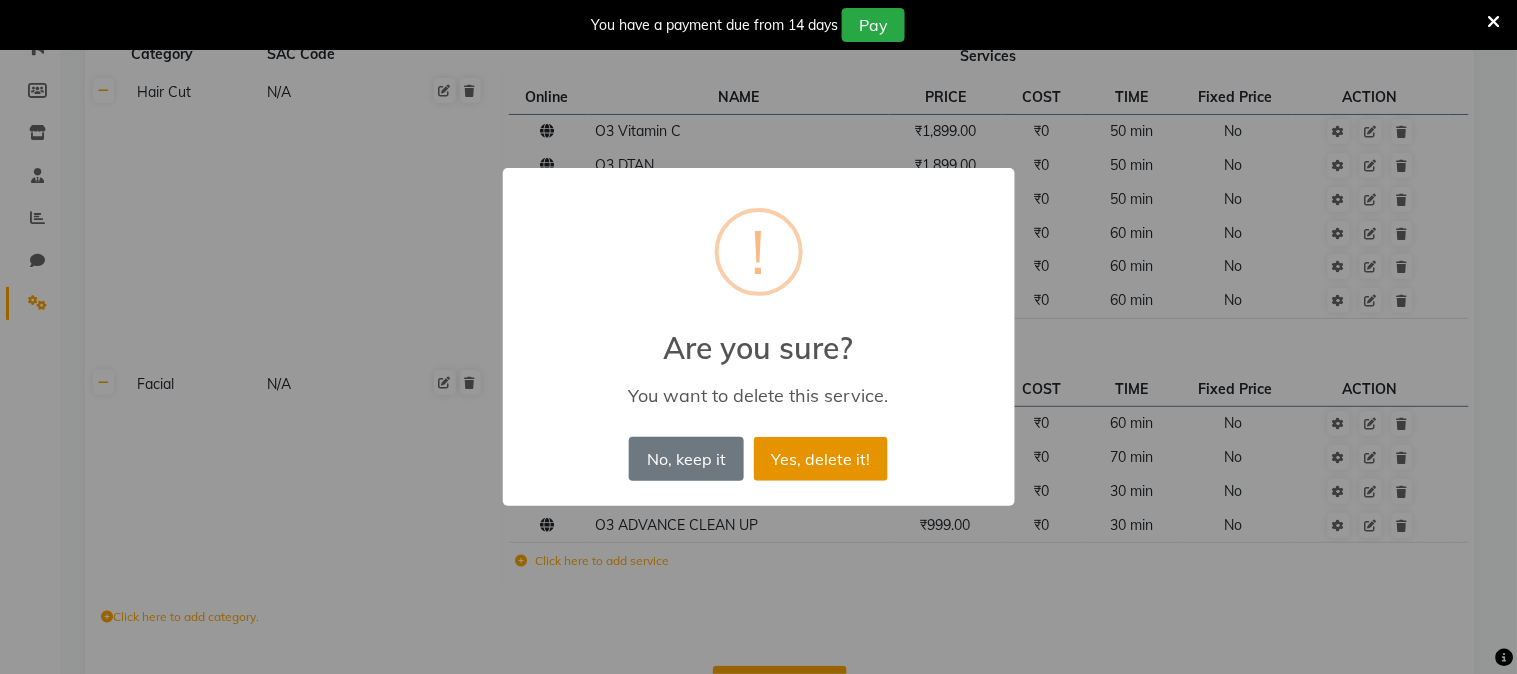 click on "Yes, delete it!" at bounding box center [821, 459] 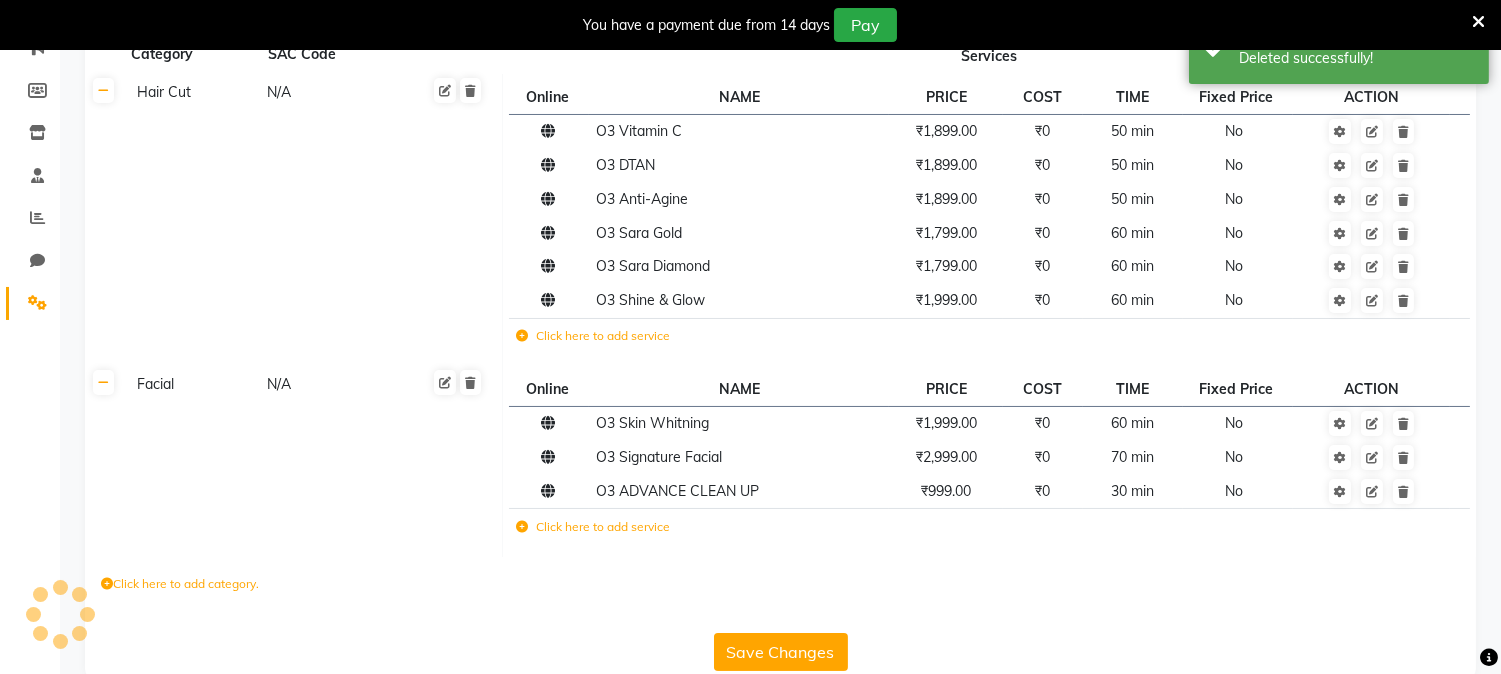 click on "Save Changes" 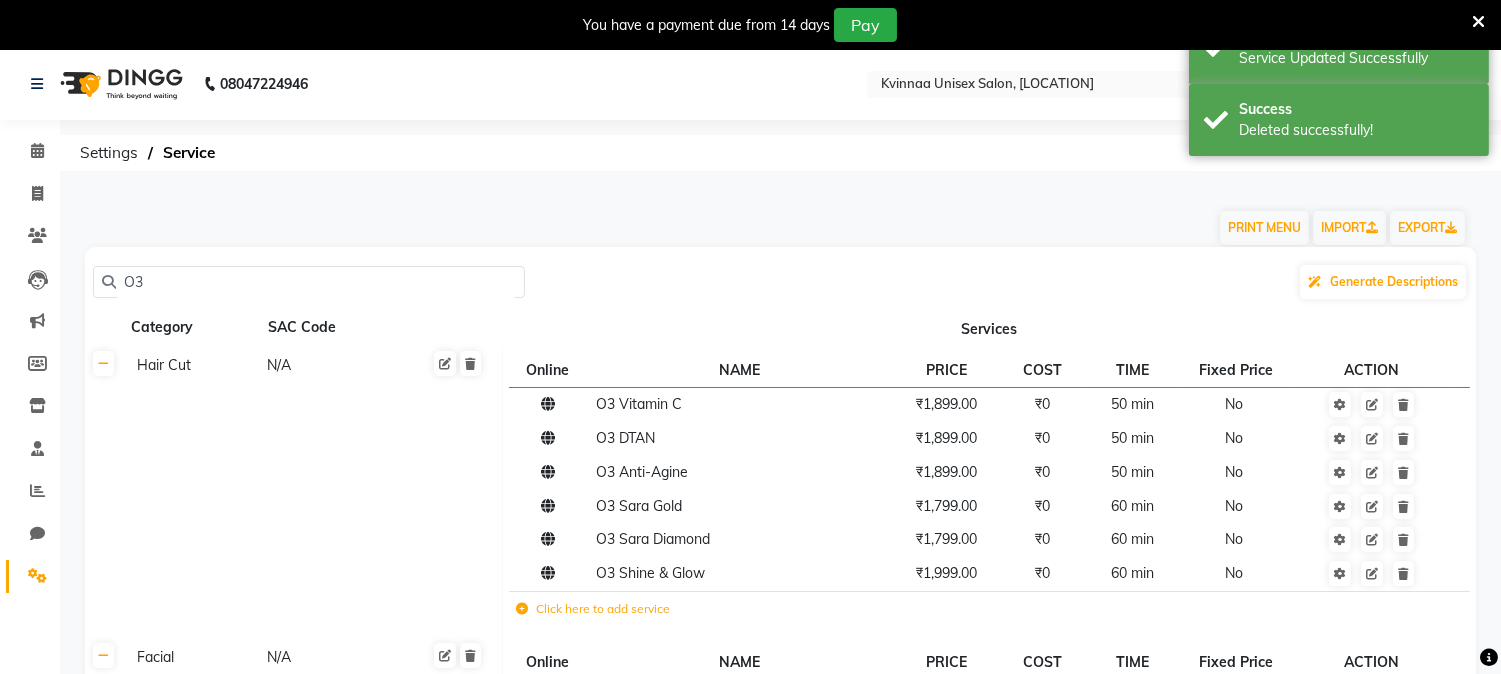 scroll, scrollTop: 0, scrollLeft: 0, axis: both 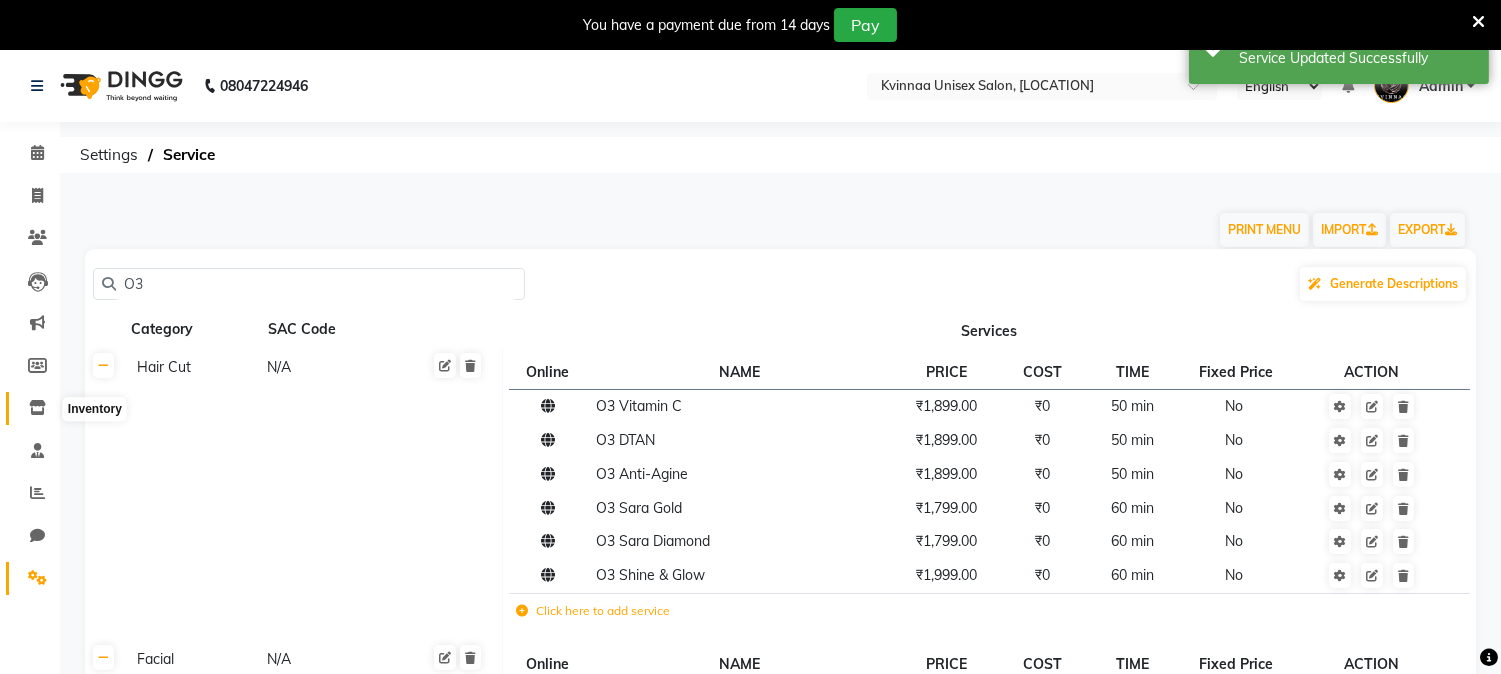 click 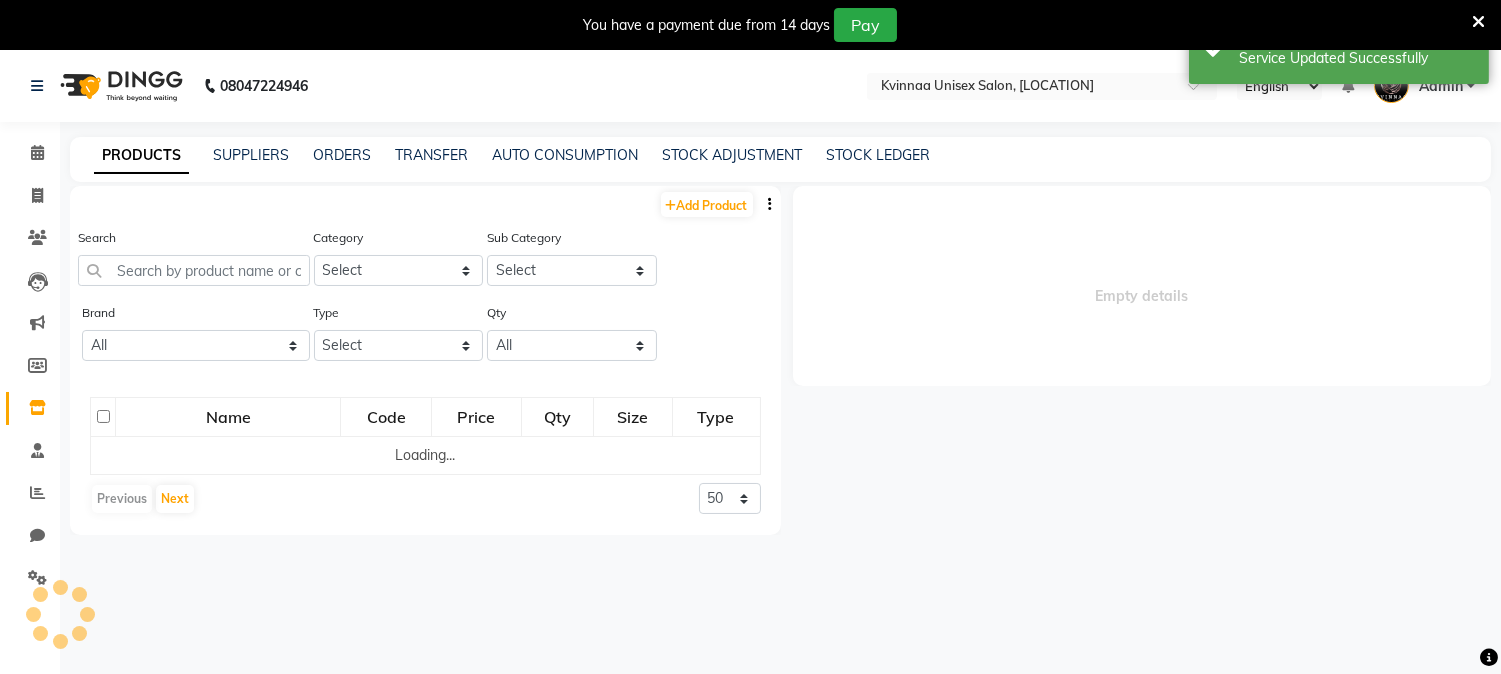 select 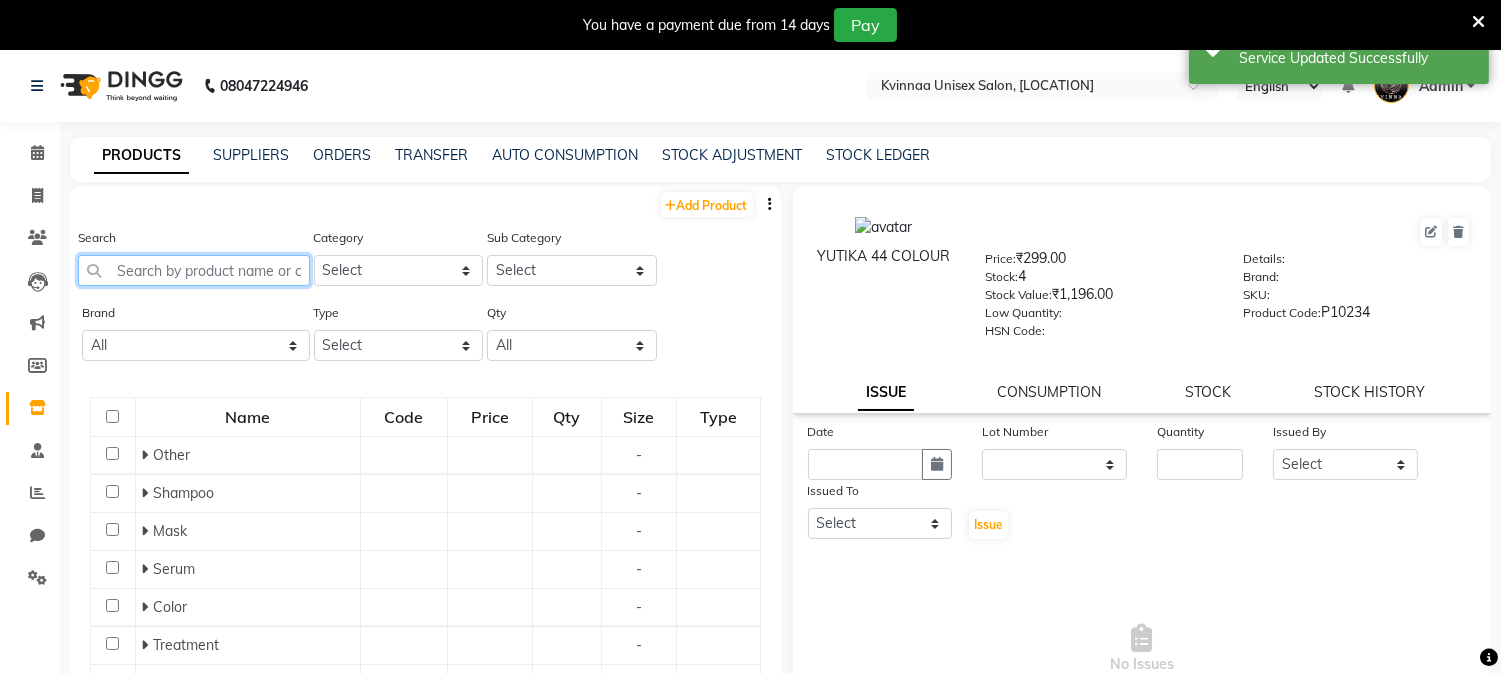 drag, startPoint x: 238, startPoint y: 274, endPoint x: 225, endPoint y: 281, distance: 14.764823 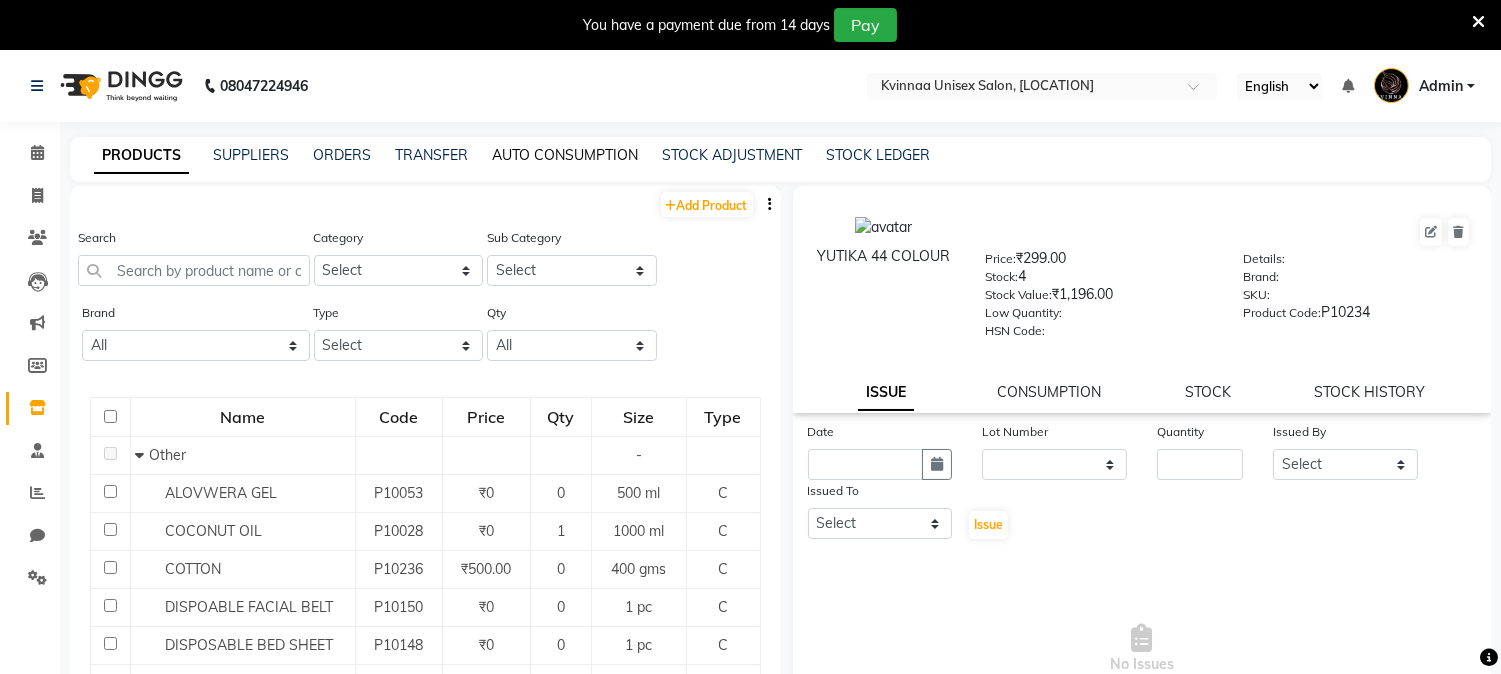 click on "AUTO CONSUMPTION" 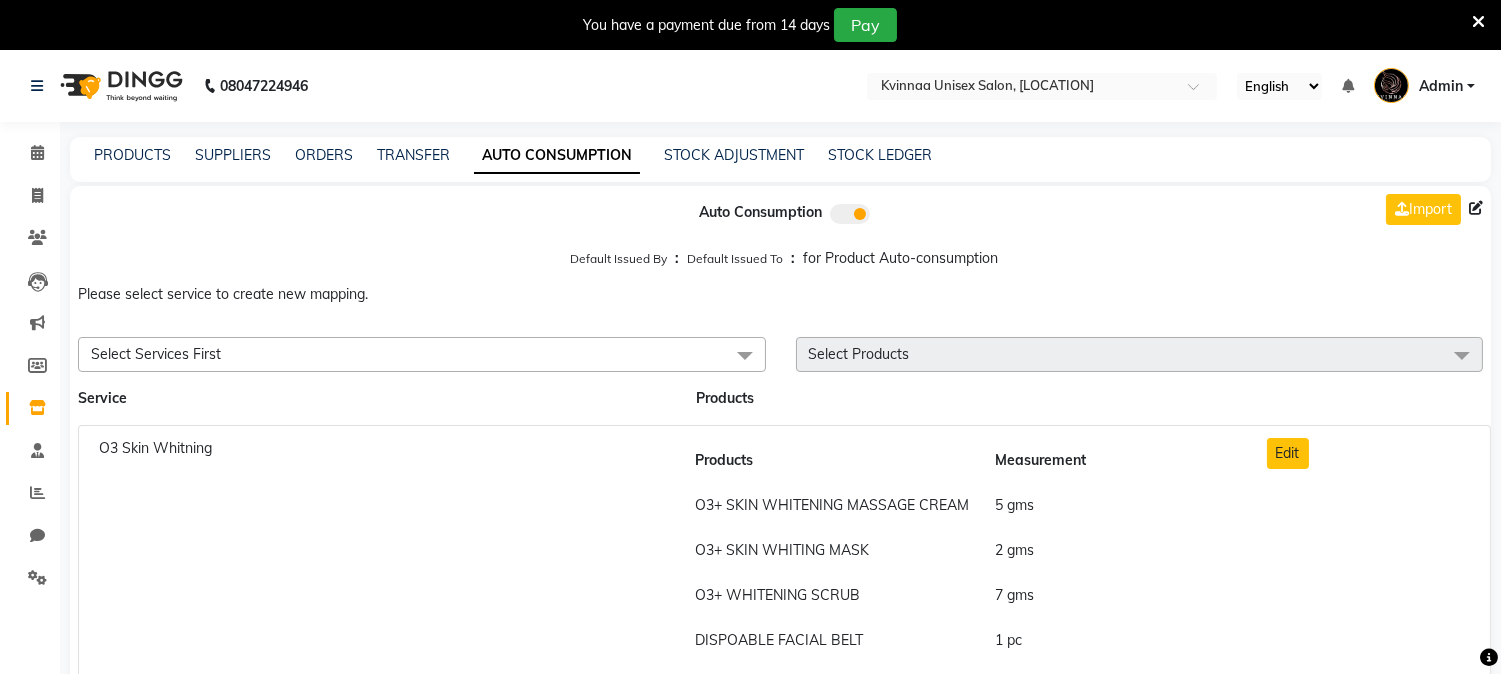 click on "Select Services First" at bounding box center [422, 354] 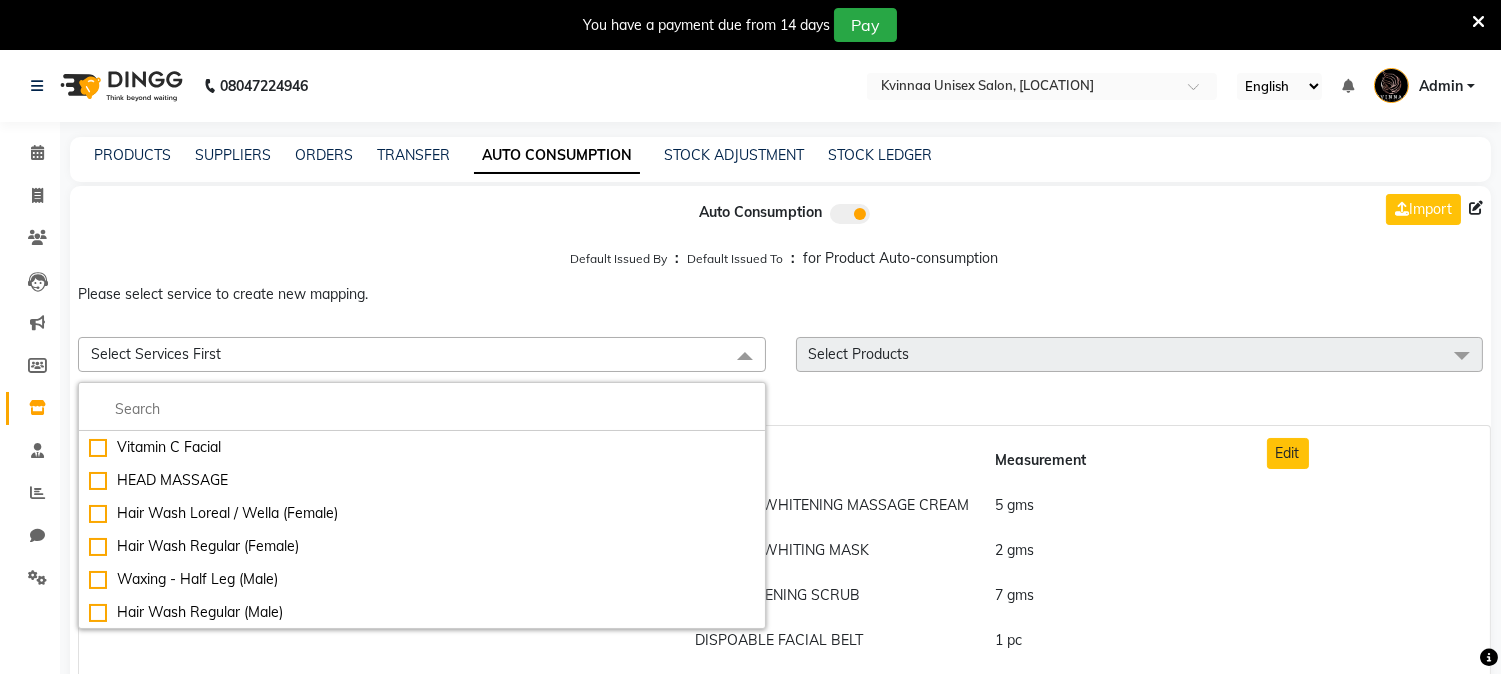 click on "Select Services First" at bounding box center [156, 354] 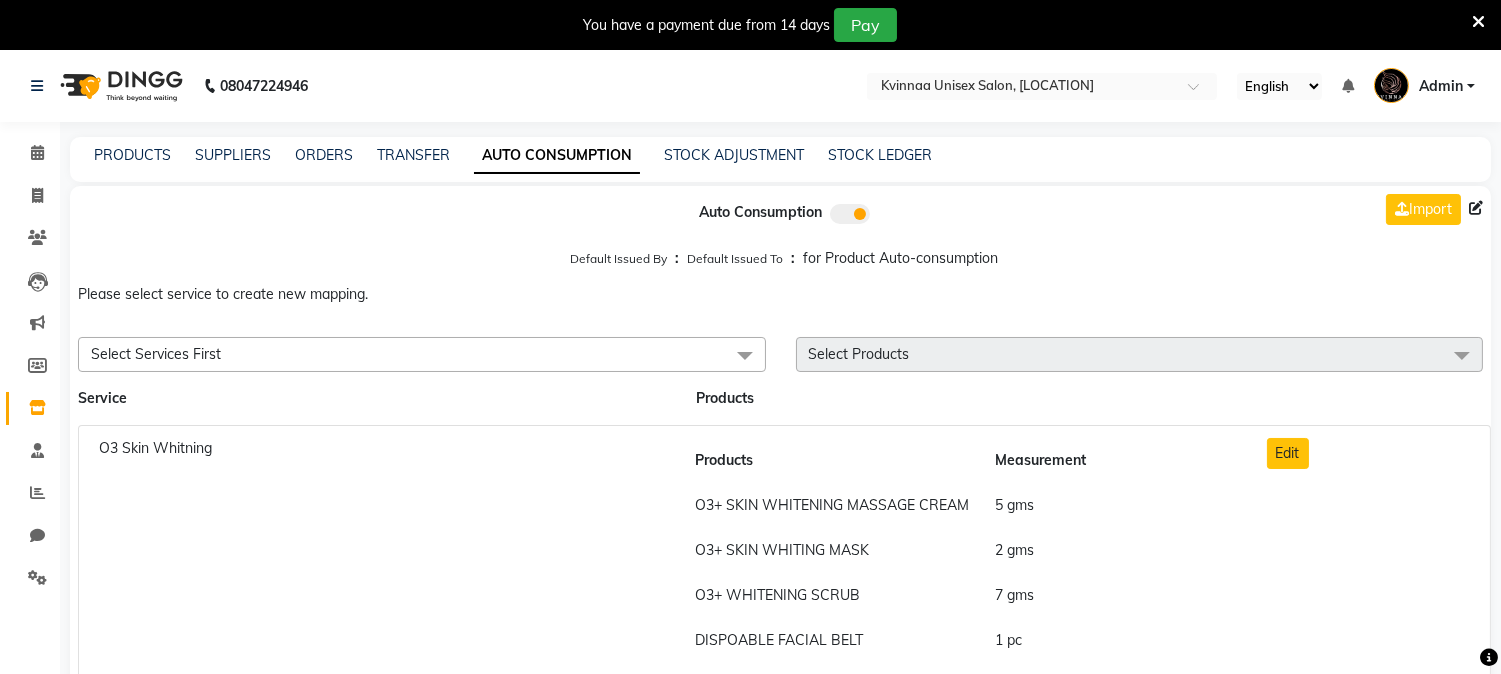 click on "Select Services First" at bounding box center [156, 354] 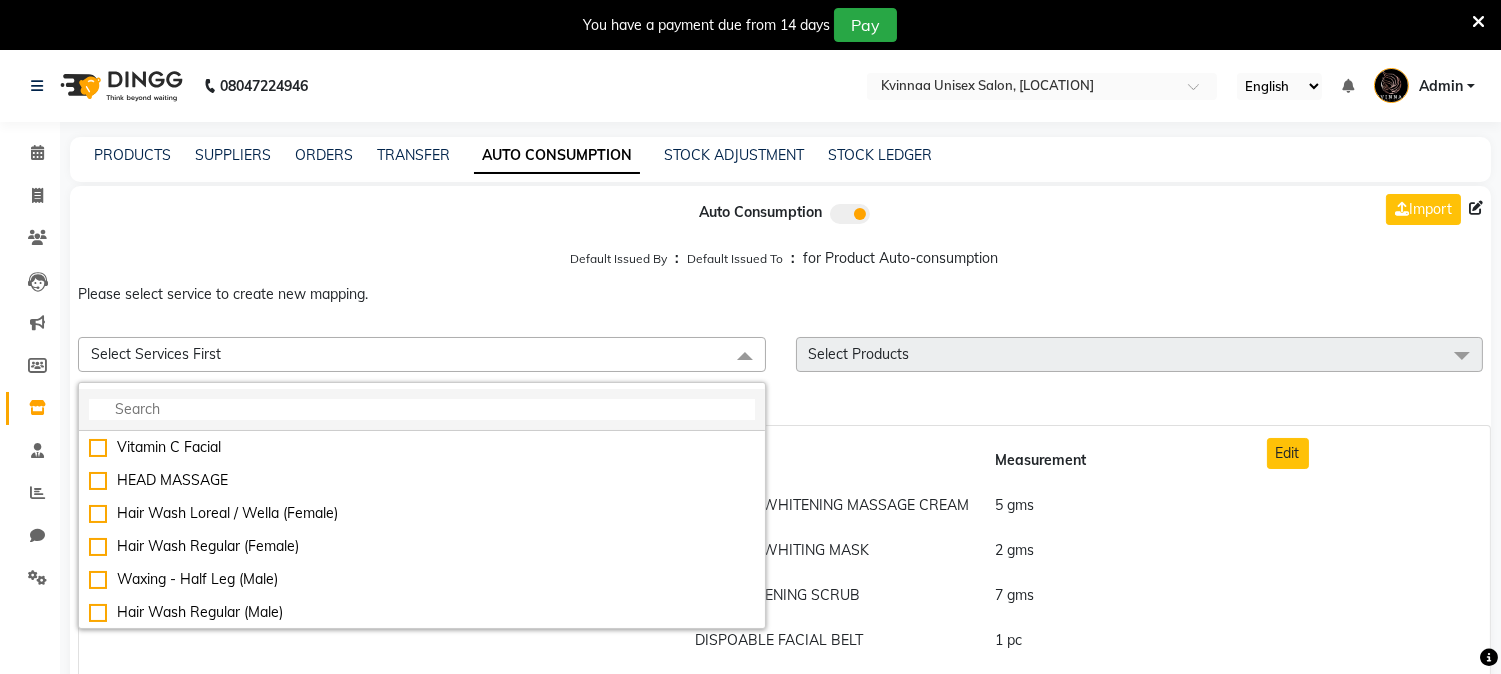 click at bounding box center (422, 409) 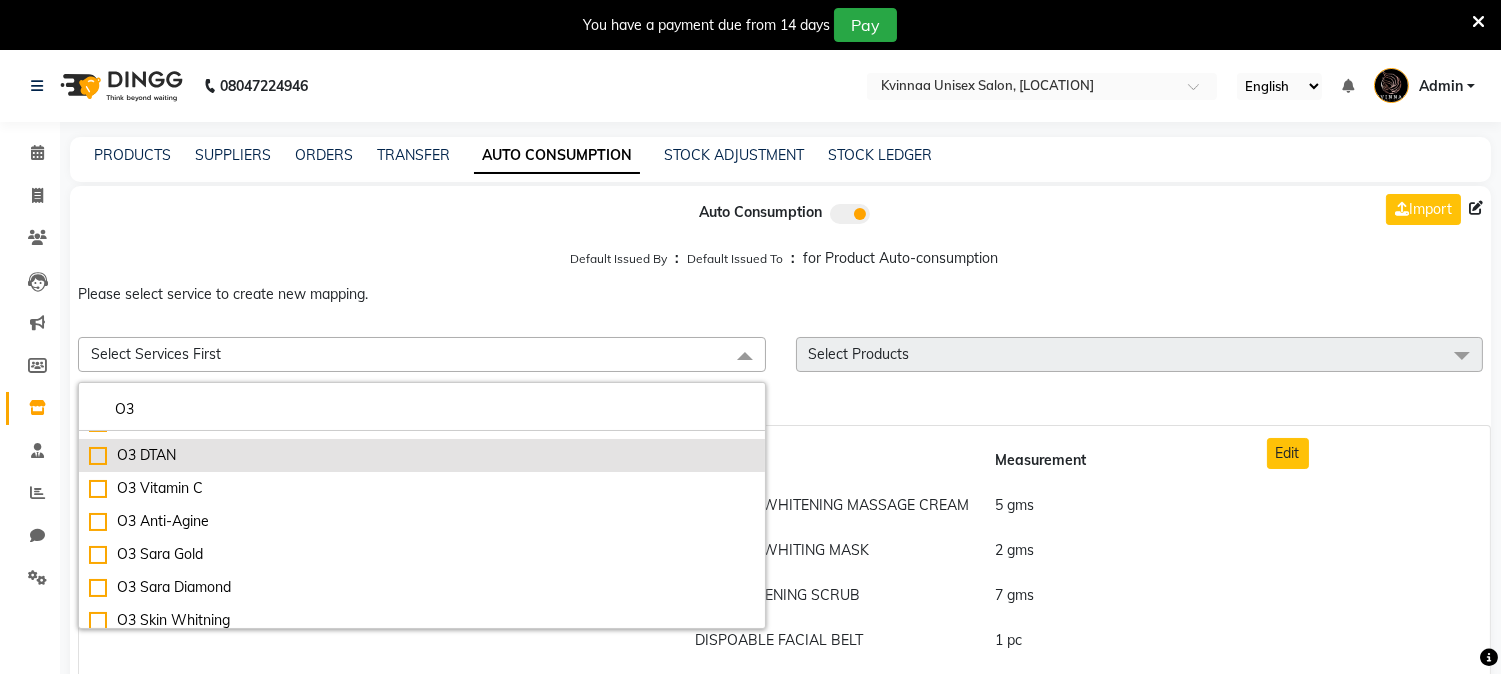 scroll, scrollTop: 100, scrollLeft: 0, axis: vertical 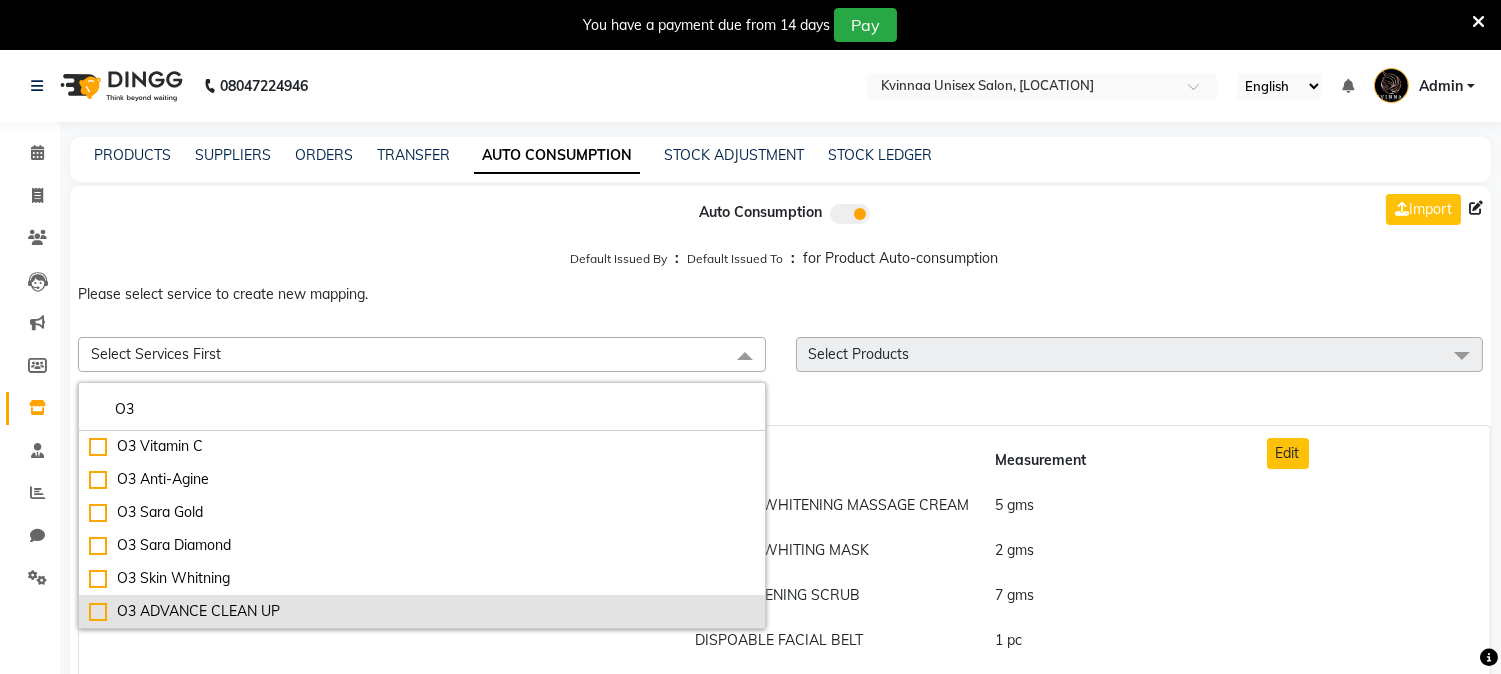 type on "O3" 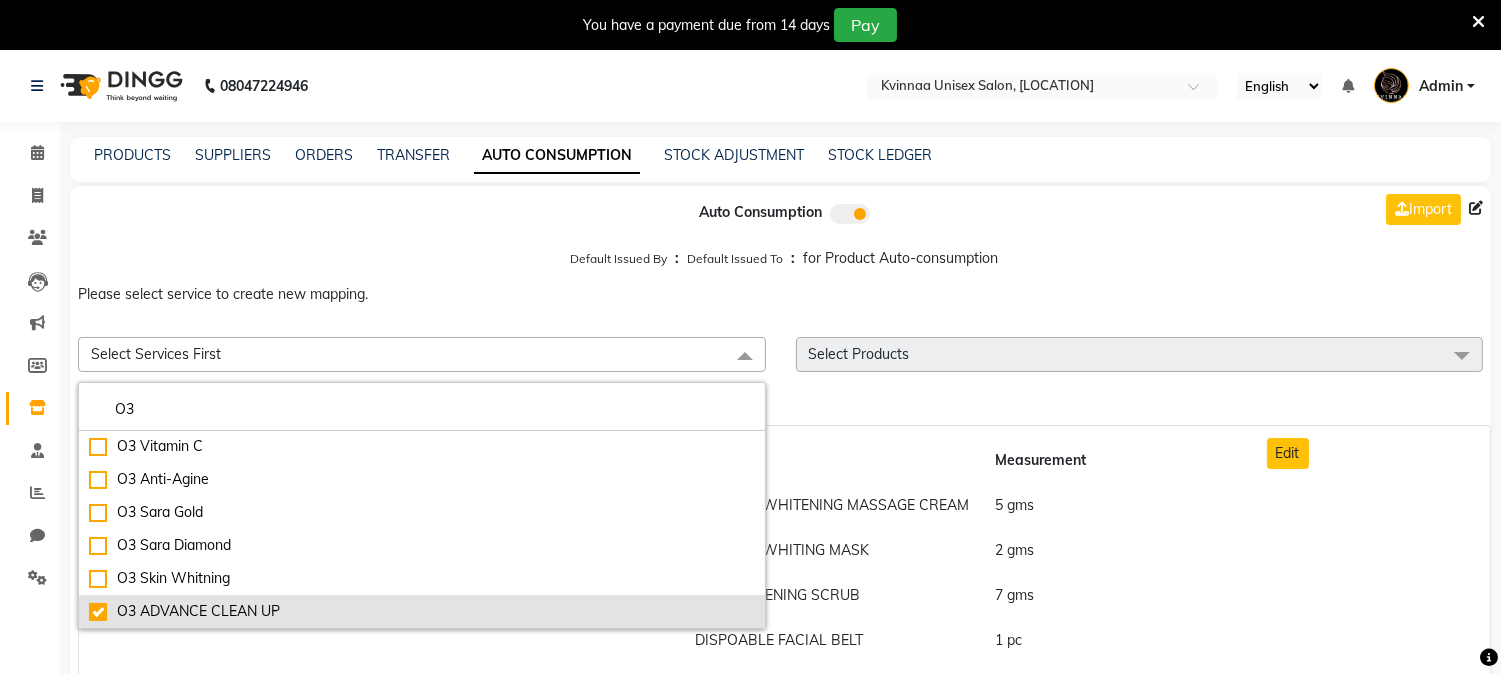 checkbox on "true" 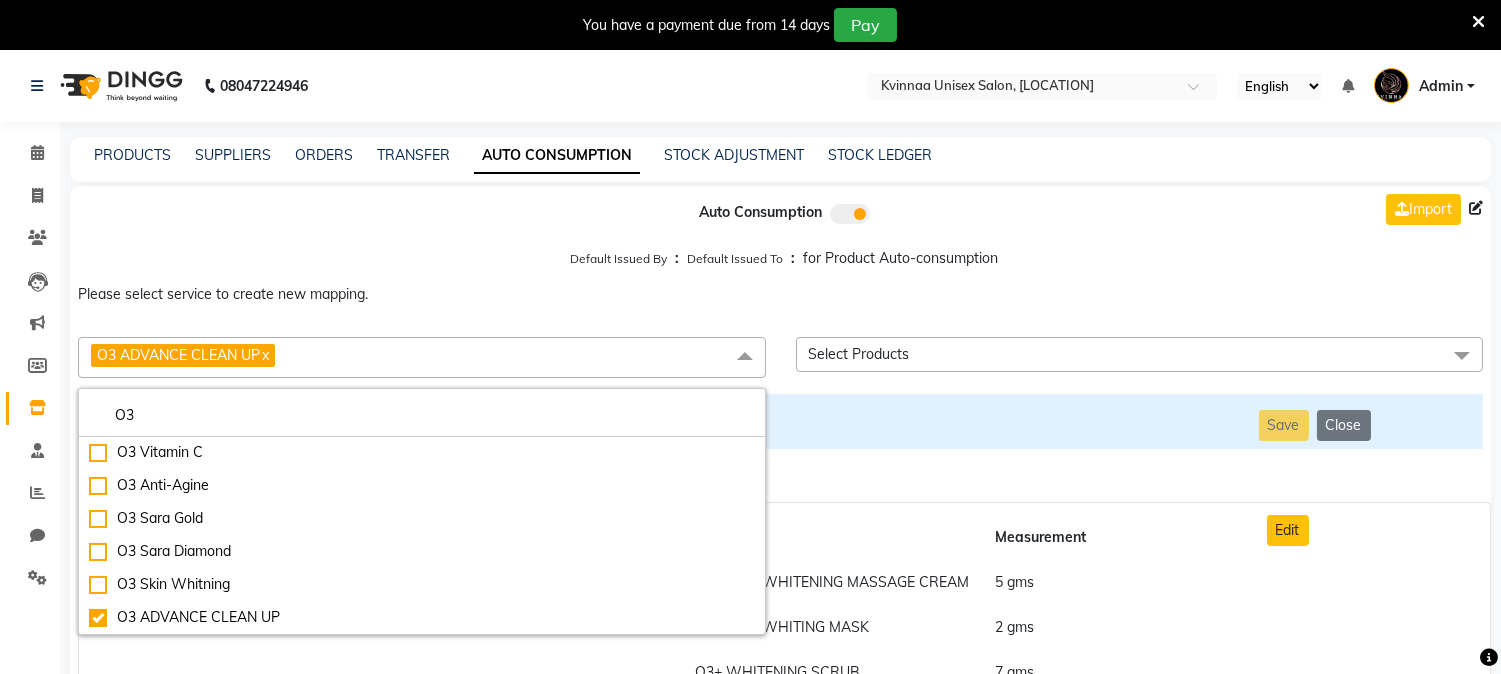 click on "Select Products" at bounding box center [1140, 354] 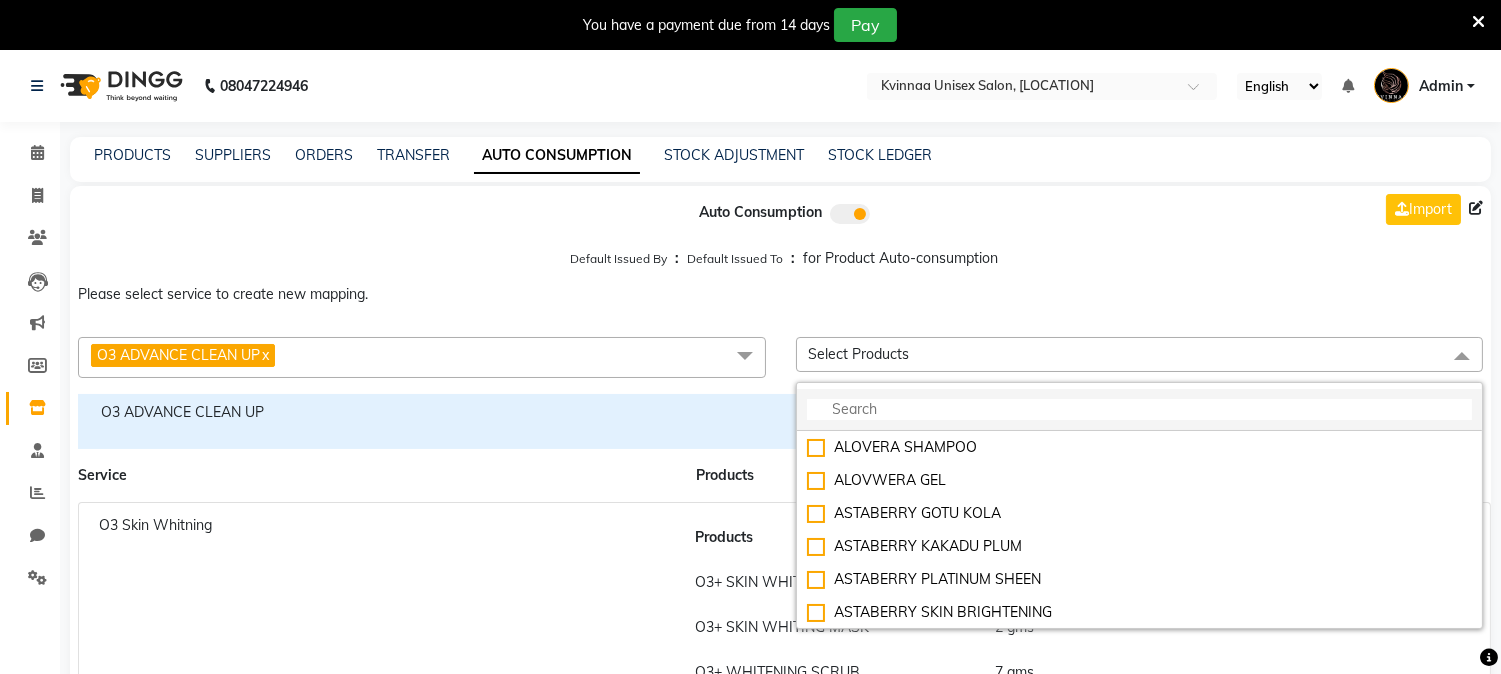 click at bounding box center (1140, 409) 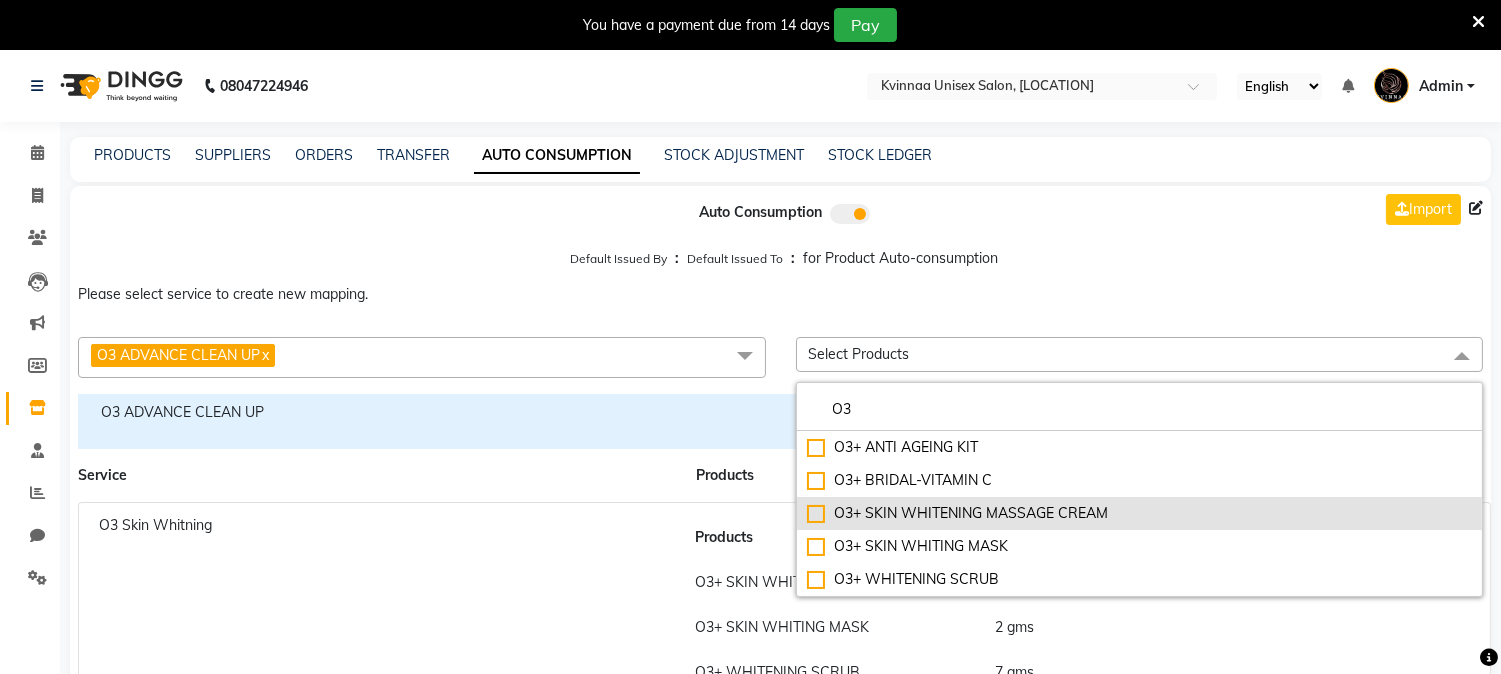 type on "O3" 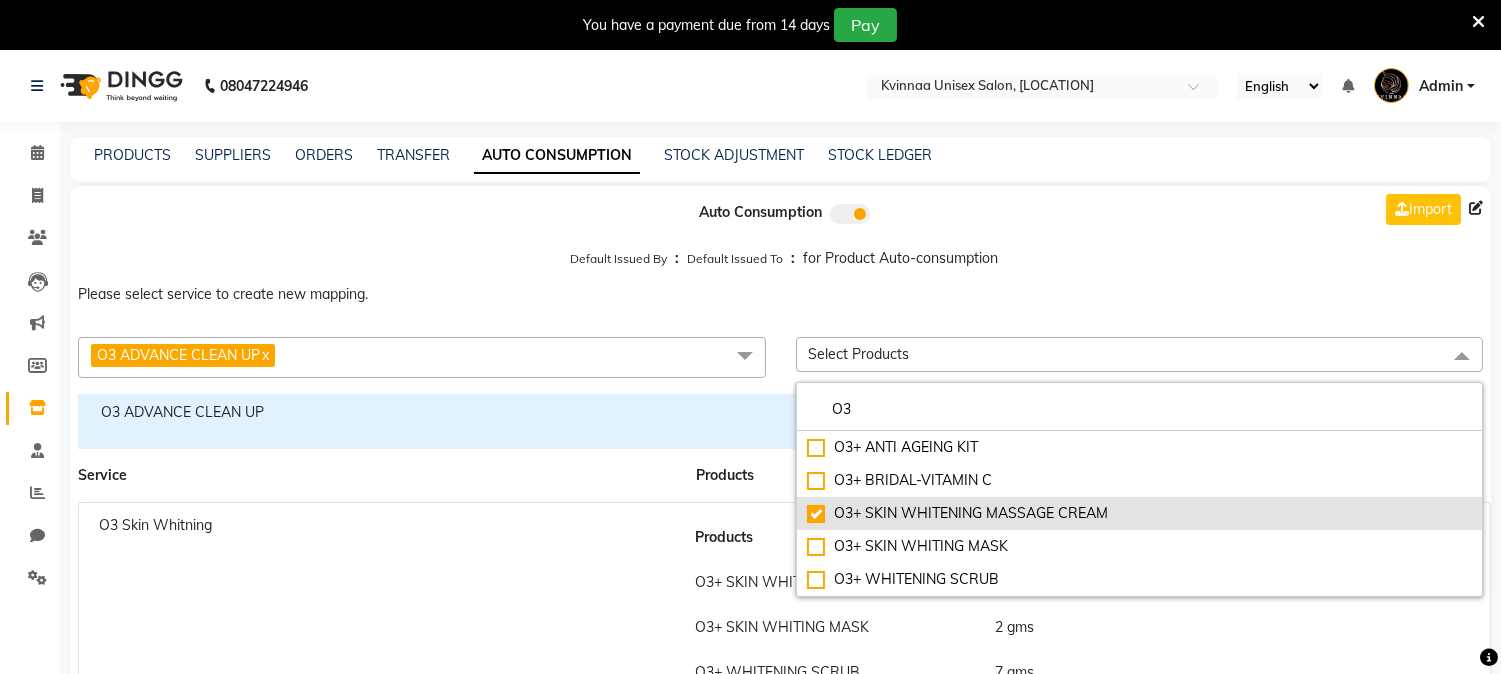 checkbox on "true" 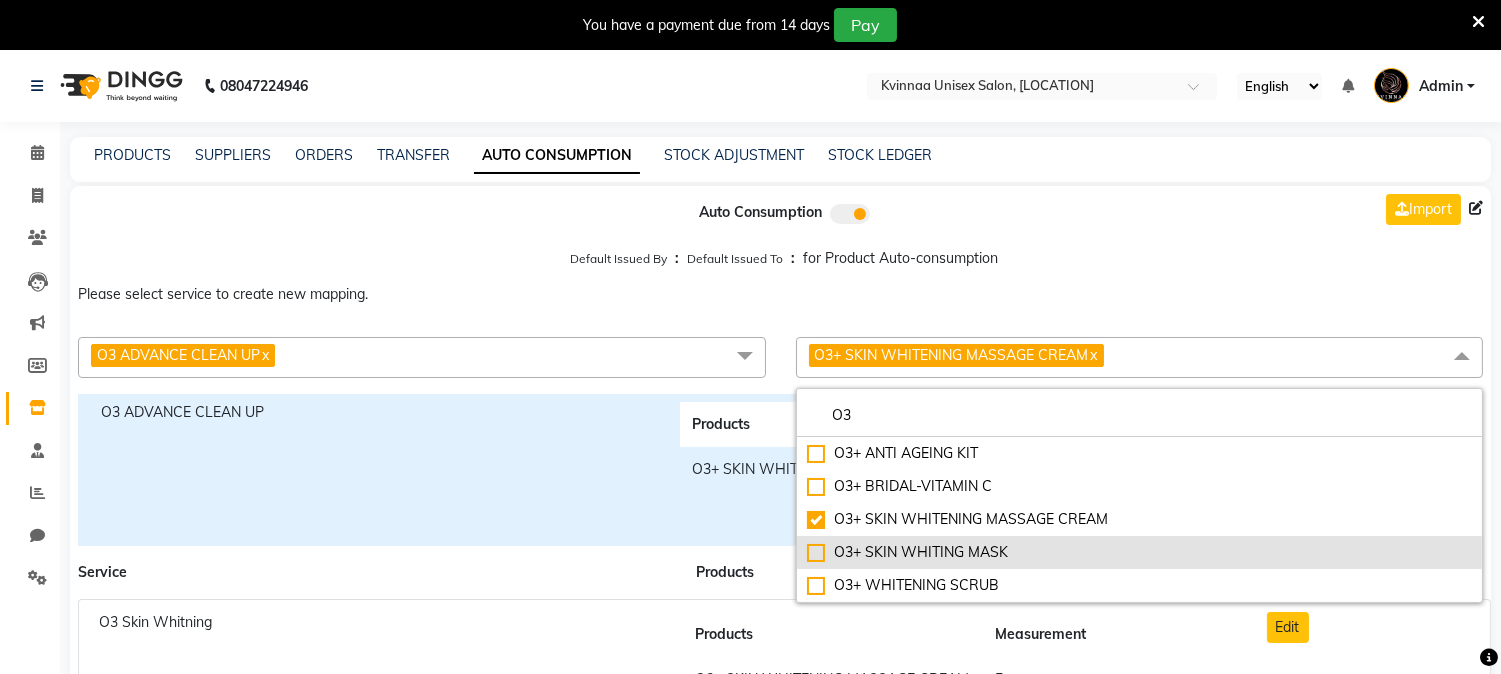 click on "O3+ SKIN WHITING MASK" at bounding box center [1140, 552] 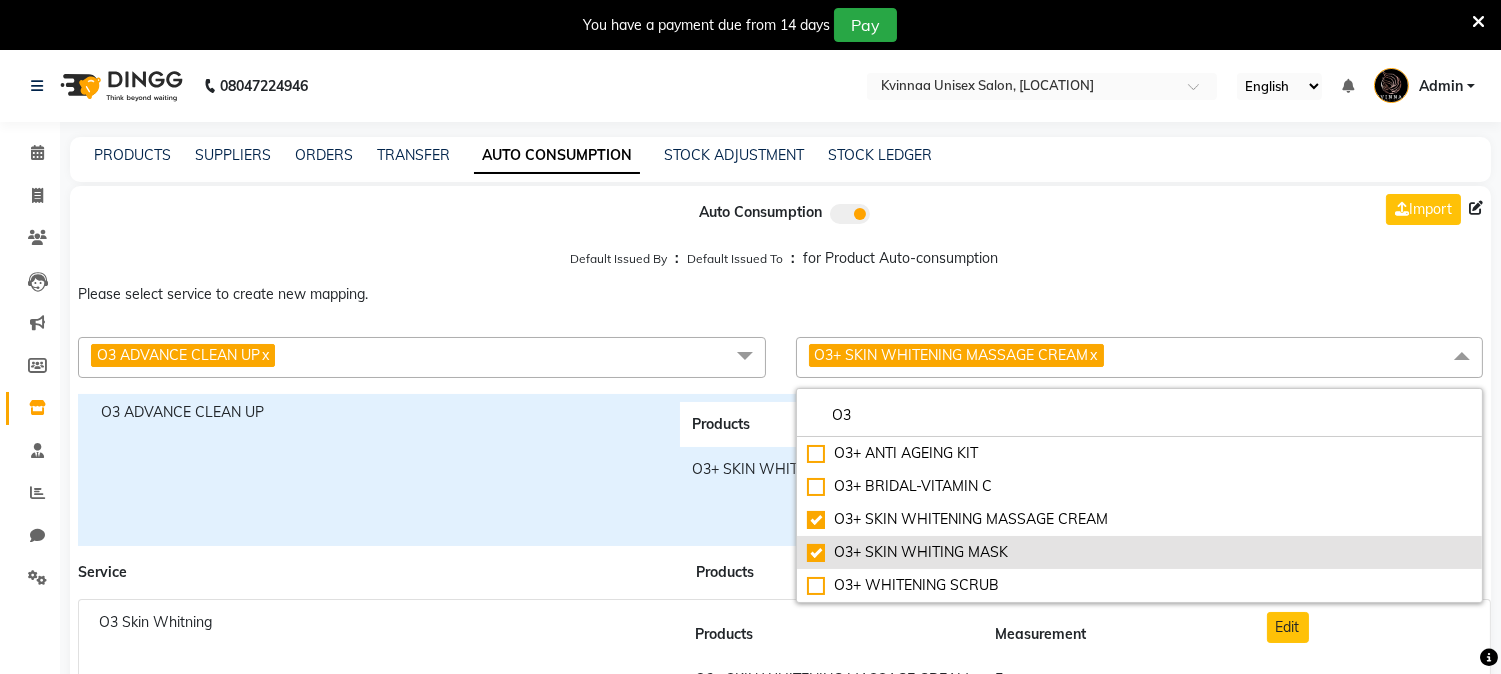 checkbox on "true" 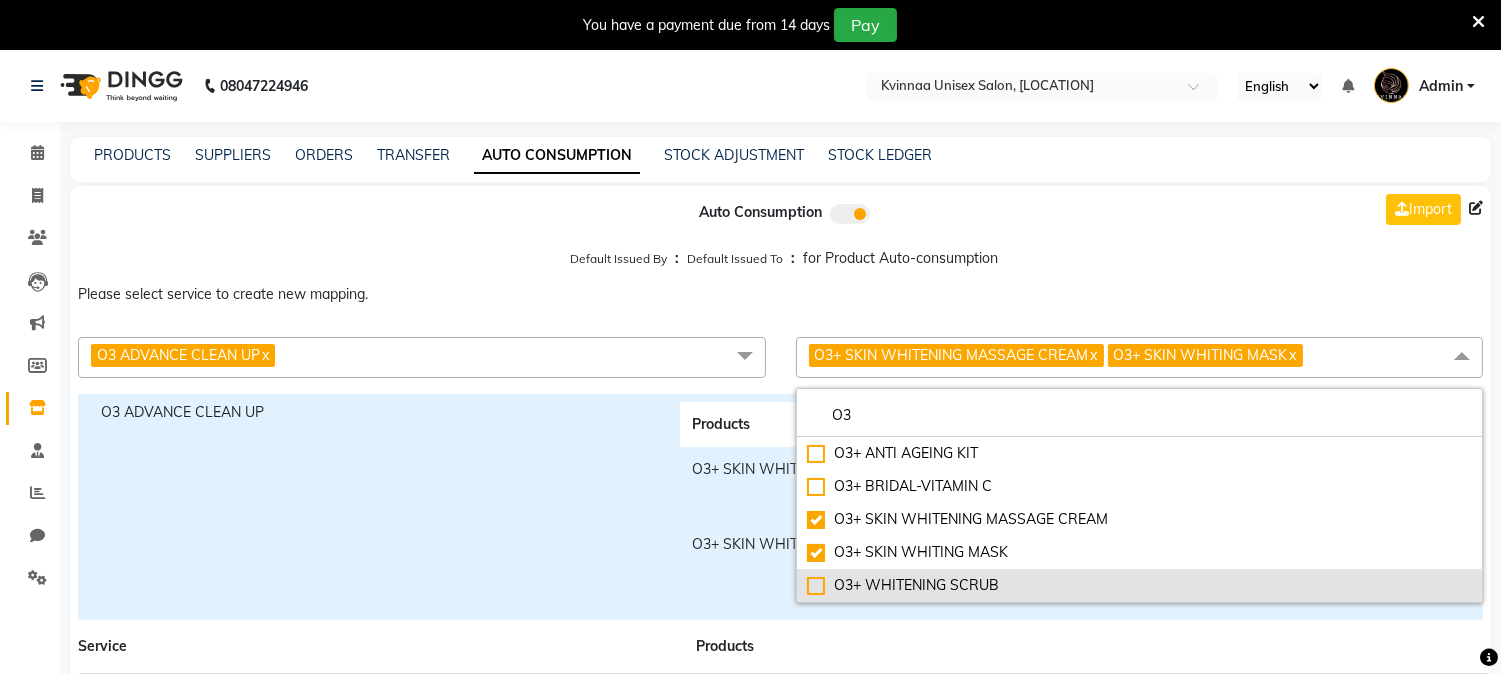 click on "O3+ WHITENING SCRUB" at bounding box center (1140, 585) 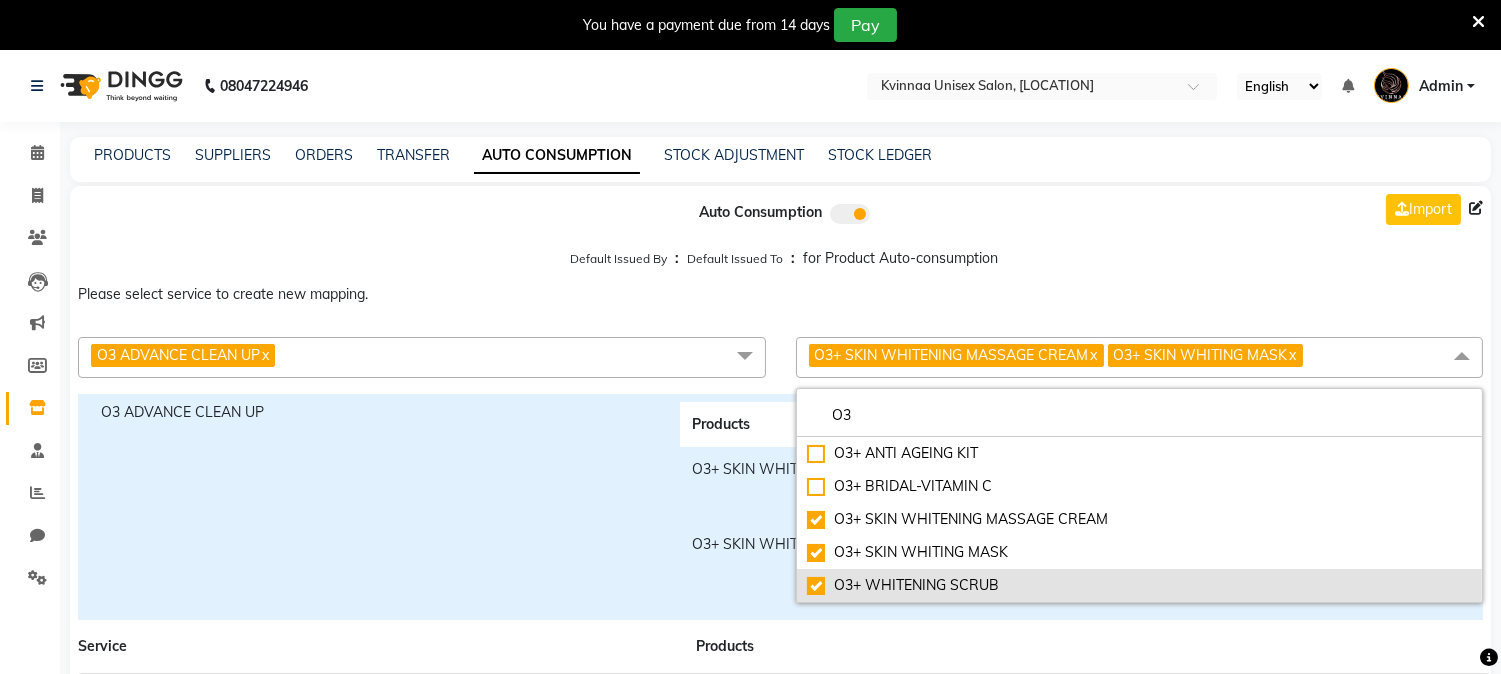 checkbox on "true" 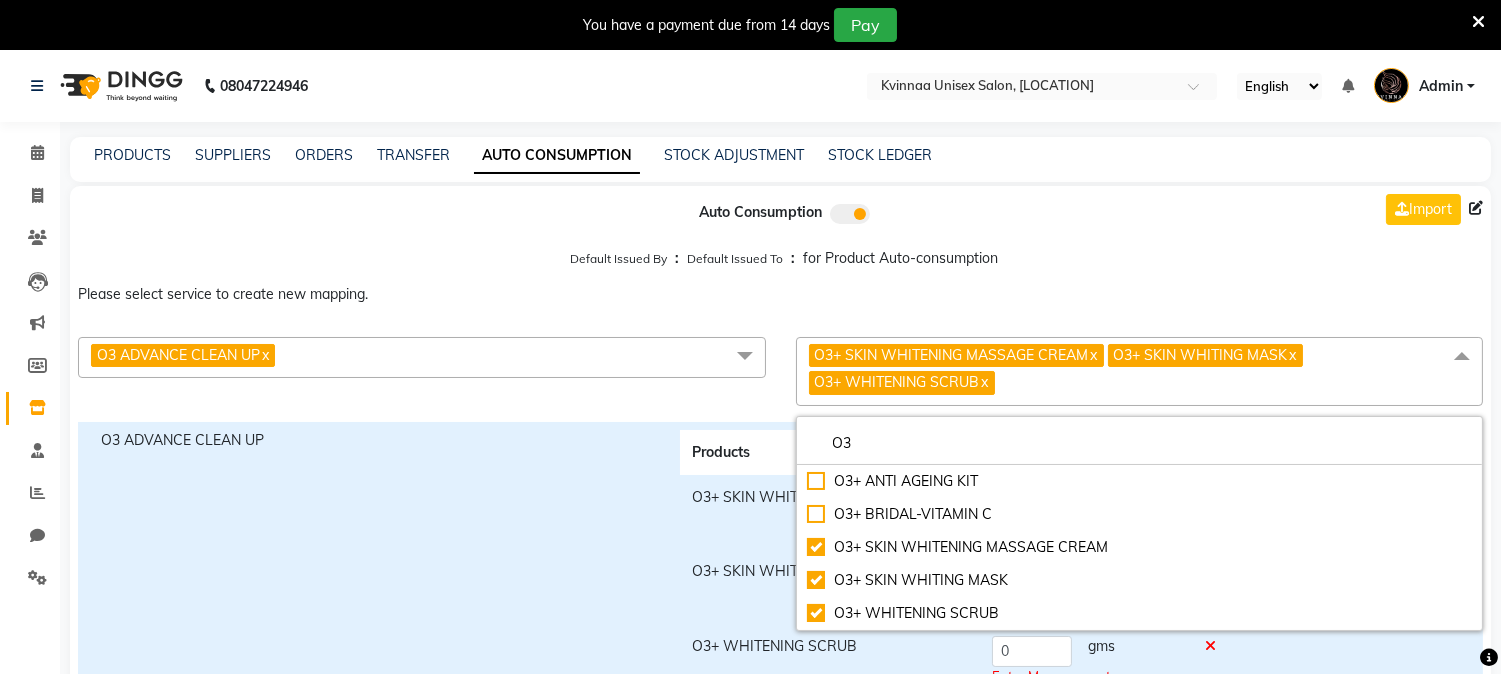 click on "O3+ SKIN WHITENING MASSAGE CREAM  x O3+ SKIN WHITING MASK  x O3+ WHITENING SCRUB  x" at bounding box center [1140, 371] 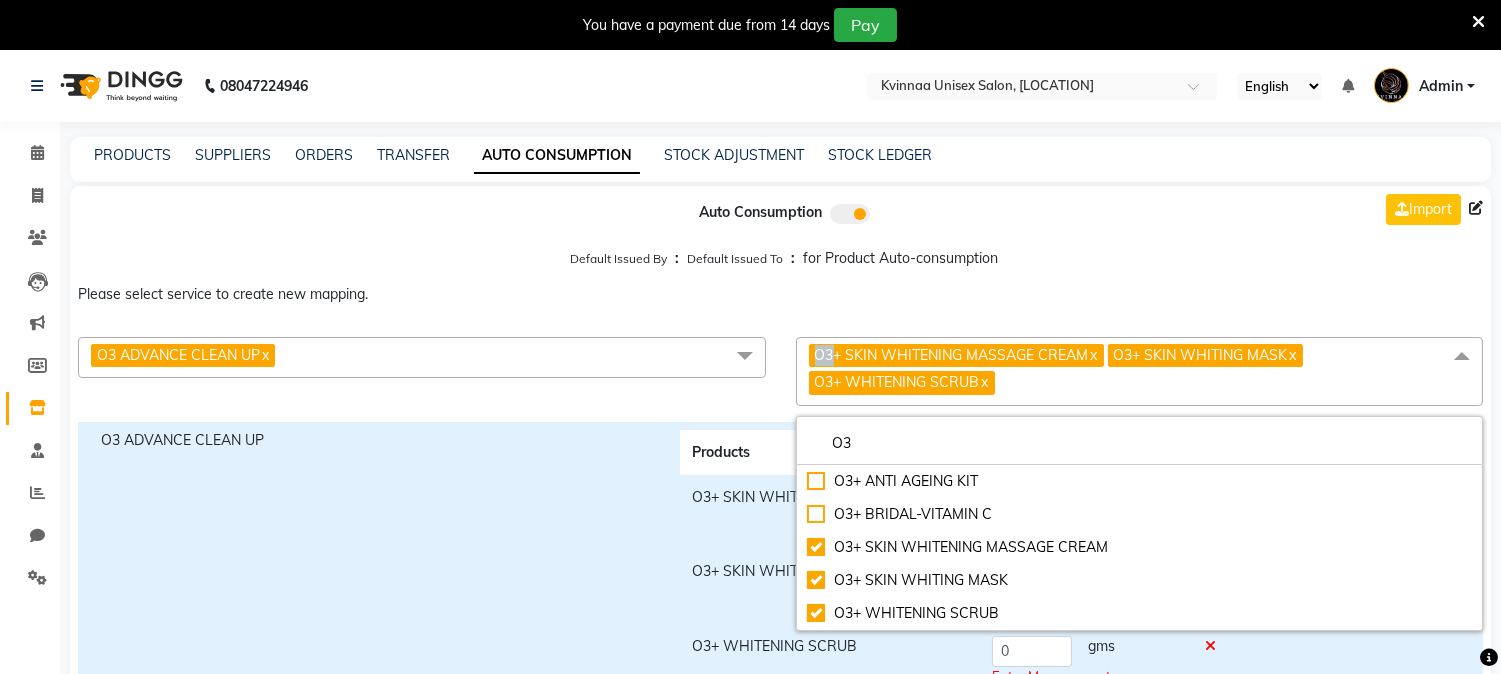 click on "O3+ SKIN WHITENING MASSAGE CREAM  x O3+ SKIN WHITING MASK  x O3+ WHITENING SCRUB  x" at bounding box center (1140, 371) 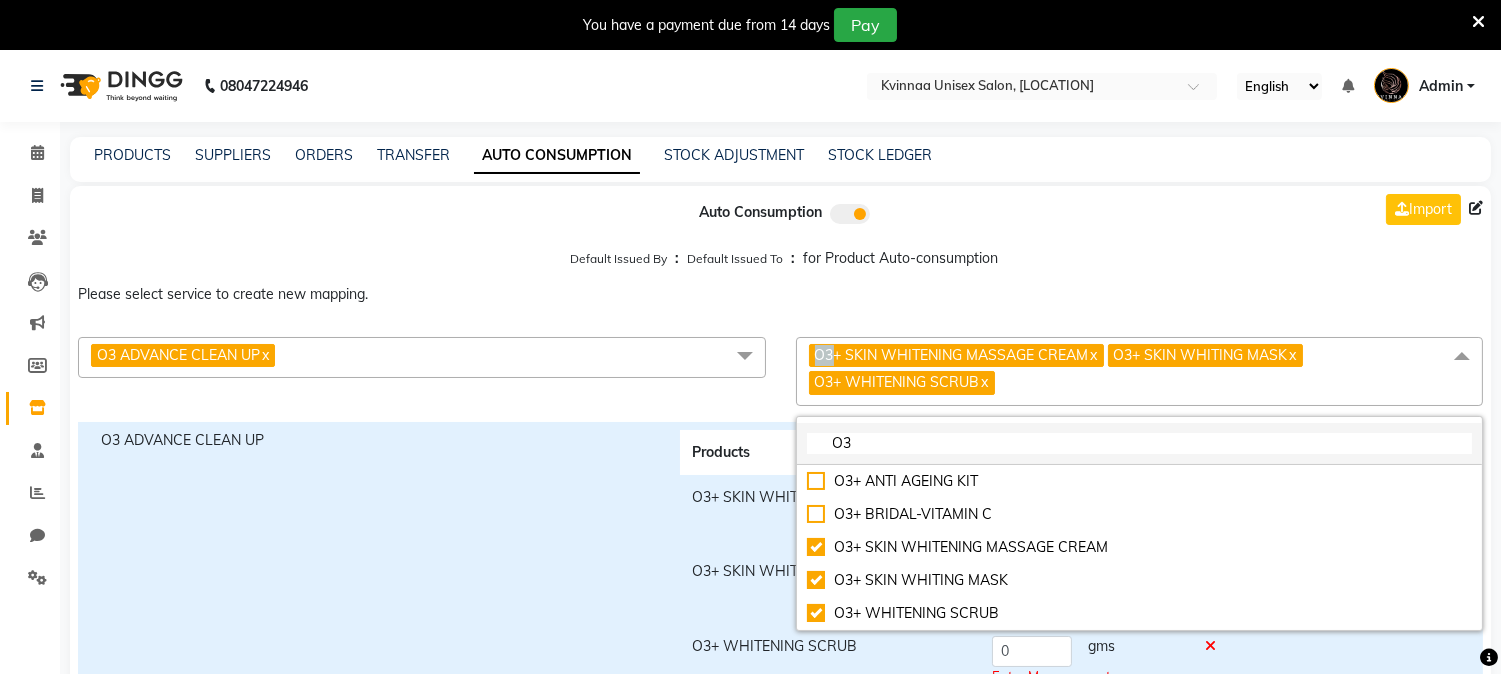 click on "O3" at bounding box center [1140, 443] 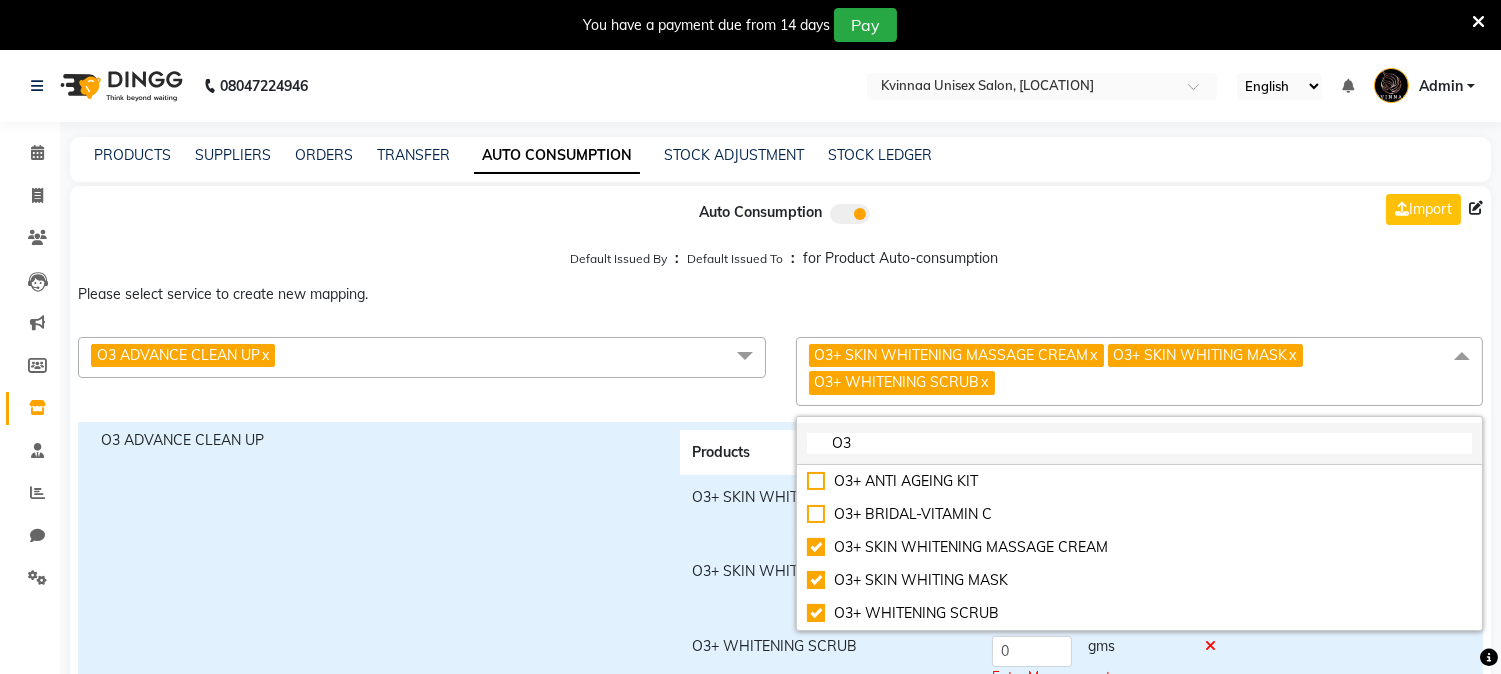 click on "O3" at bounding box center [1140, 443] 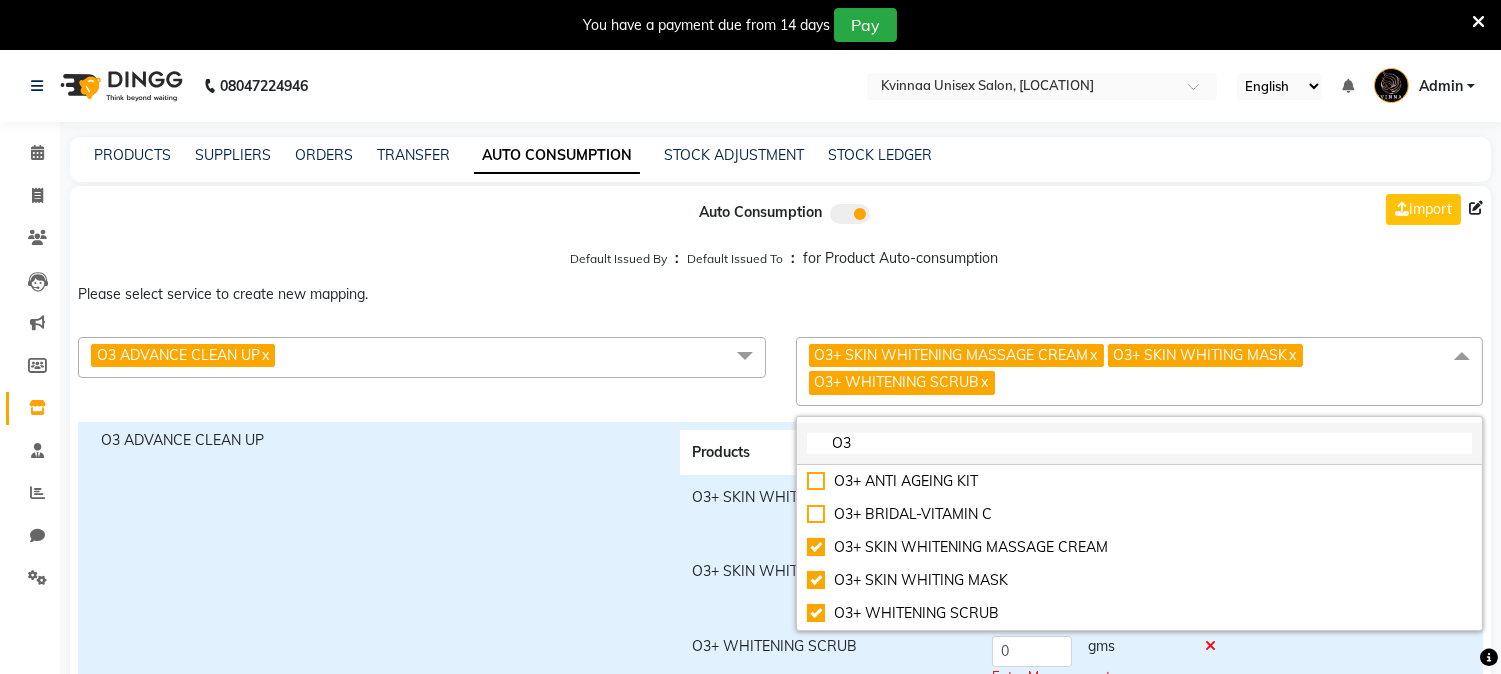click on "O3" at bounding box center [1140, 443] 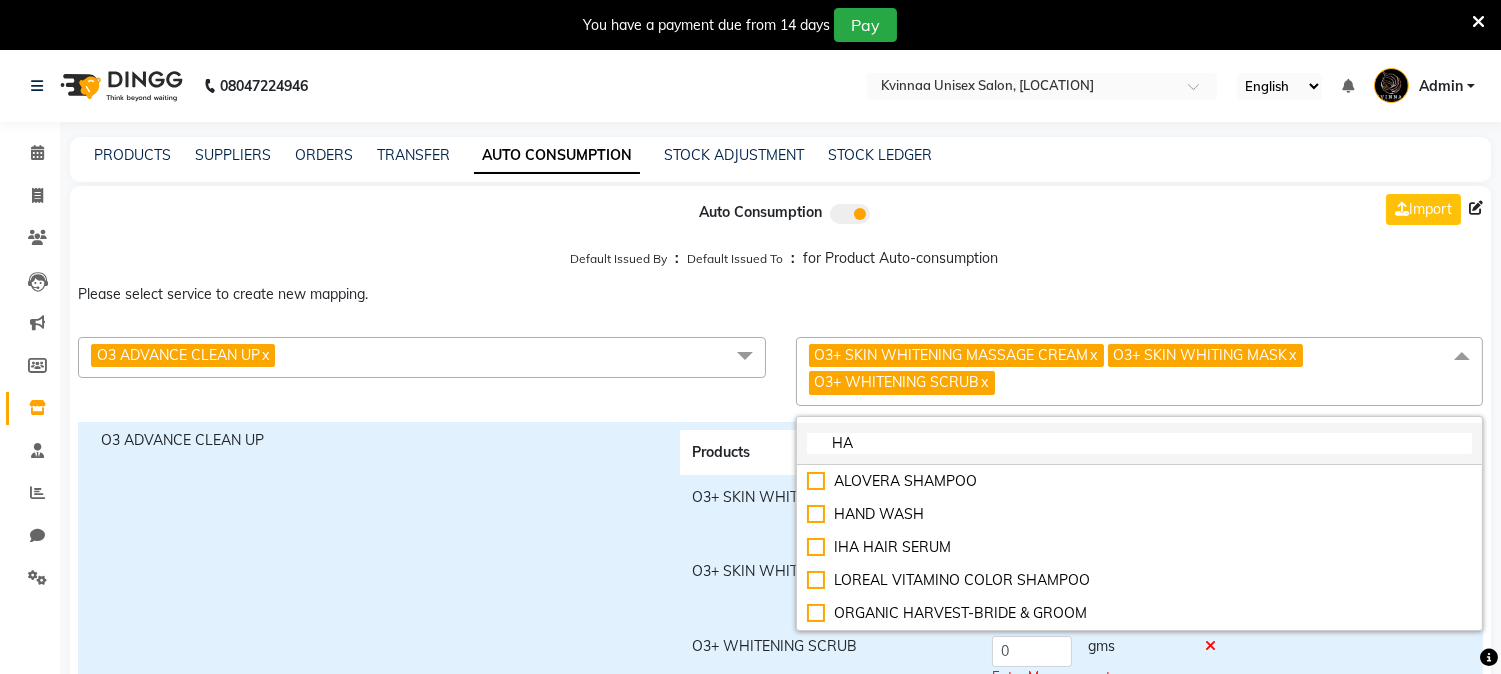 type on "H" 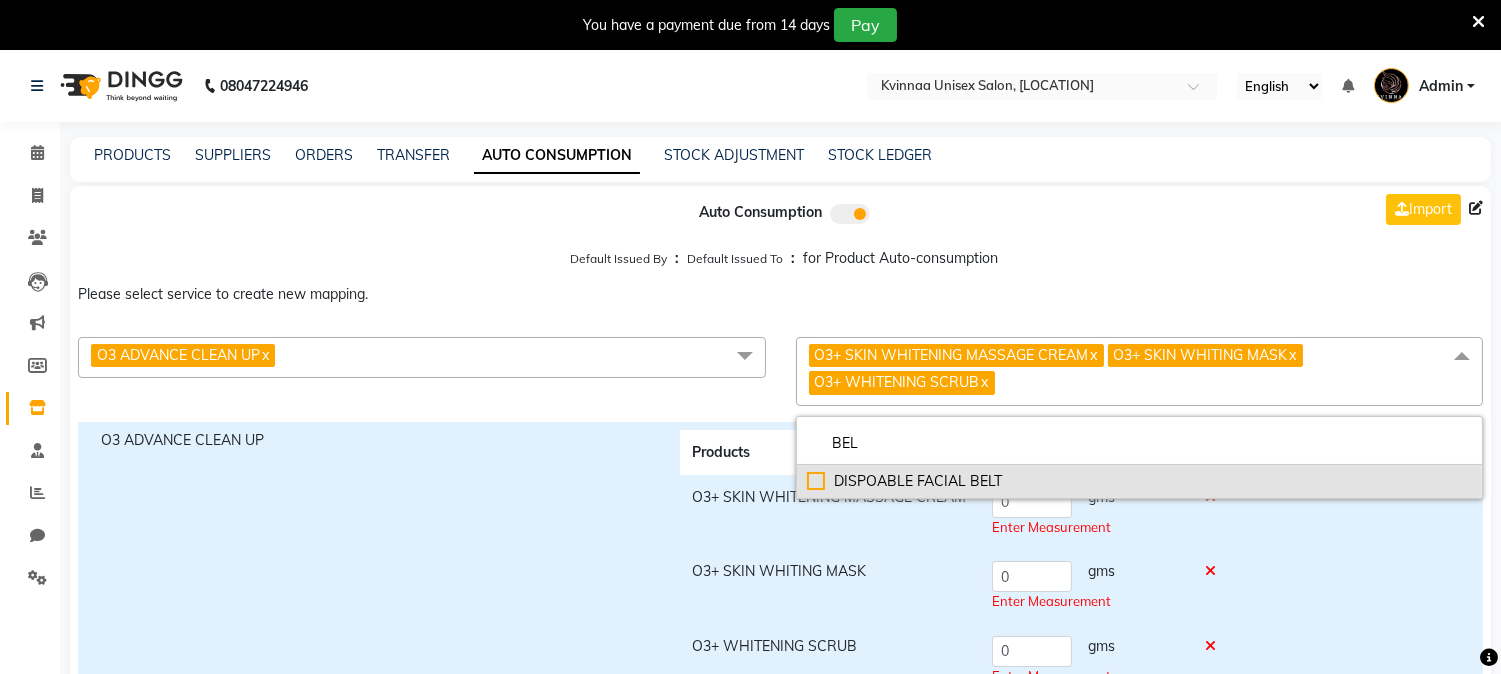 type on "BEL" 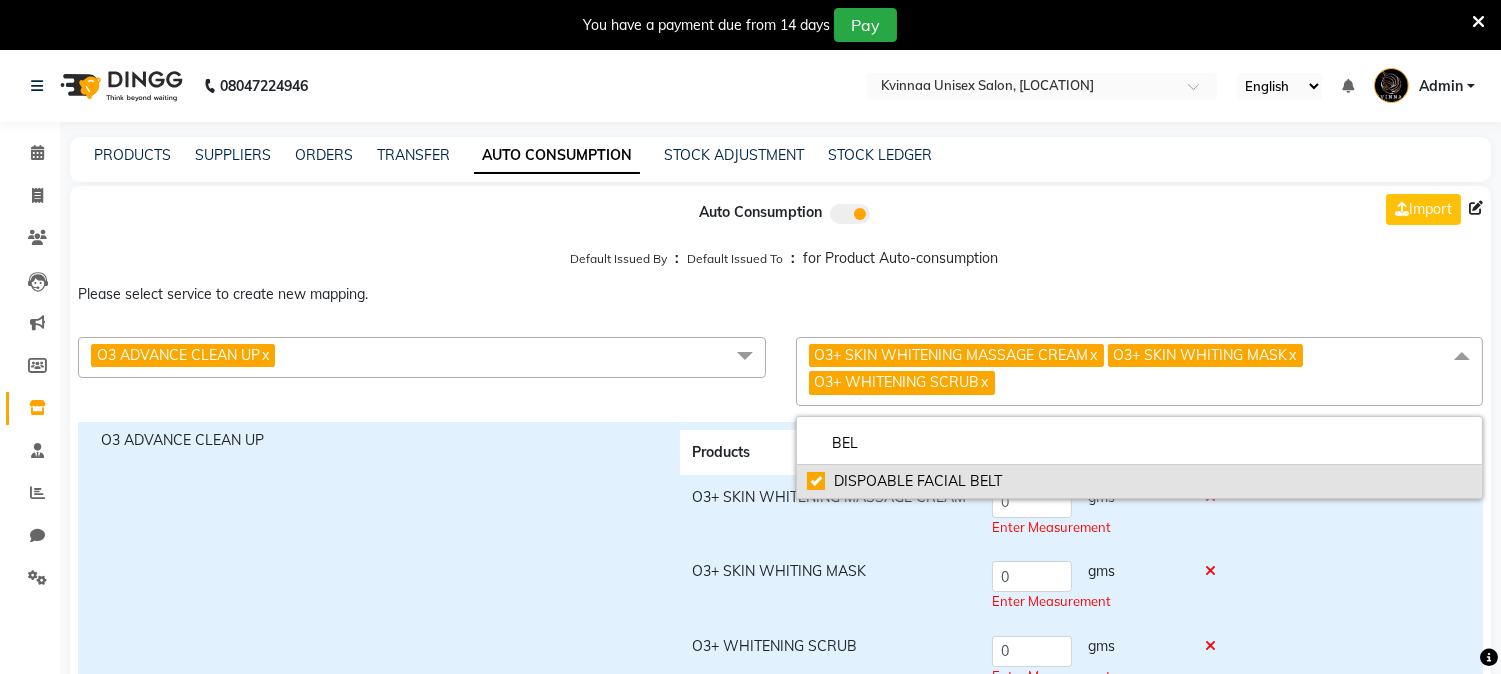 checkbox on "true" 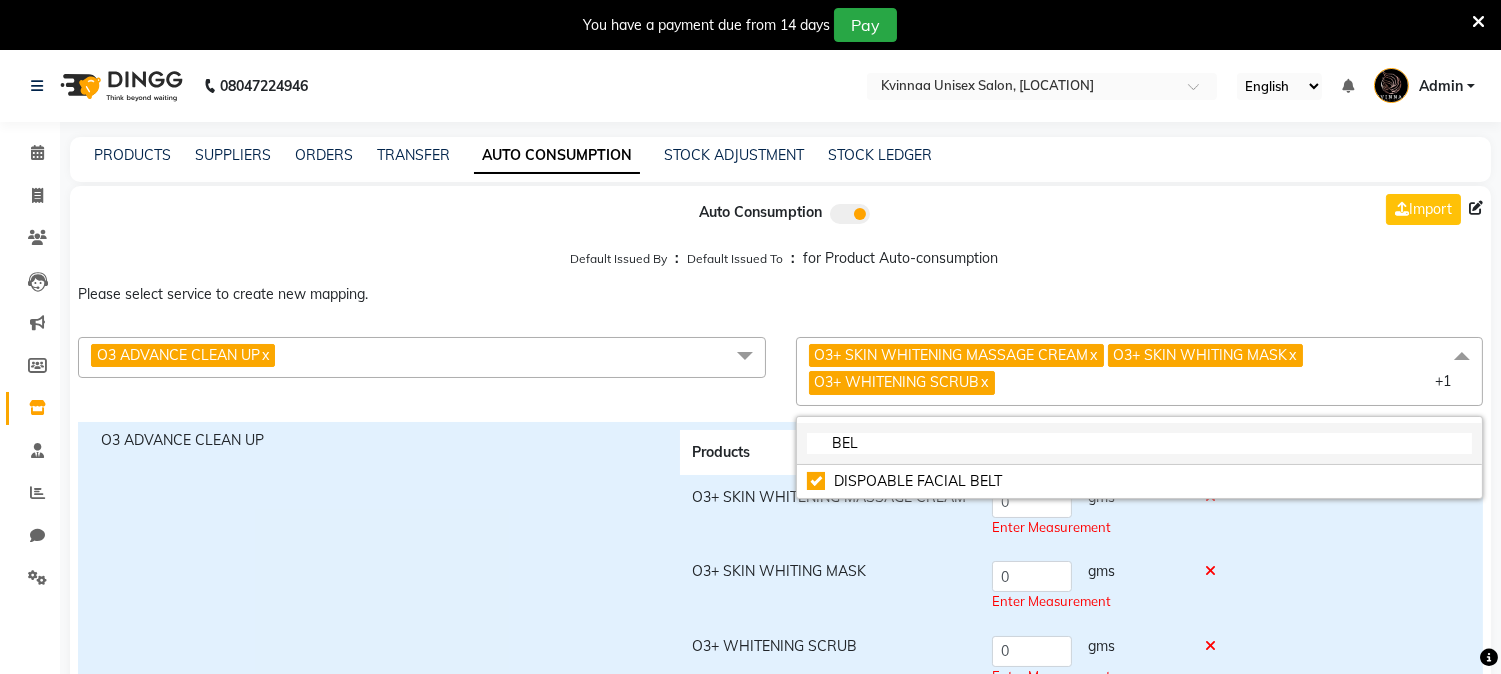click on "BEL" at bounding box center (1140, 444) 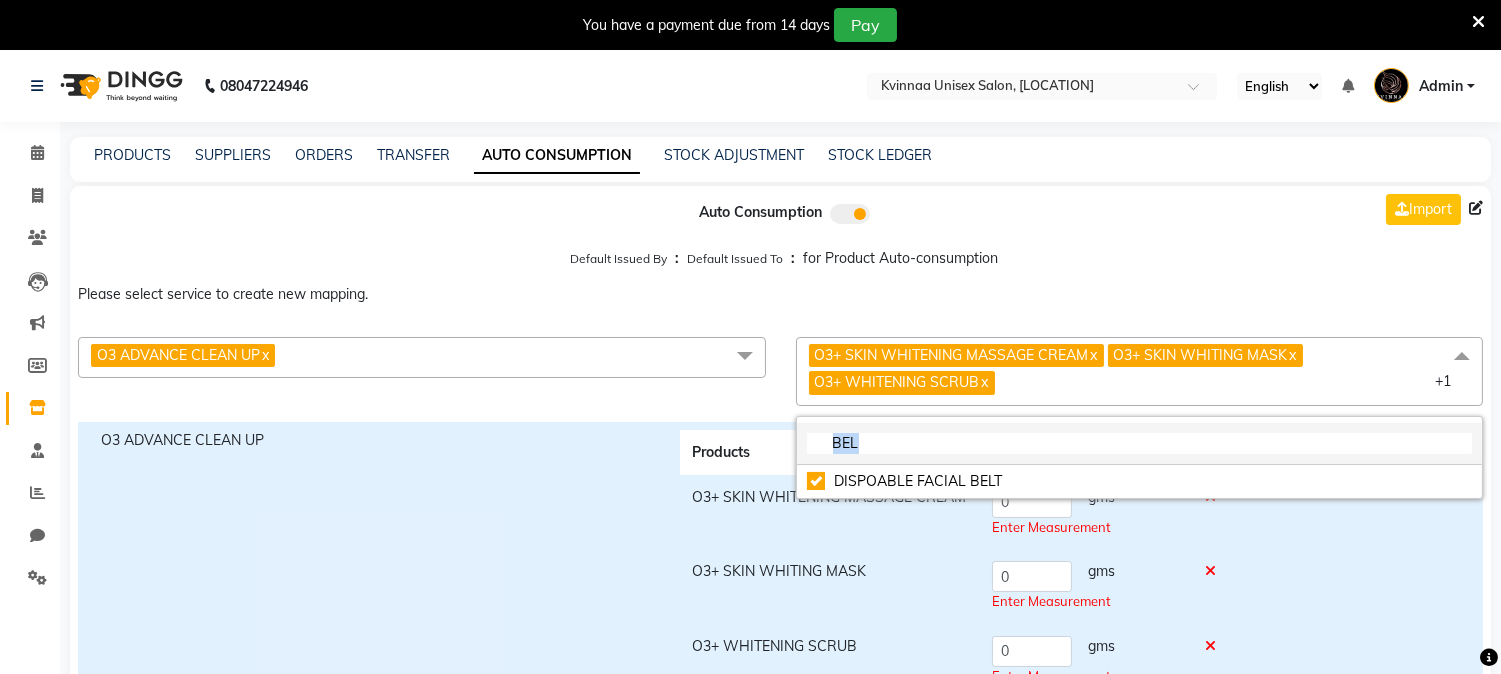 click on "BEL" at bounding box center [1140, 444] 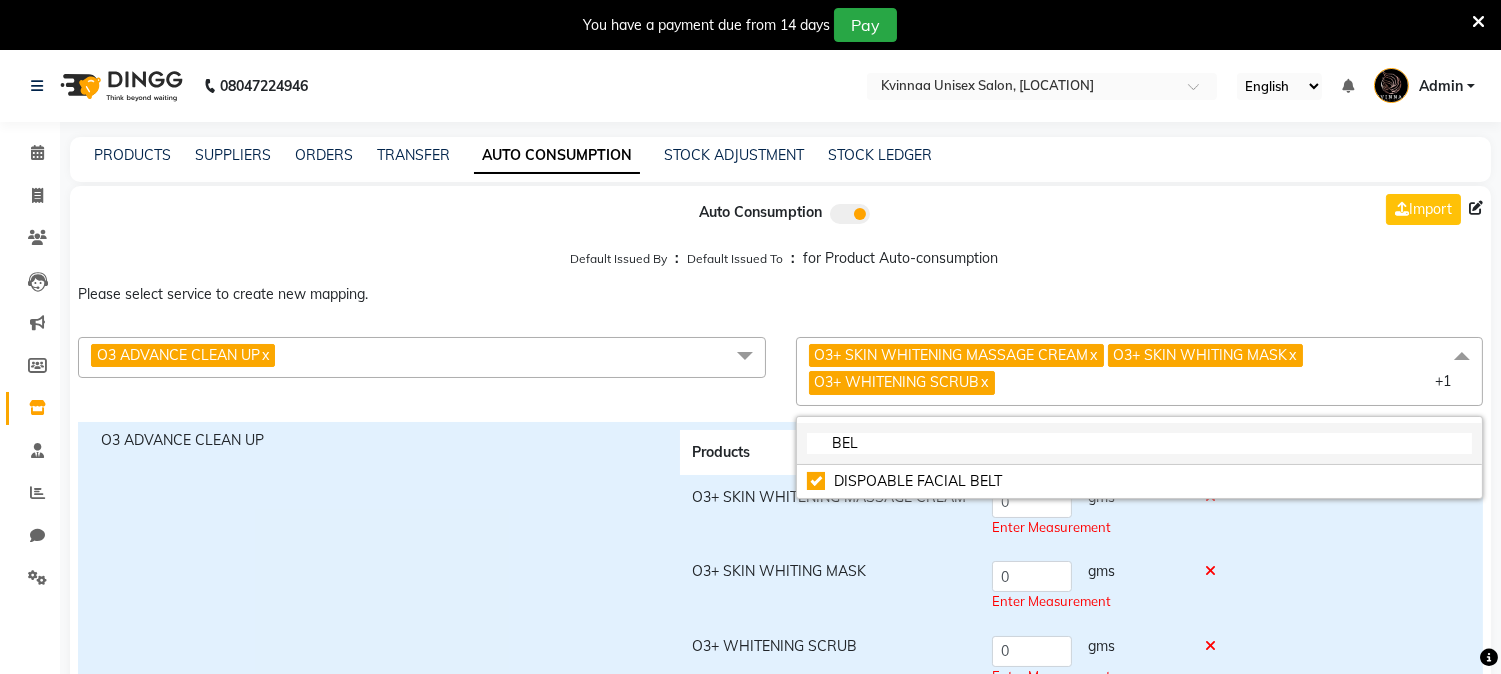 click on "BEL" at bounding box center (1140, 443) 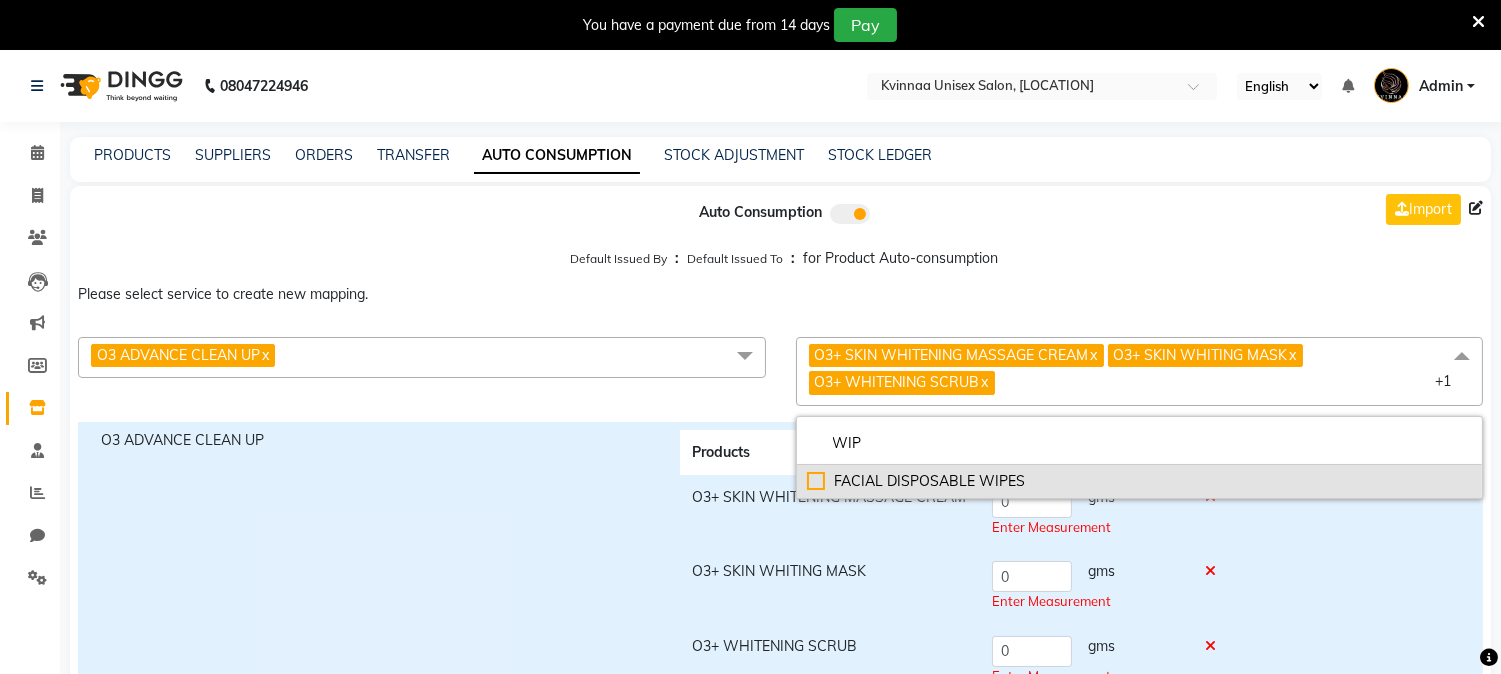 type on "WIP" 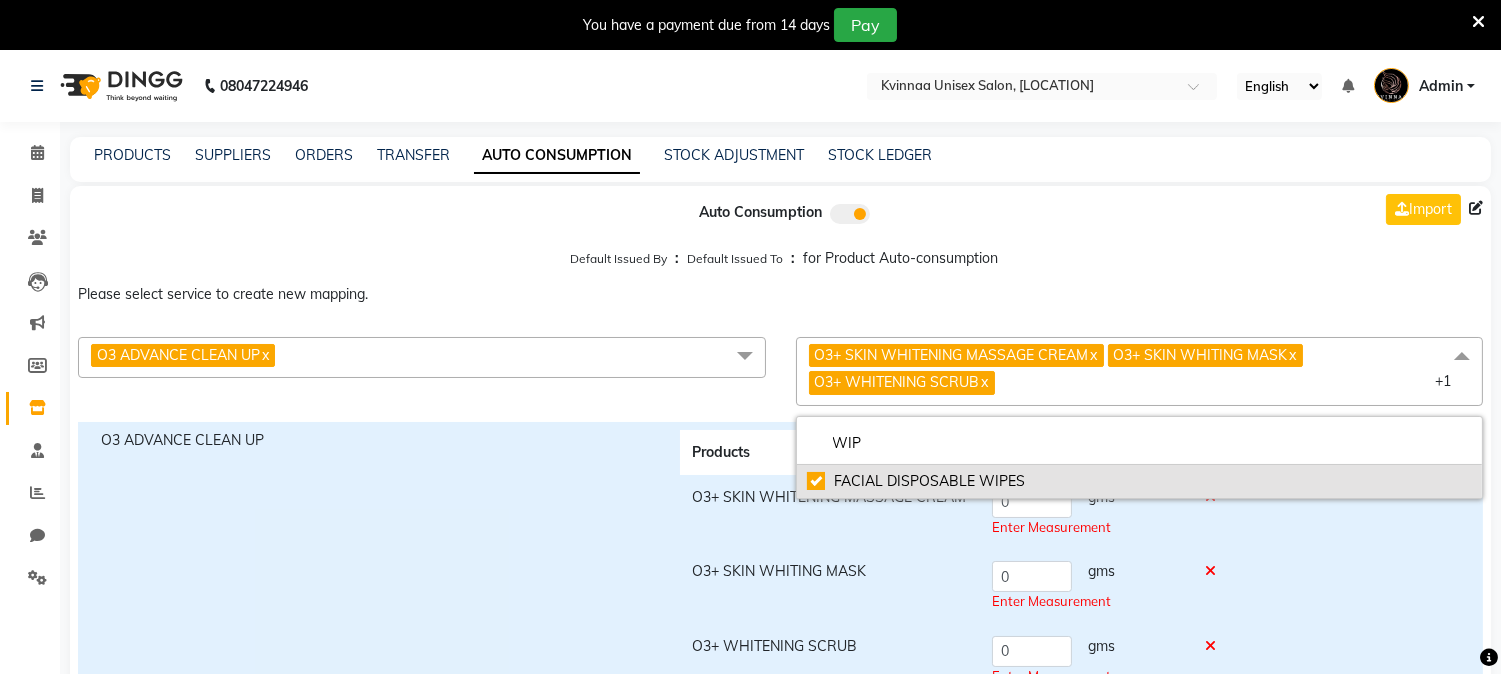 checkbox on "true" 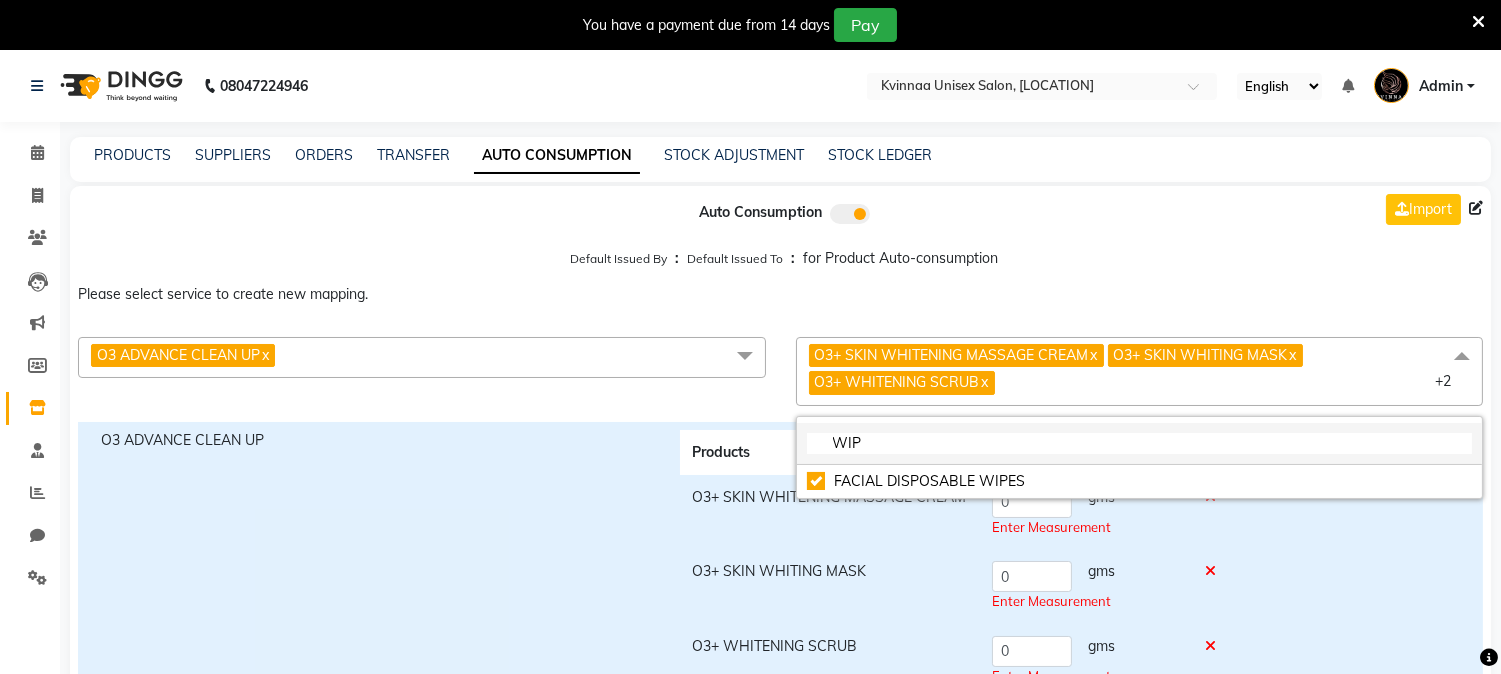 click on "WIP" at bounding box center (1140, 444) 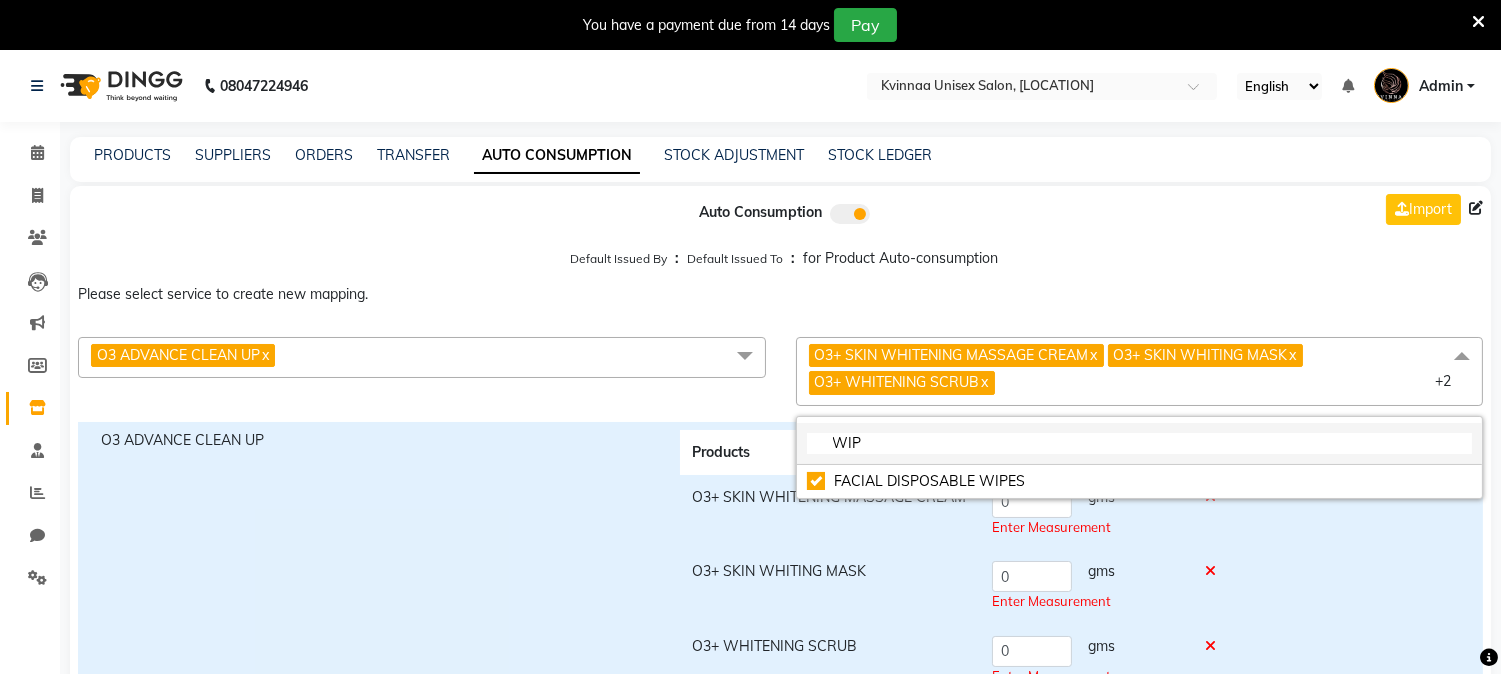 click on "WIP" at bounding box center (1140, 443) 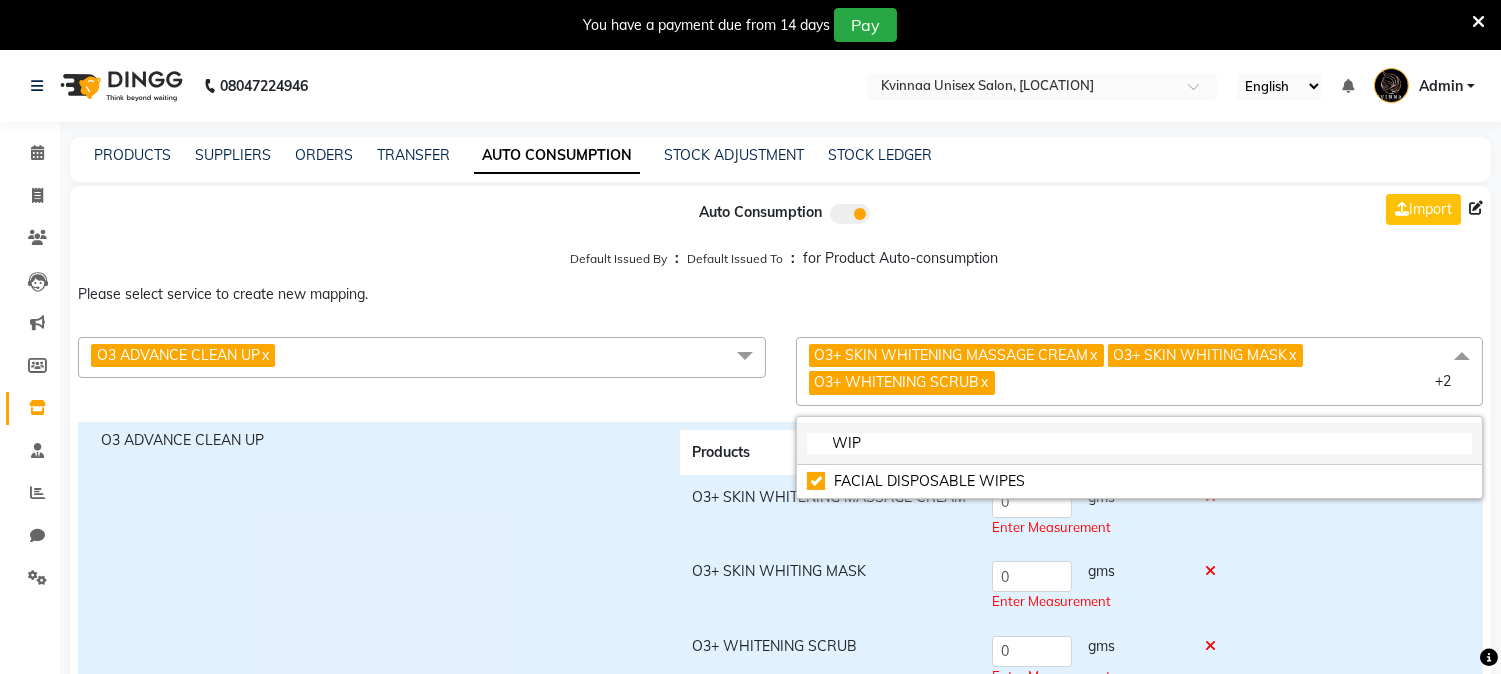 click on "WIP" at bounding box center (1140, 443) 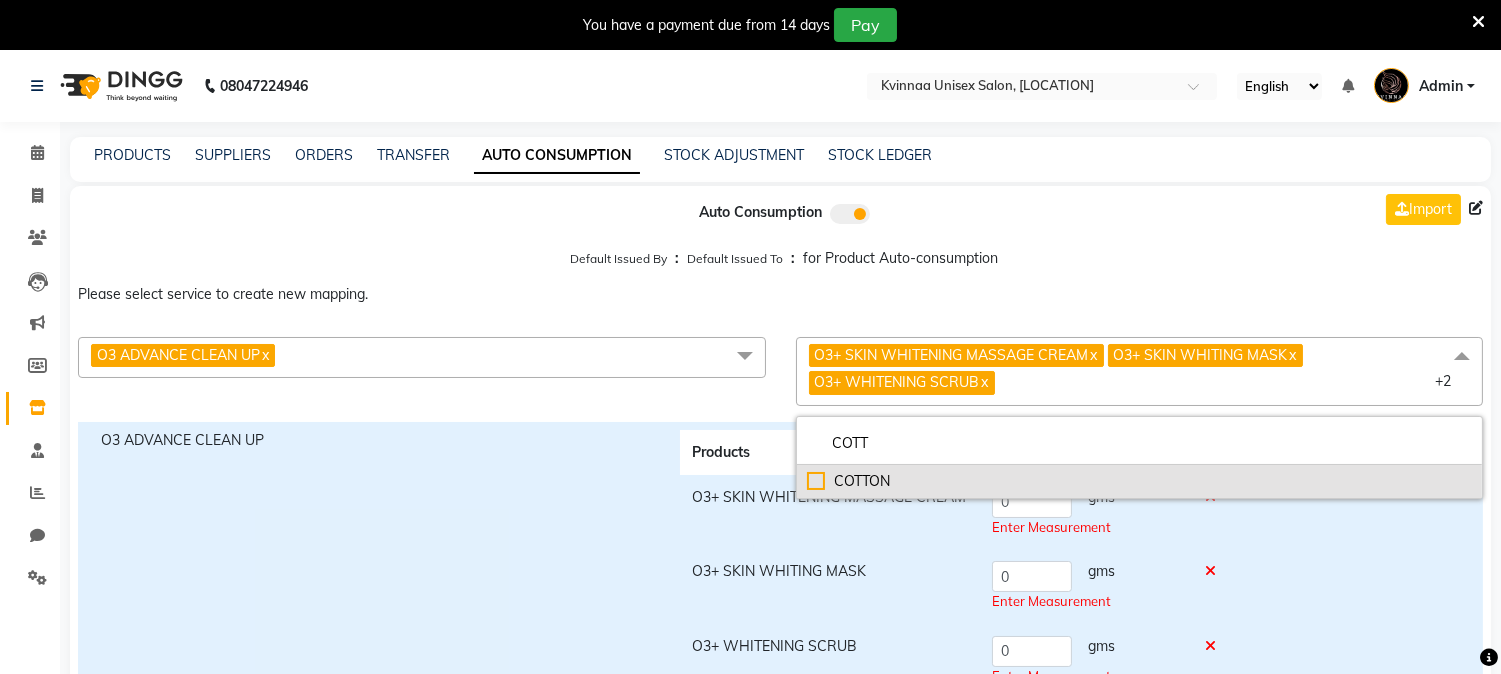 type on "COTT" 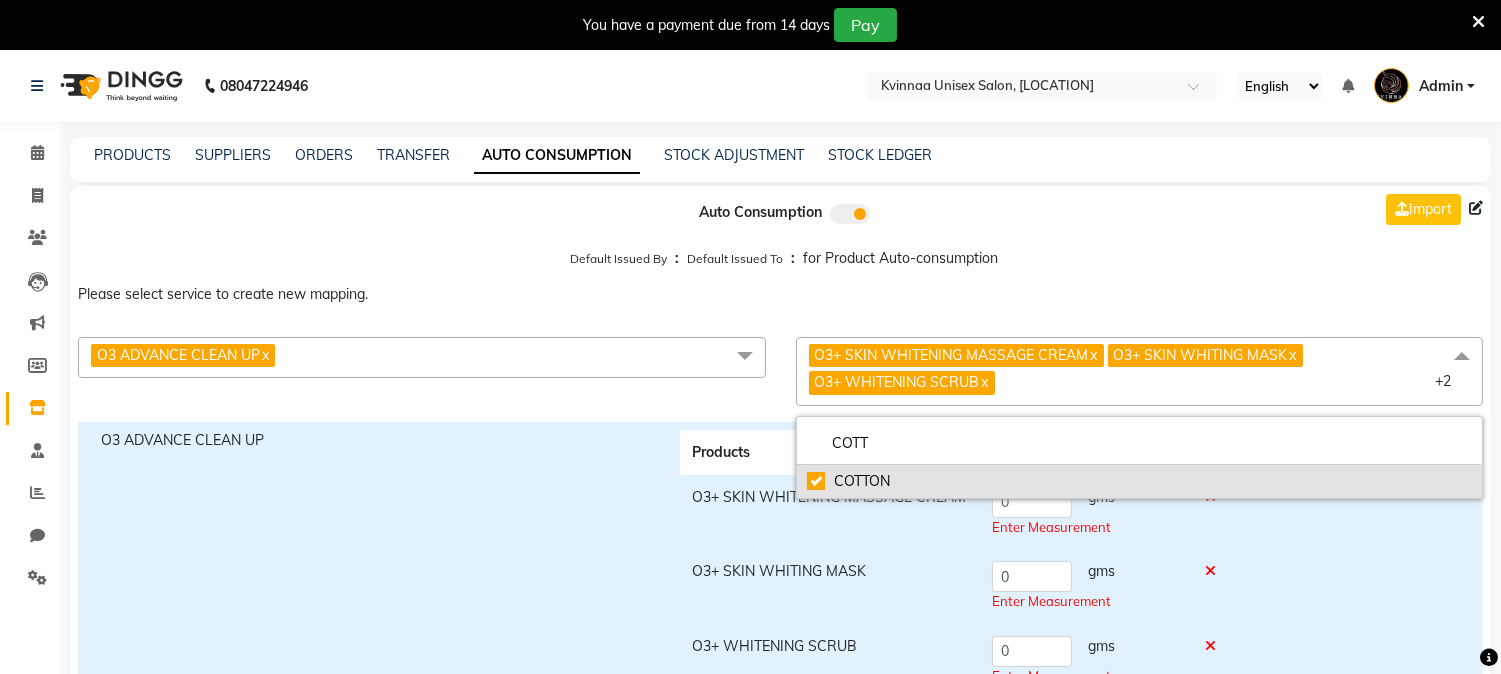 checkbox on "true" 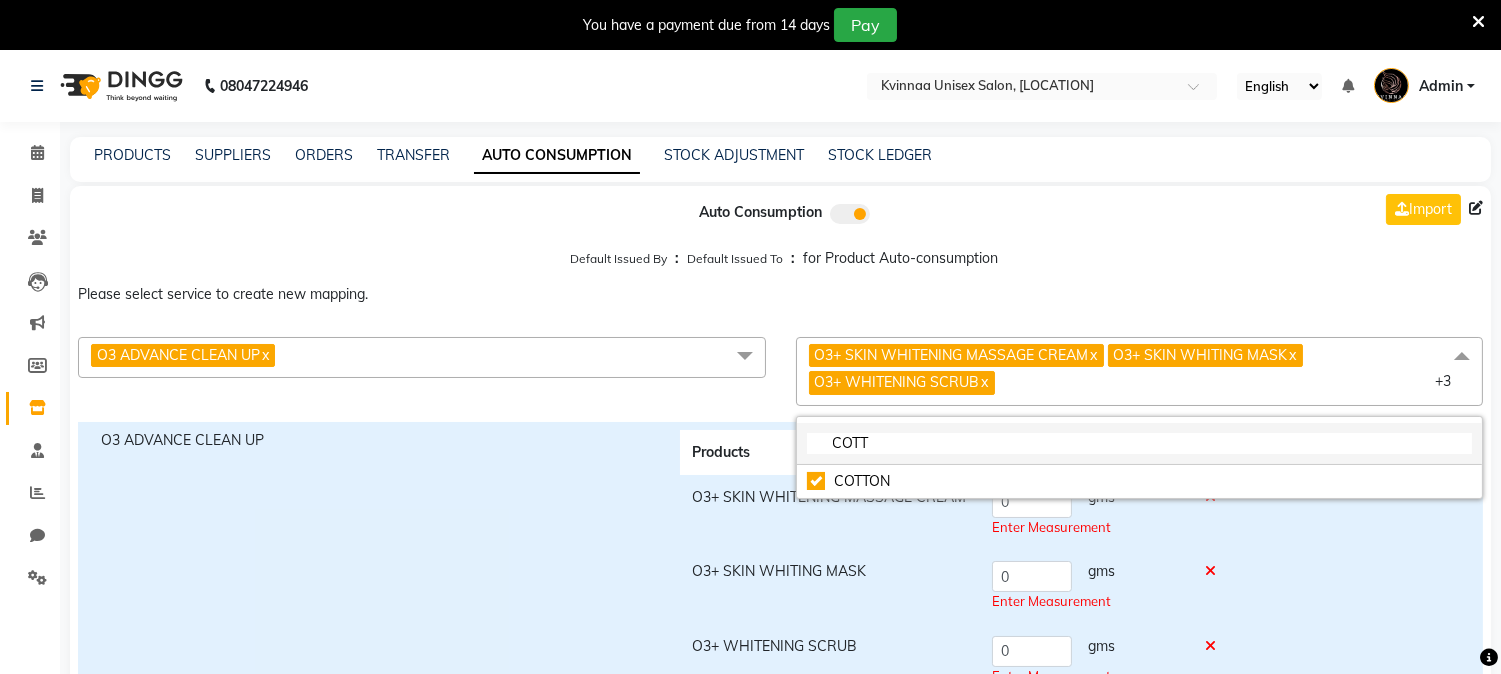 click on "COTT" at bounding box center [1140, 443] 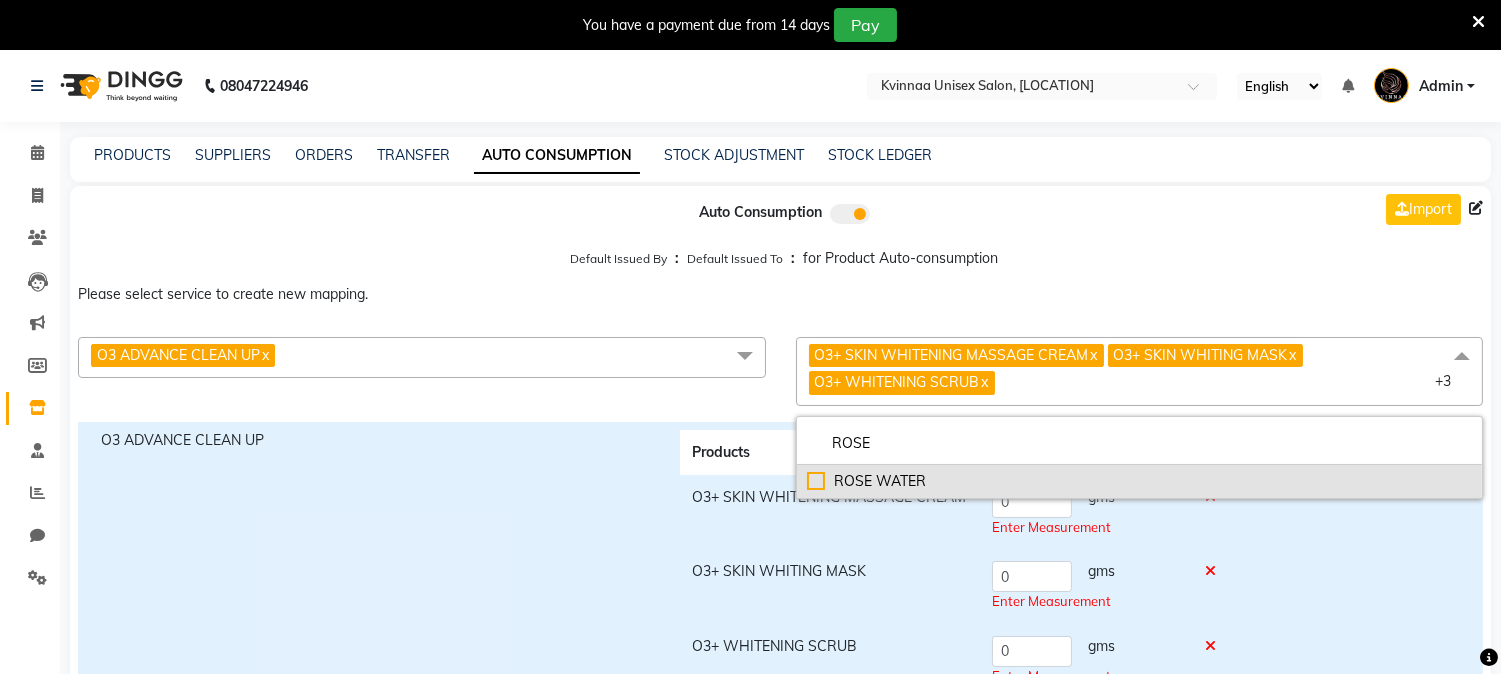 type on "ROSE" 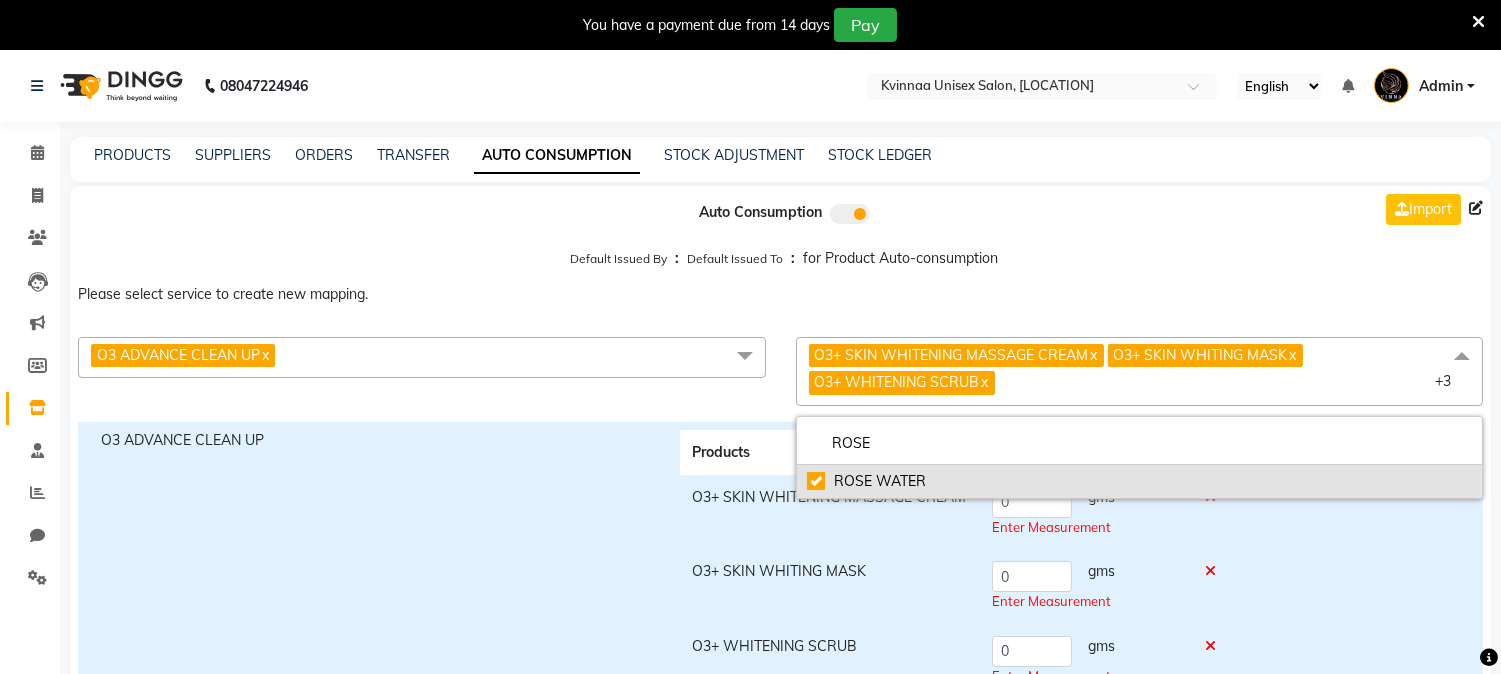 checkbox on "true" 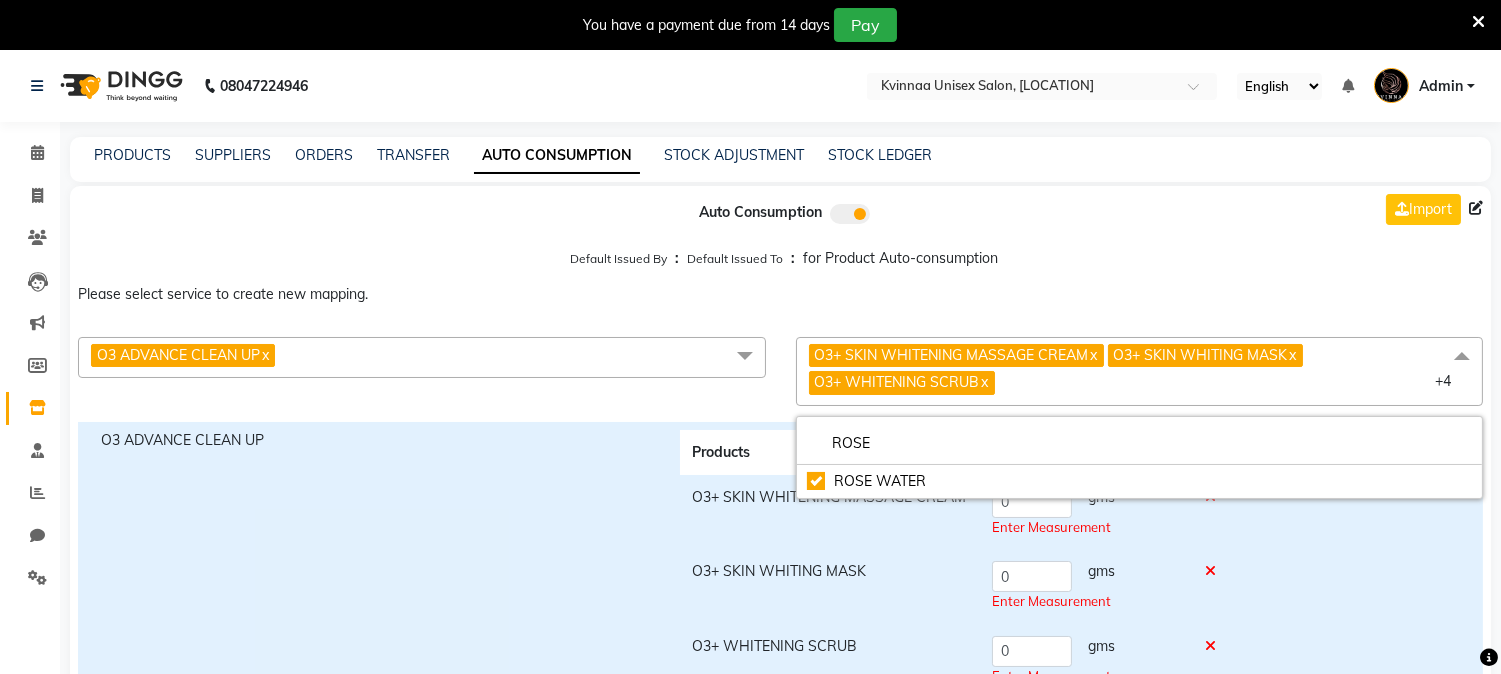 click on "Please select service to create new mapping." at bounding box center (780, 294) 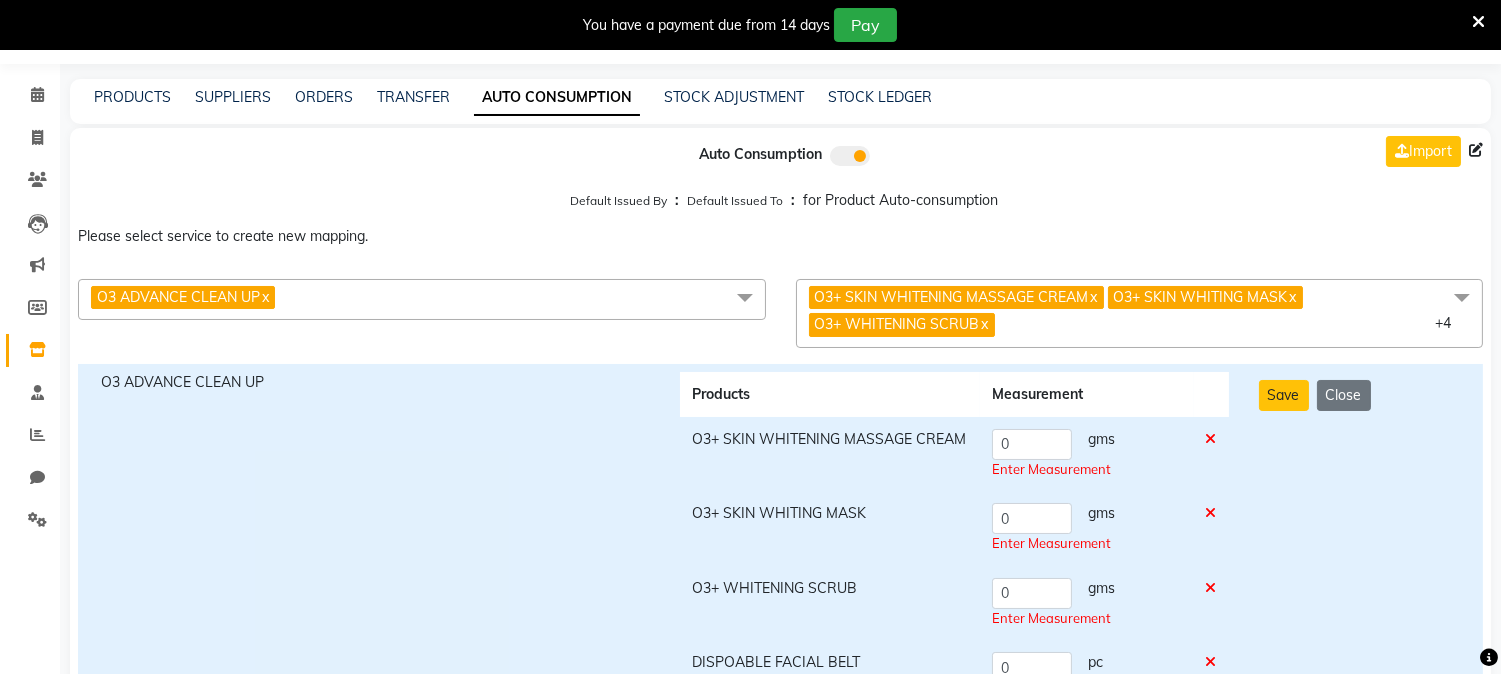 scroll, scrollTop: 111, scrollLeft: 0, axis: vertical 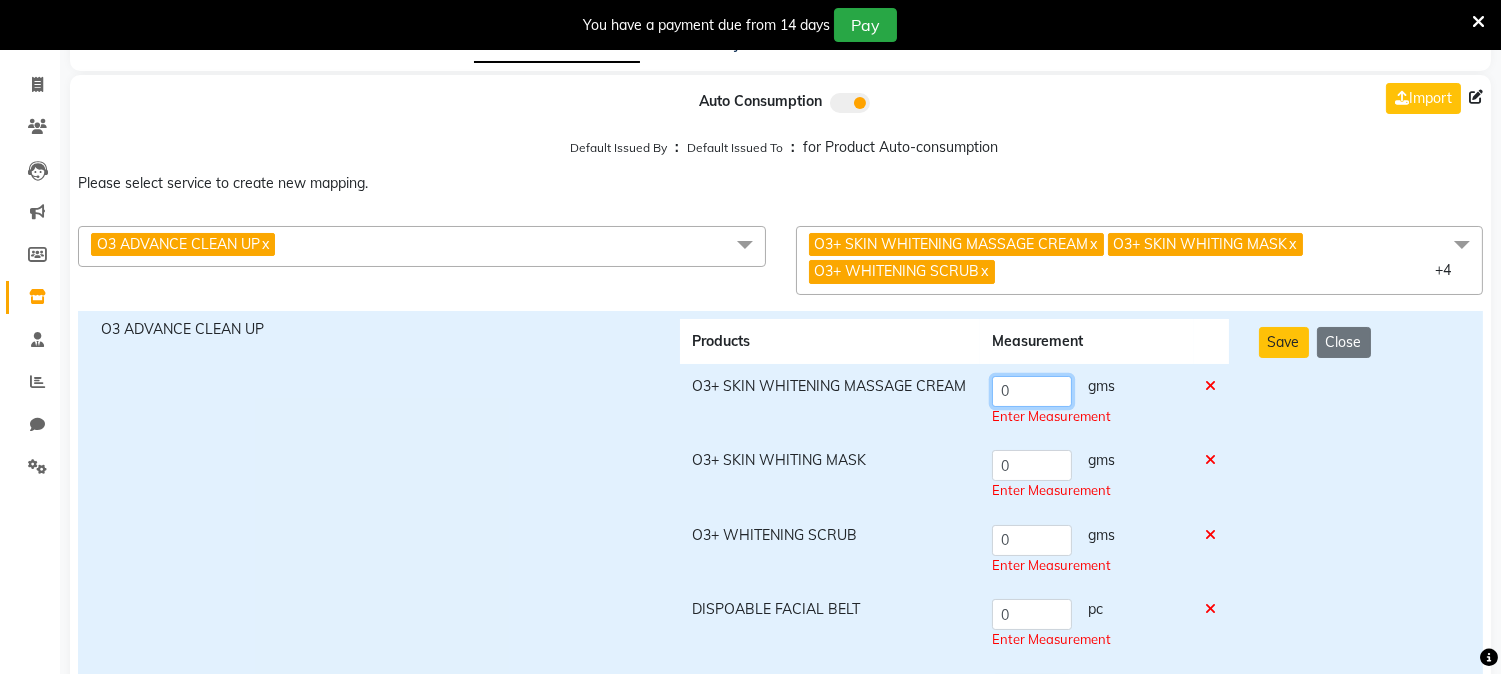 click on "0" at bounding box center (1032, 391) 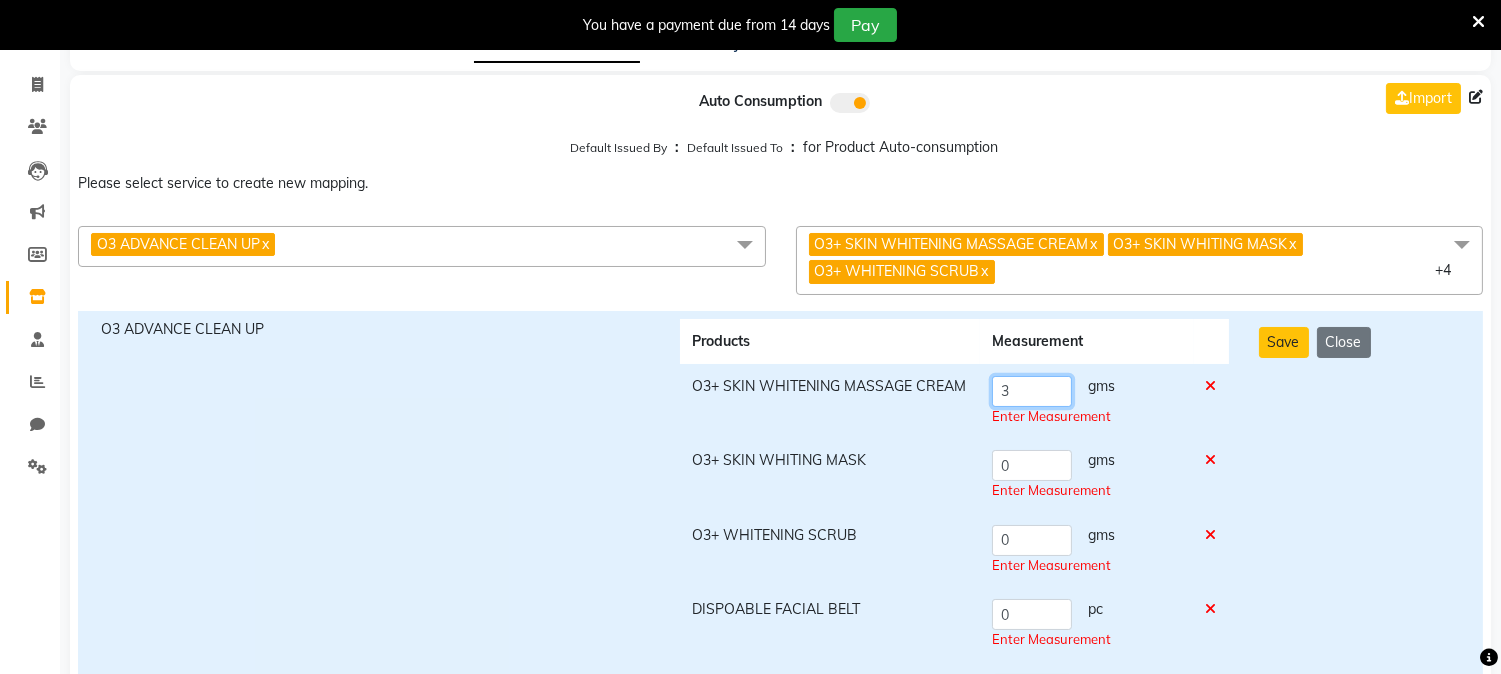 type on "3" 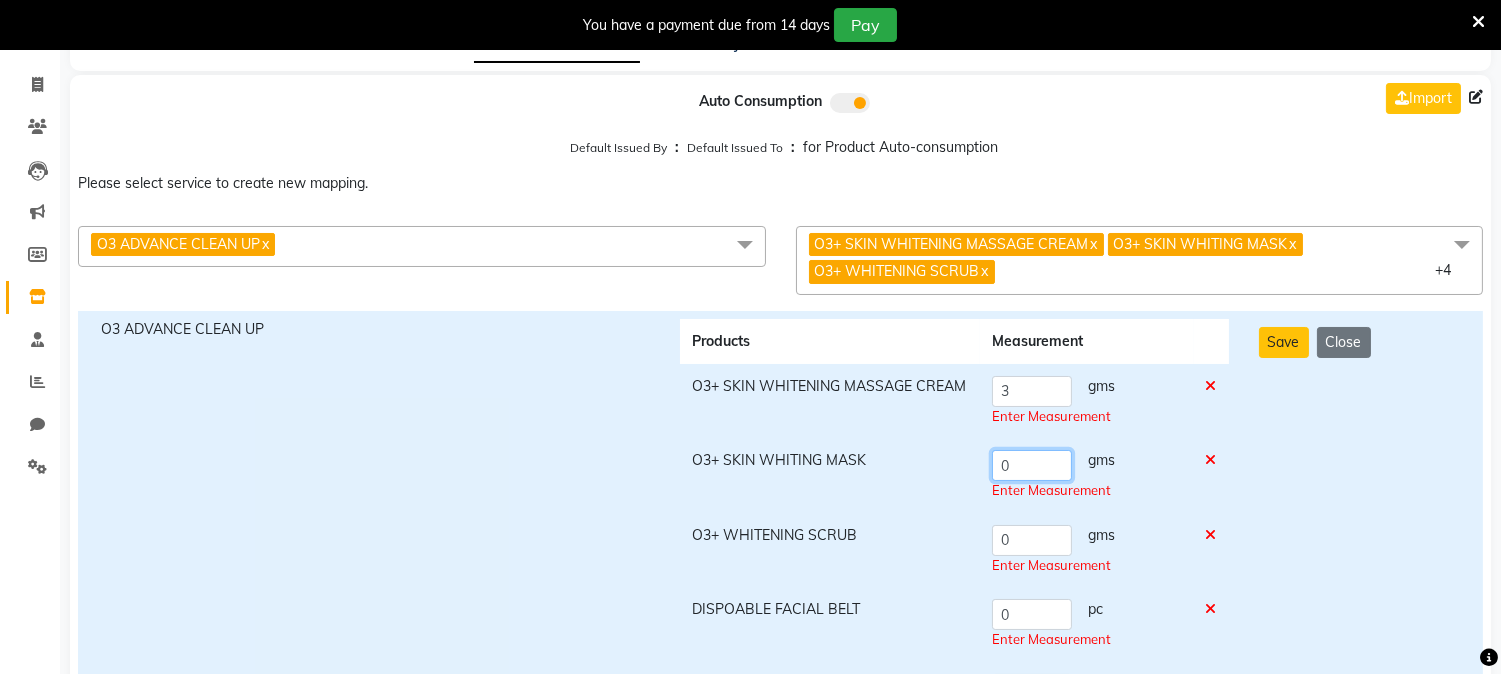 click on "0 gms  Enter Measurement" at bounding box center [1087, 475] 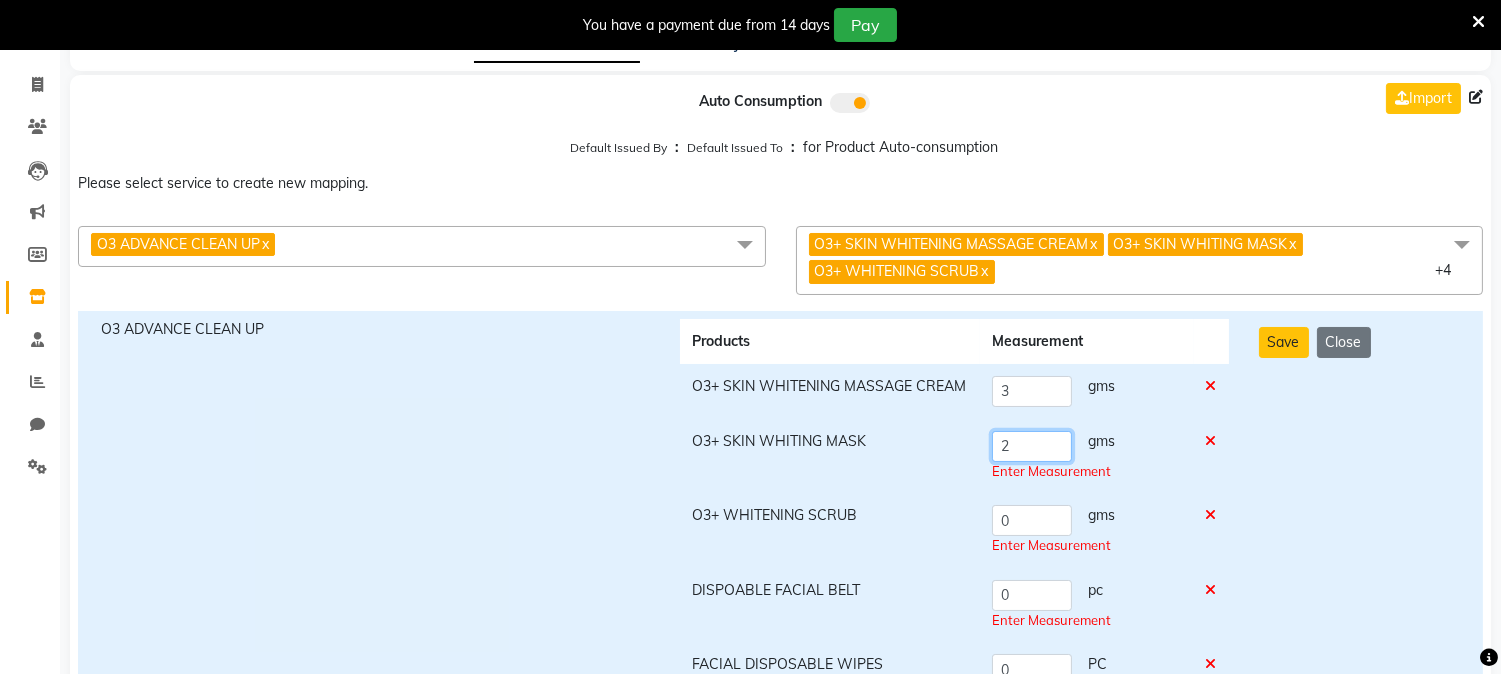 type on "2" 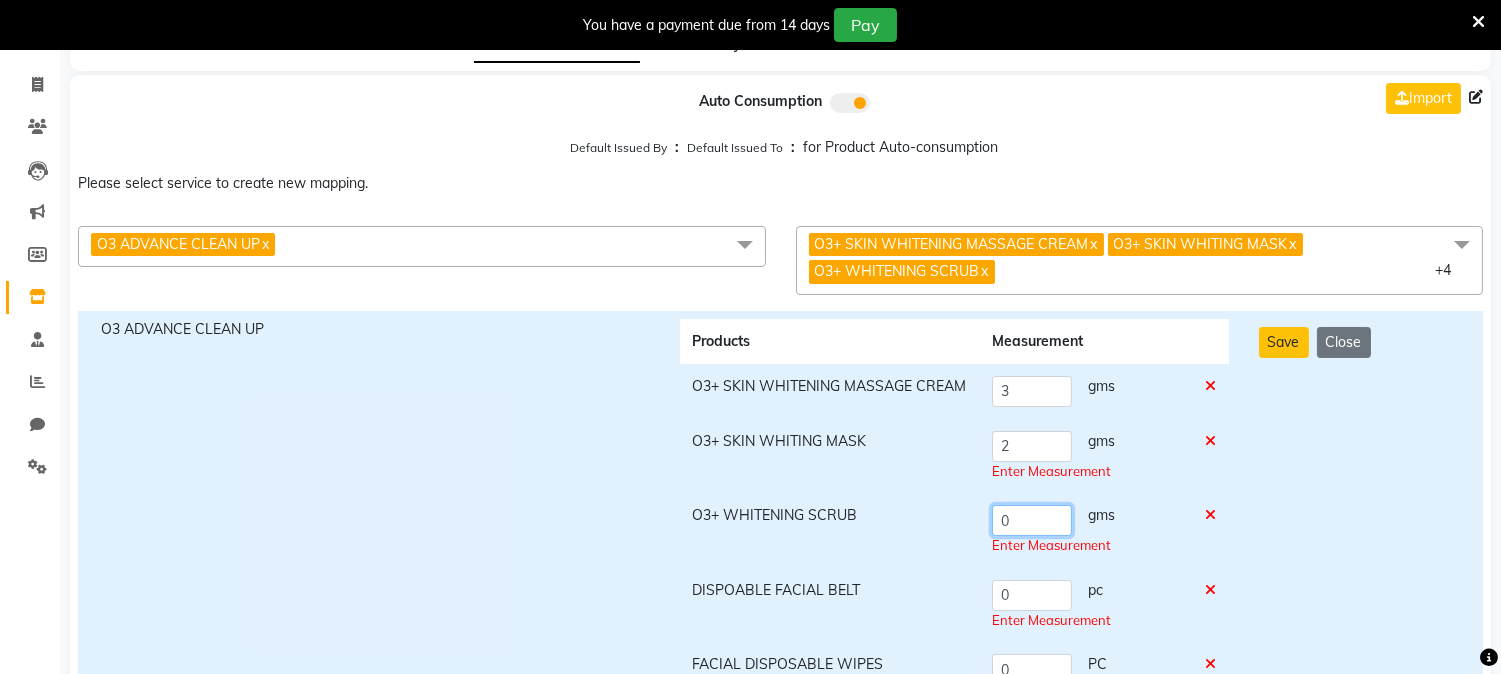 click on "0" at bounding box center [1032, 520] 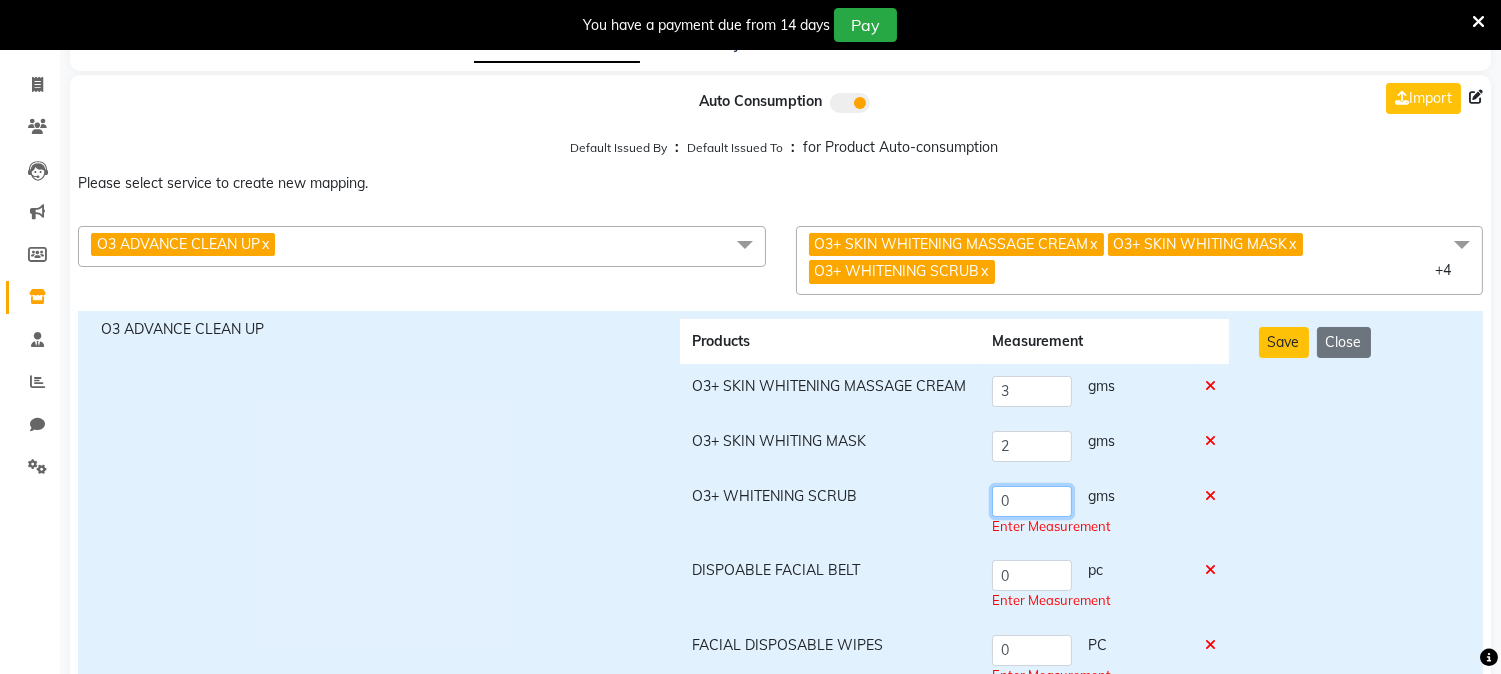 click on "0" at bounding box center [1032, 501] 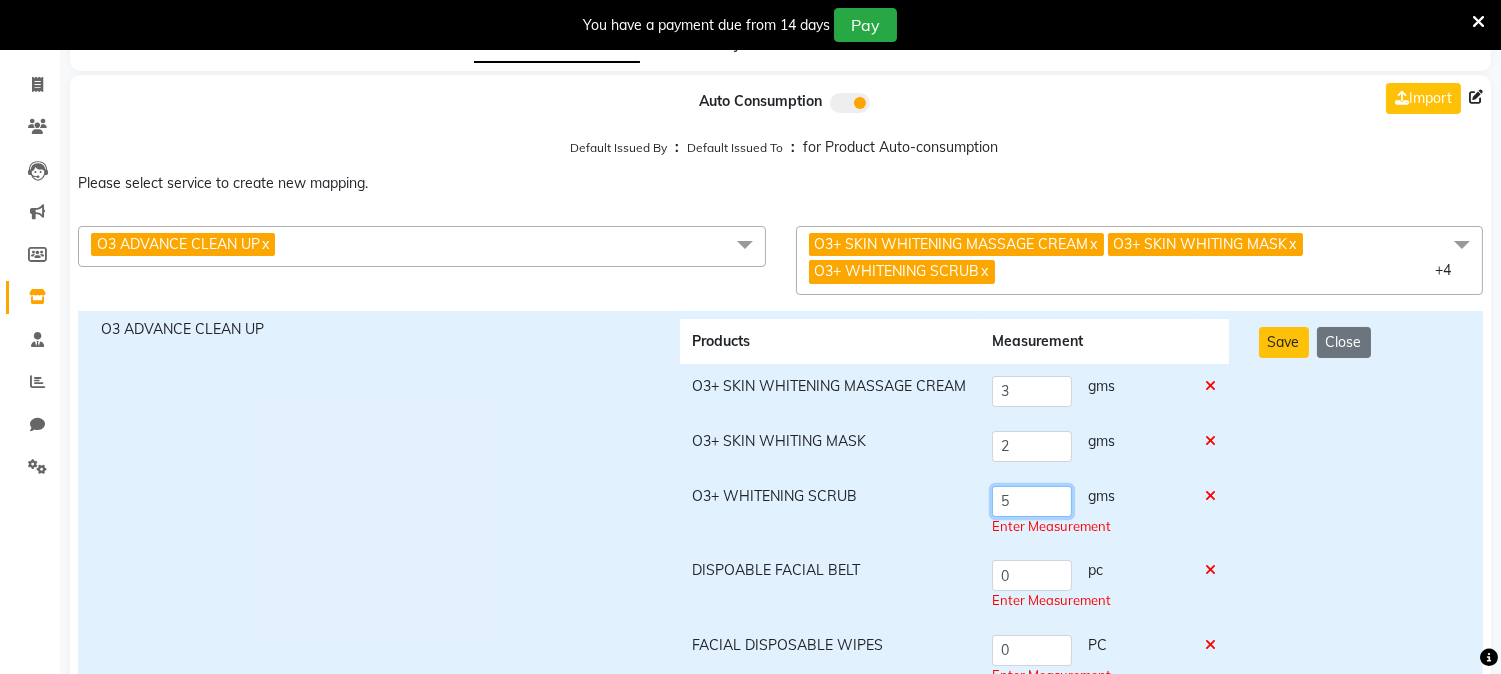 type on "5" 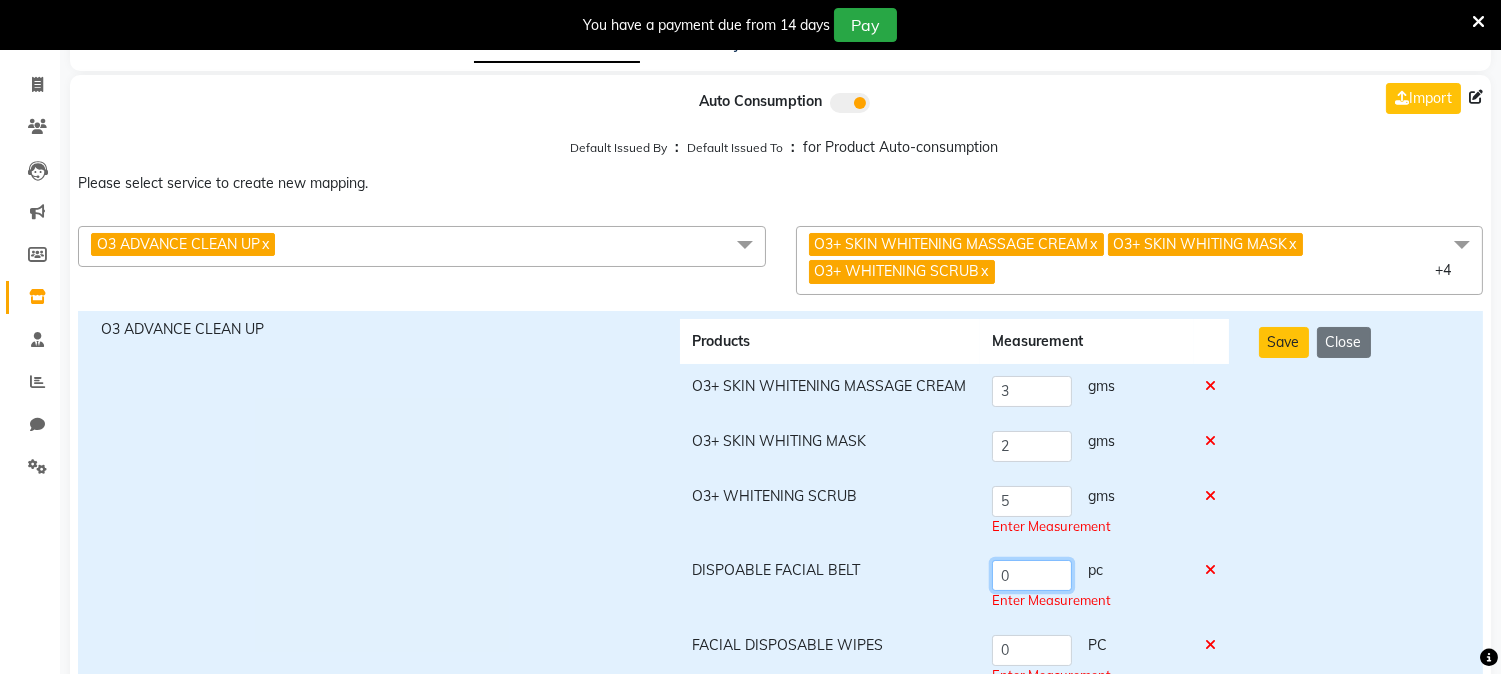 click on "0 pc  Enter Measurement" at bounding box center [1087, 585] 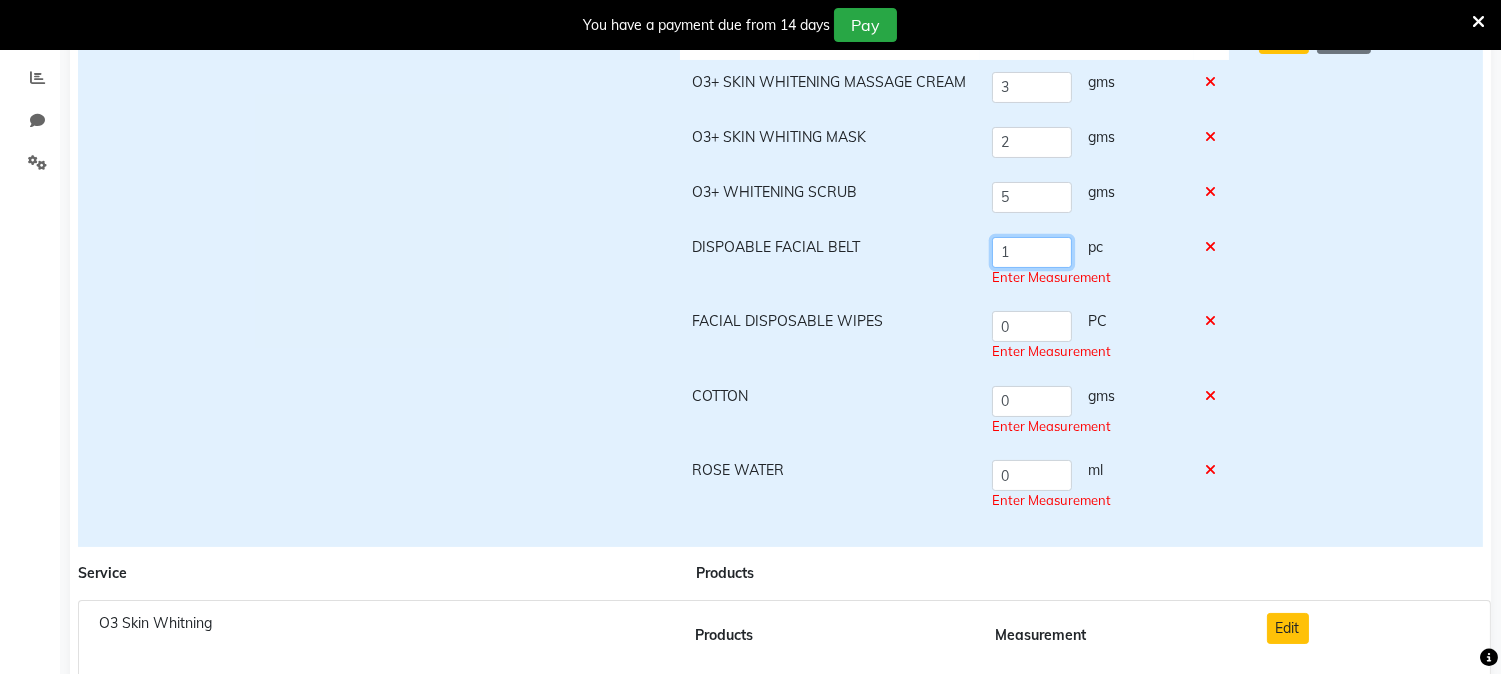 scroll, scrollTop: 444, scrollLeft: 0, axis: vertical 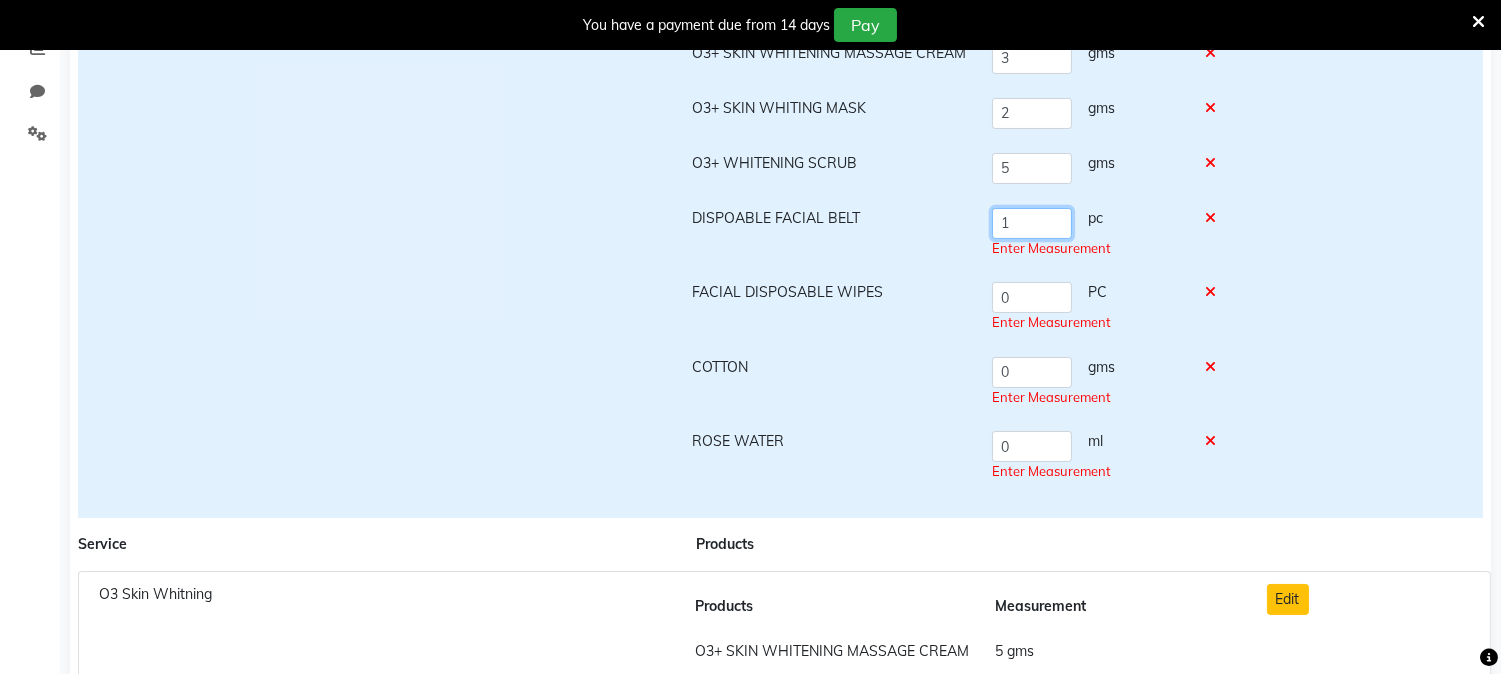 type on "1" 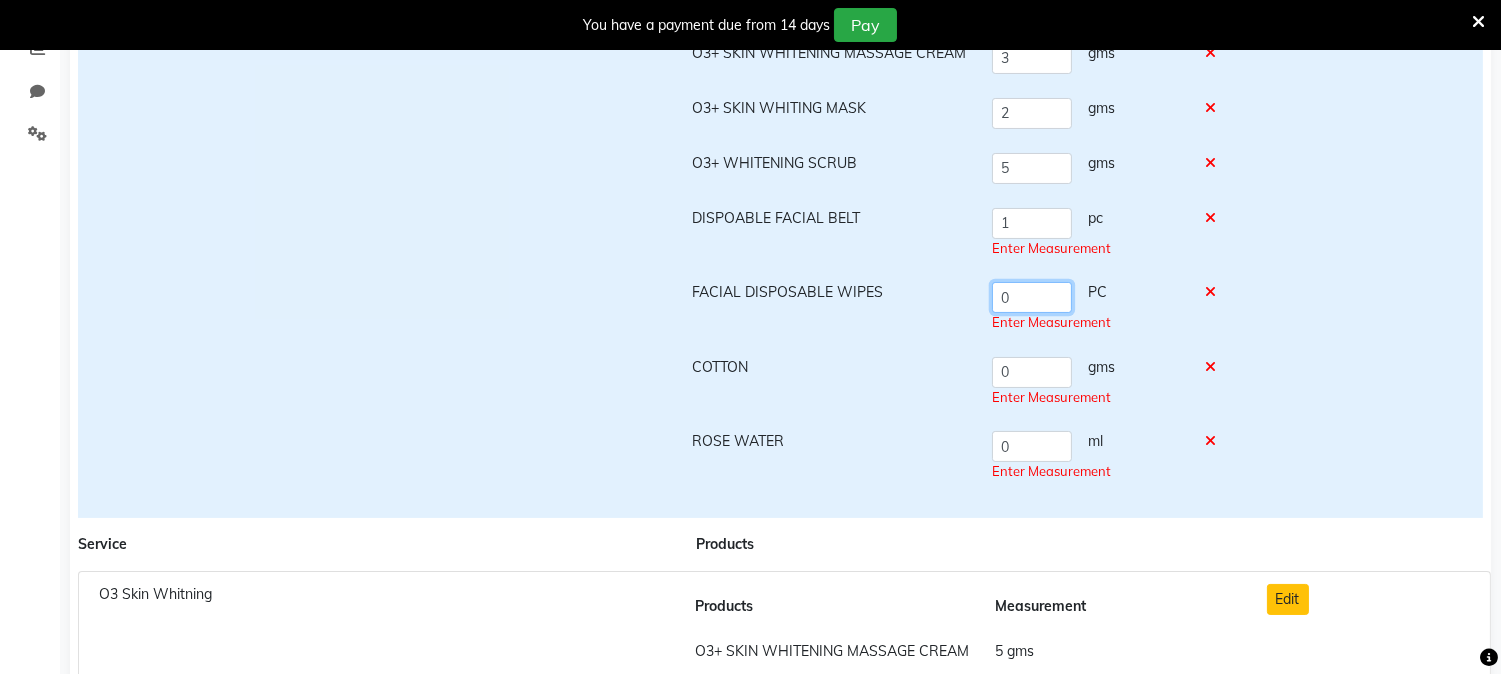 click on "0 PC  Enter Measurement" at bounding box center (1087, 307) 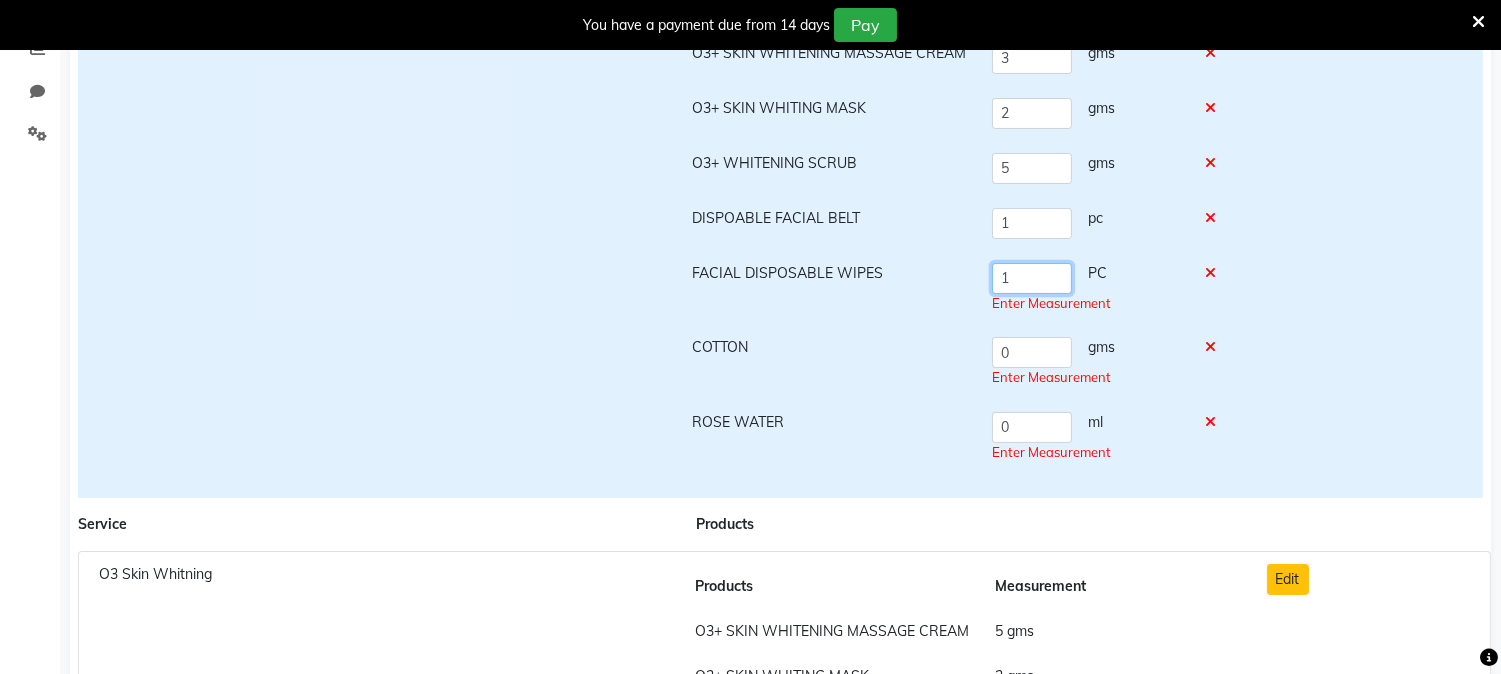 type on "1" 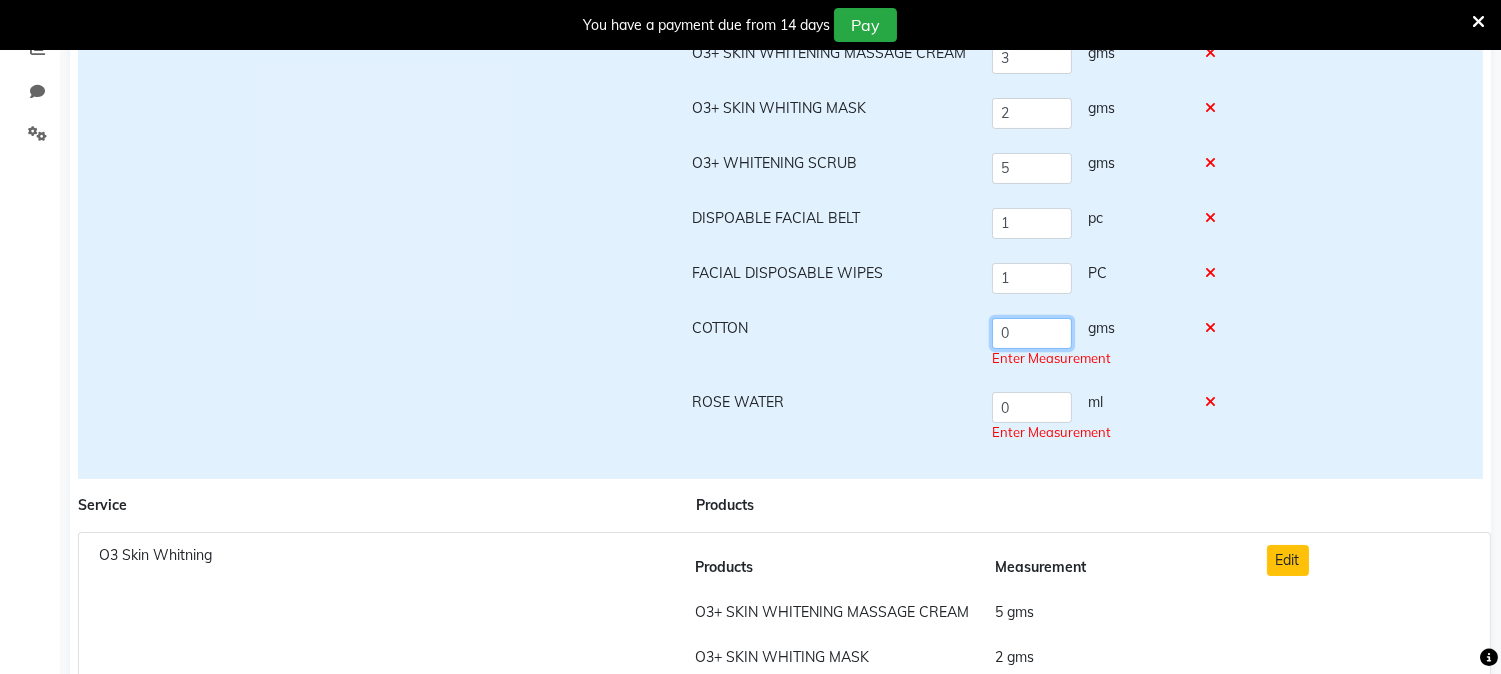 click on "0 gms  Enter Measurement" at bounding box center [1087, 343] 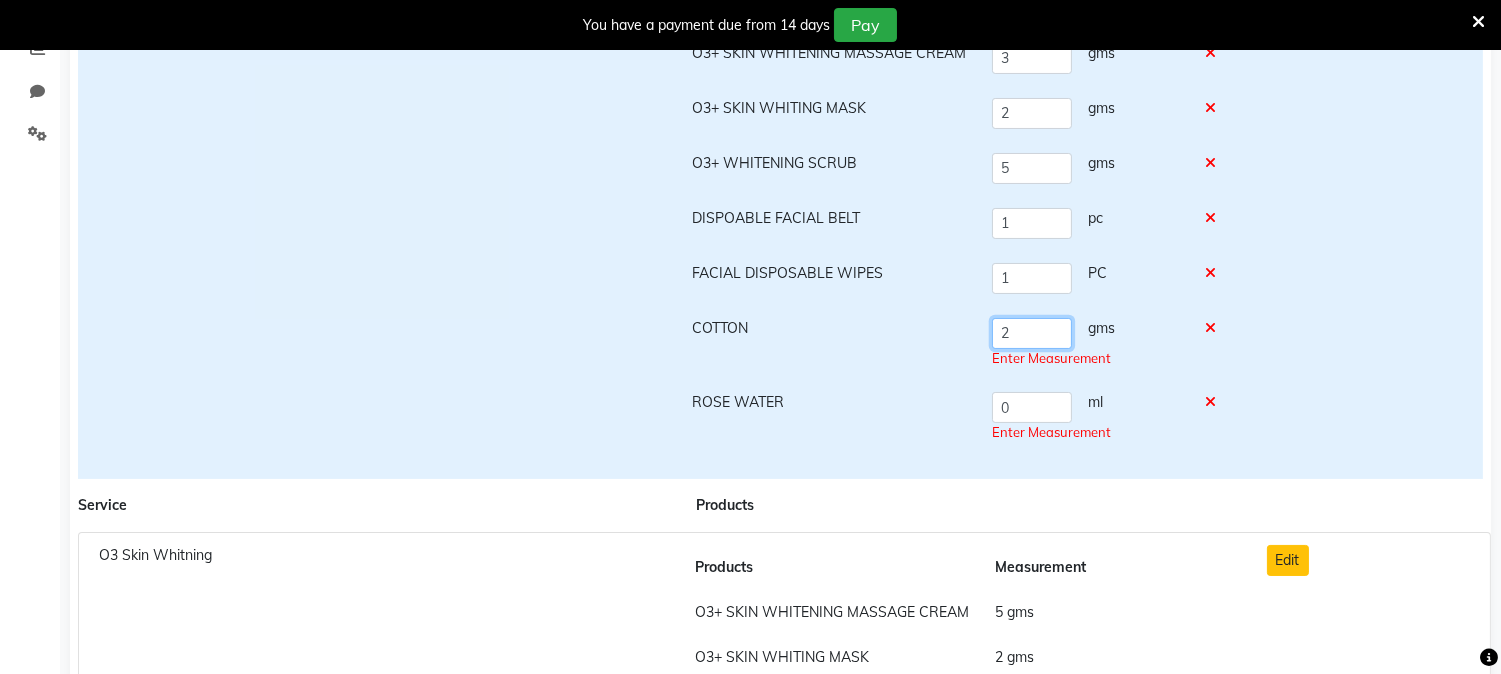 type on "2" 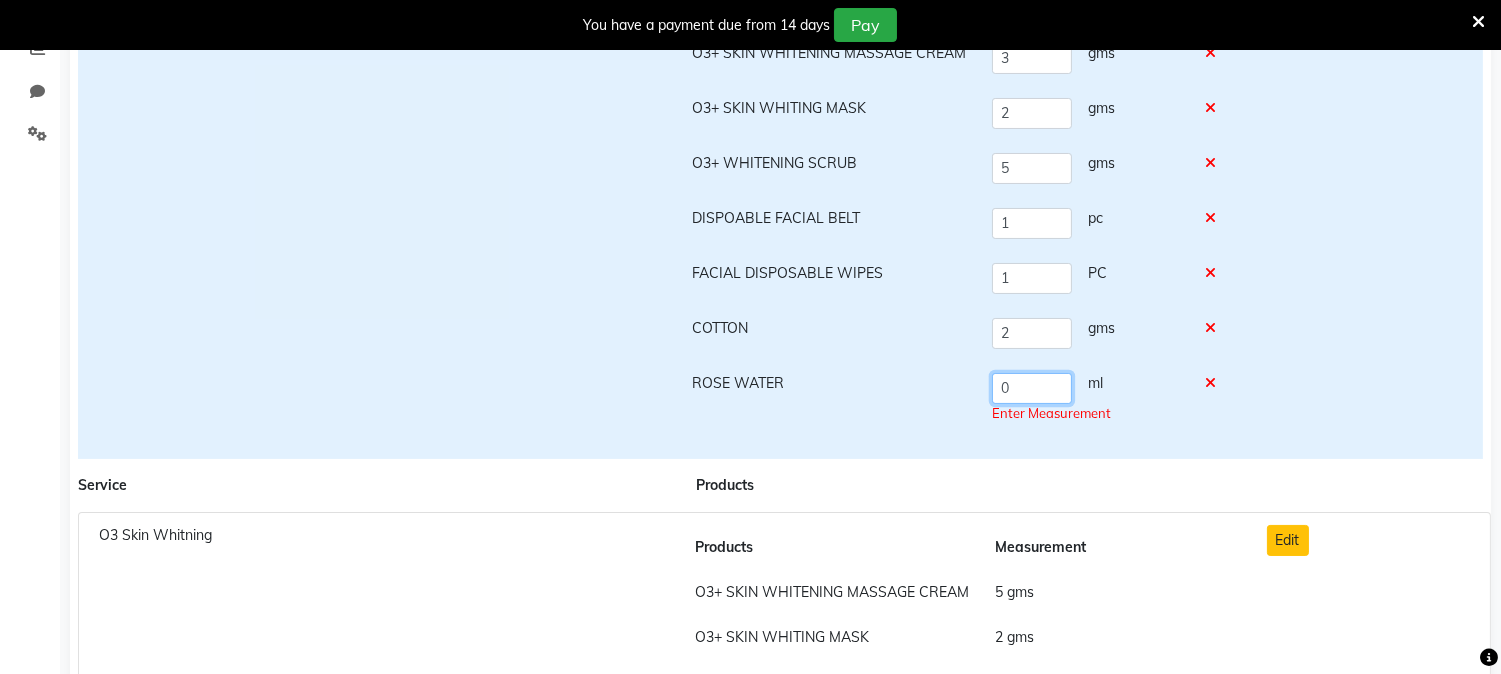 click on "0" at bounding box center (1032, 388) 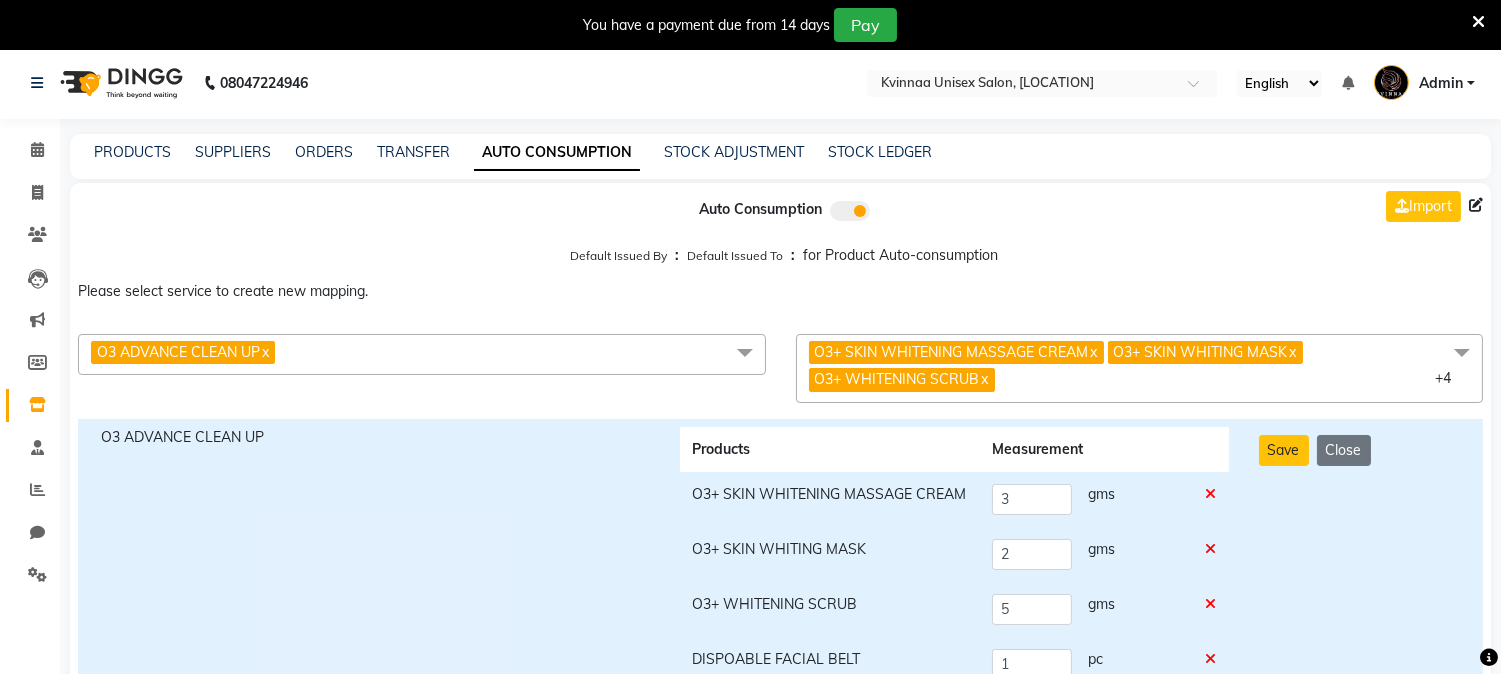 scroll, scrollTop: 0, scrollLeft: 0, axis: both 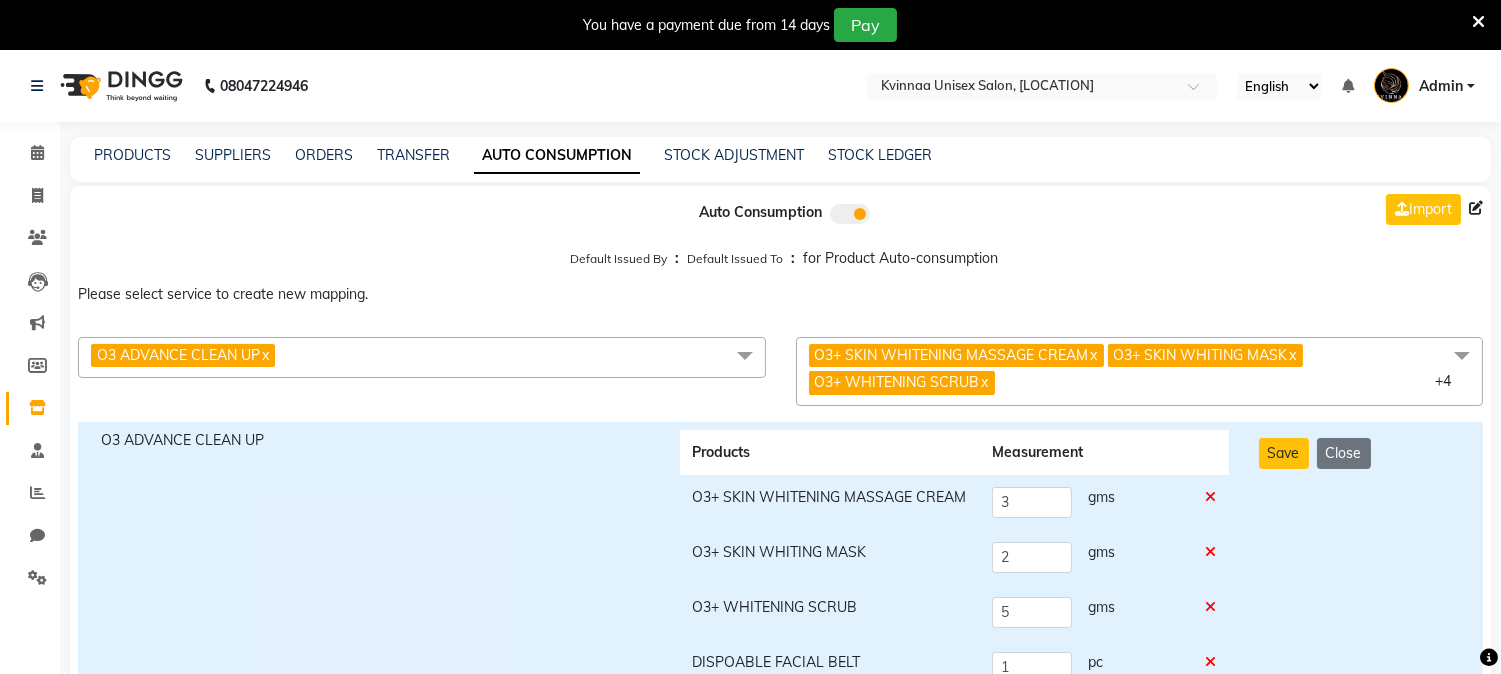type on "5" 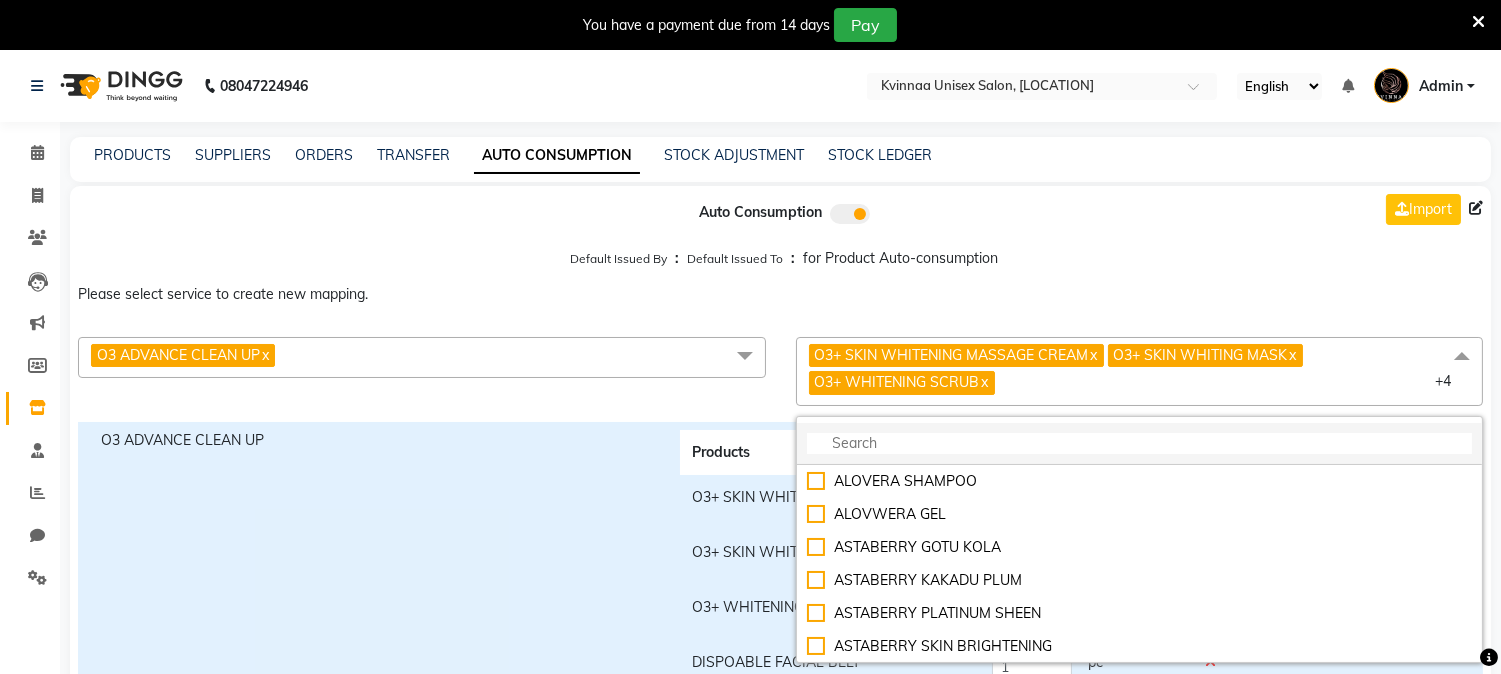 click at bounding box center [1140, 443] 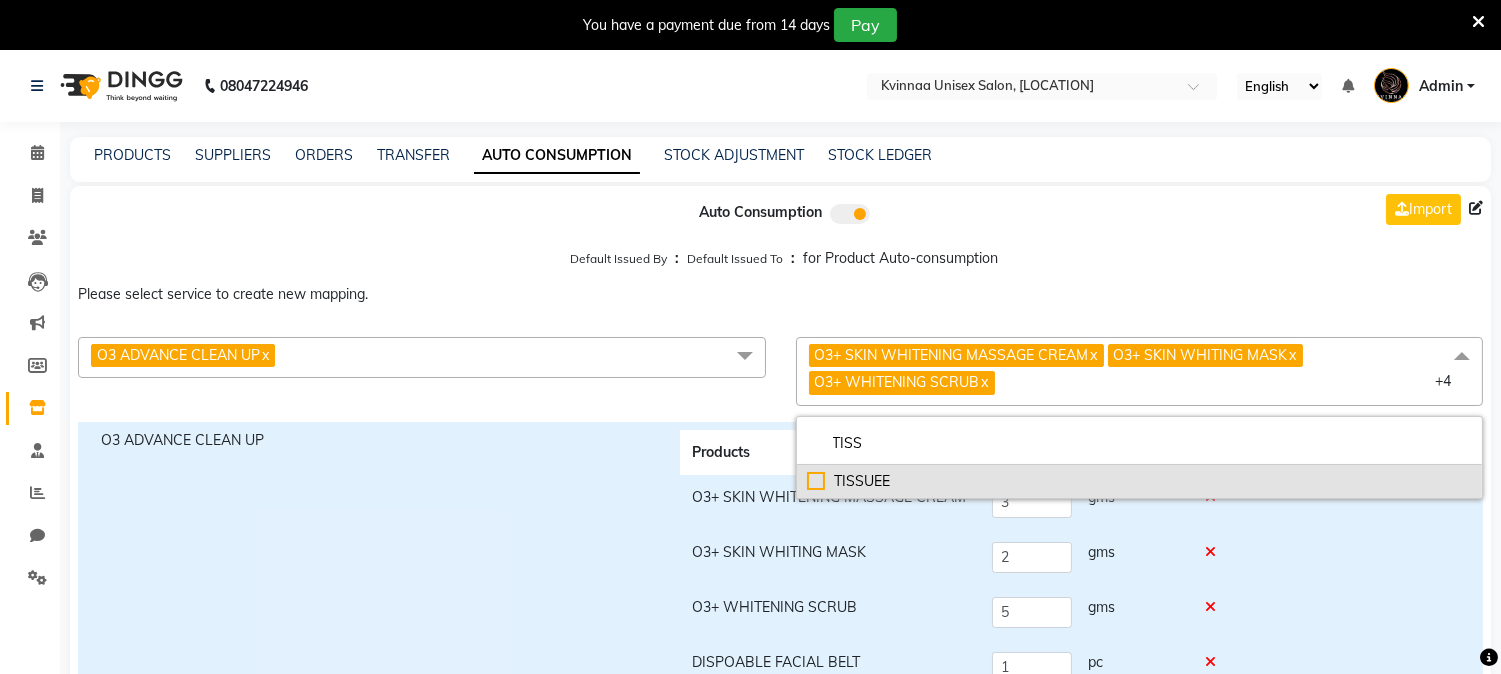 type on "TISS" 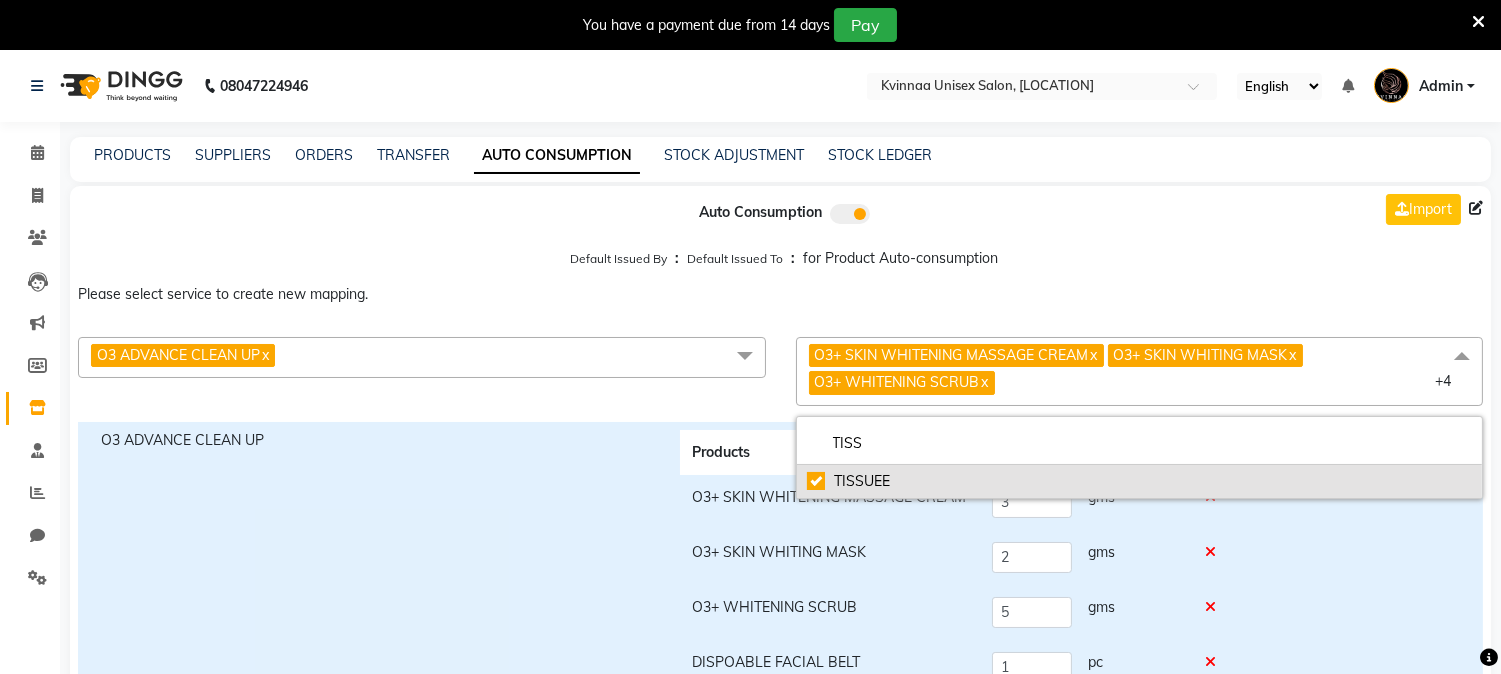 checkbox on "true" 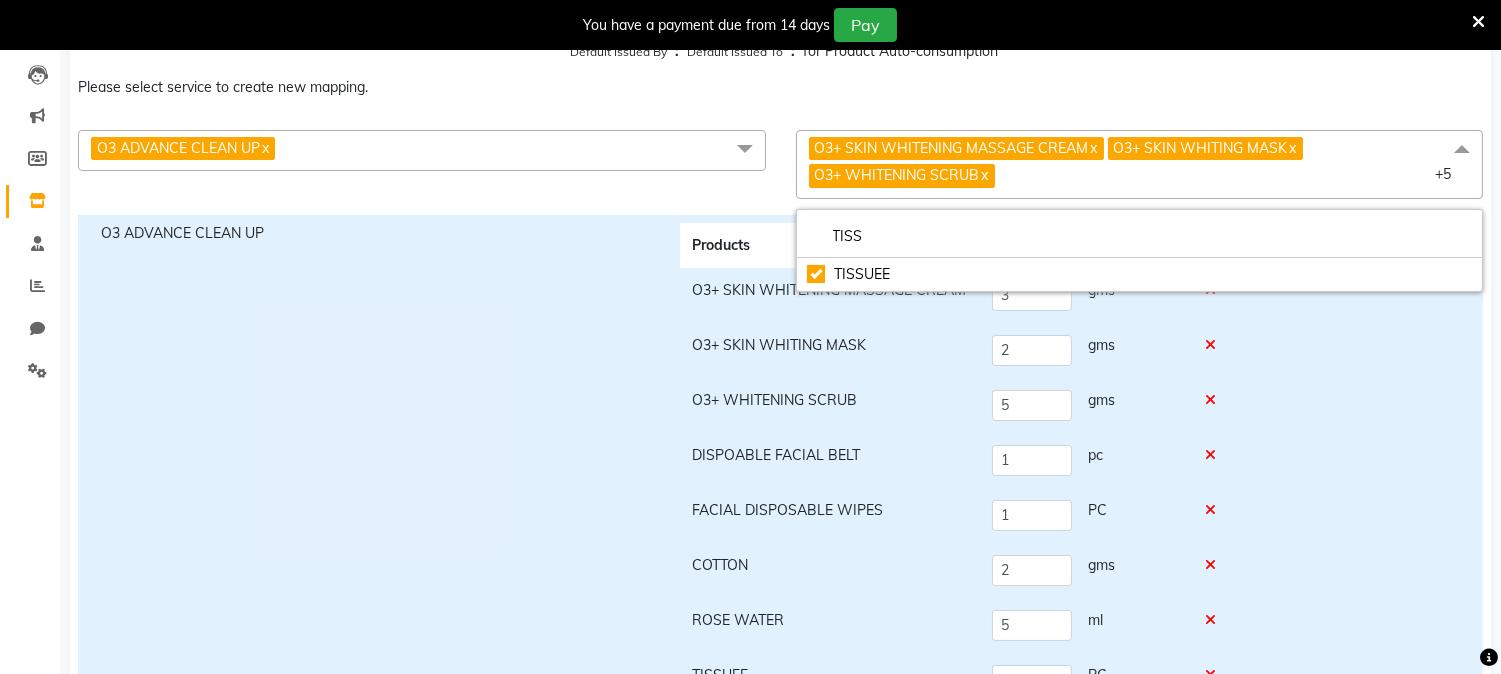 scroll, scrollTop: 777, scrollLeft: 0, axis: vertical 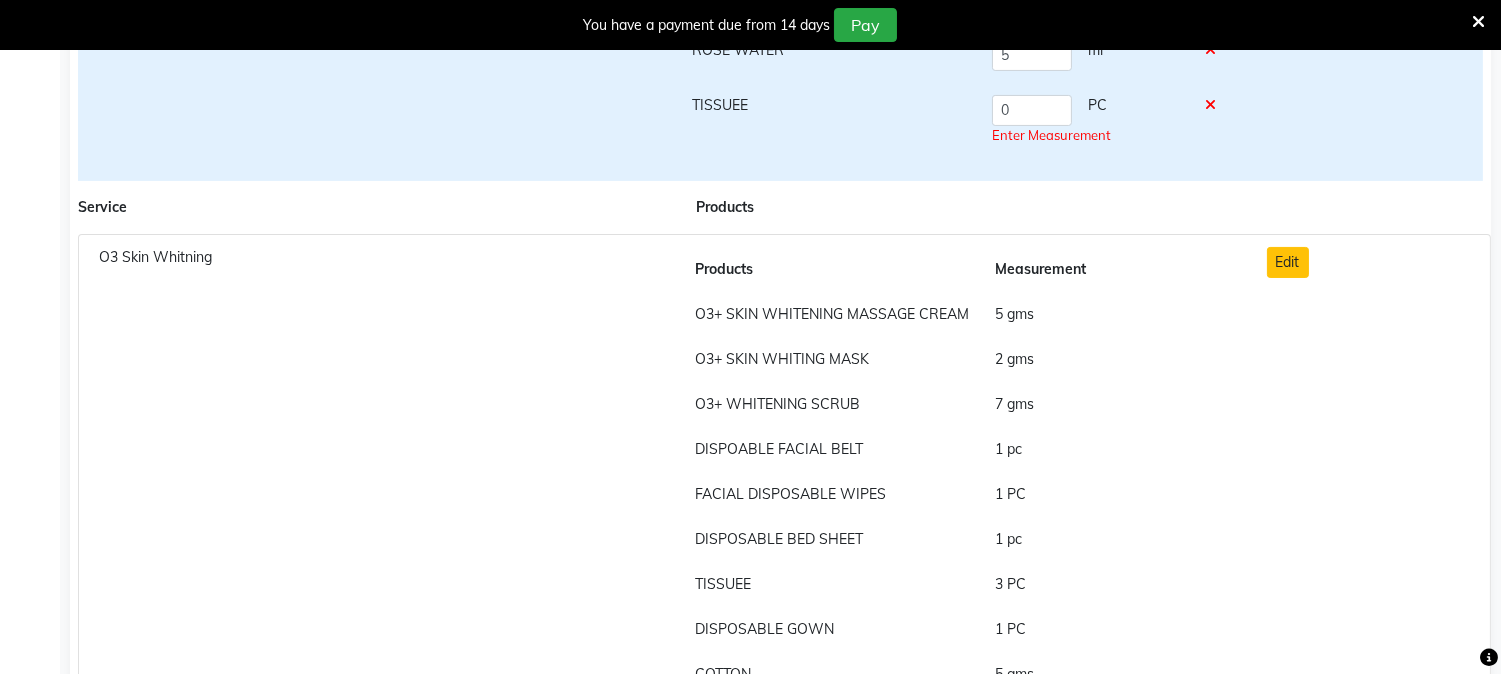 click on "Products Measurement  O3+ SKIN WHITENING MASSAGE CREAM  5 gms  O3+ SKIN WHITING MASK  2 gms  O3+ WHITENING SCRUB  7 gms  DISPOABLE FACIAL BELT  1 pc  FACIAL DISPOSABLE WIPES  1 PC  DISPOSABLE BED SHEET  1 pc  TISSUEE  3 PC  DISPOSABLE GOWN  1 PC  COTTON  5 gms  ROSE WATER  10 ml" at bounding box center [960, 502] 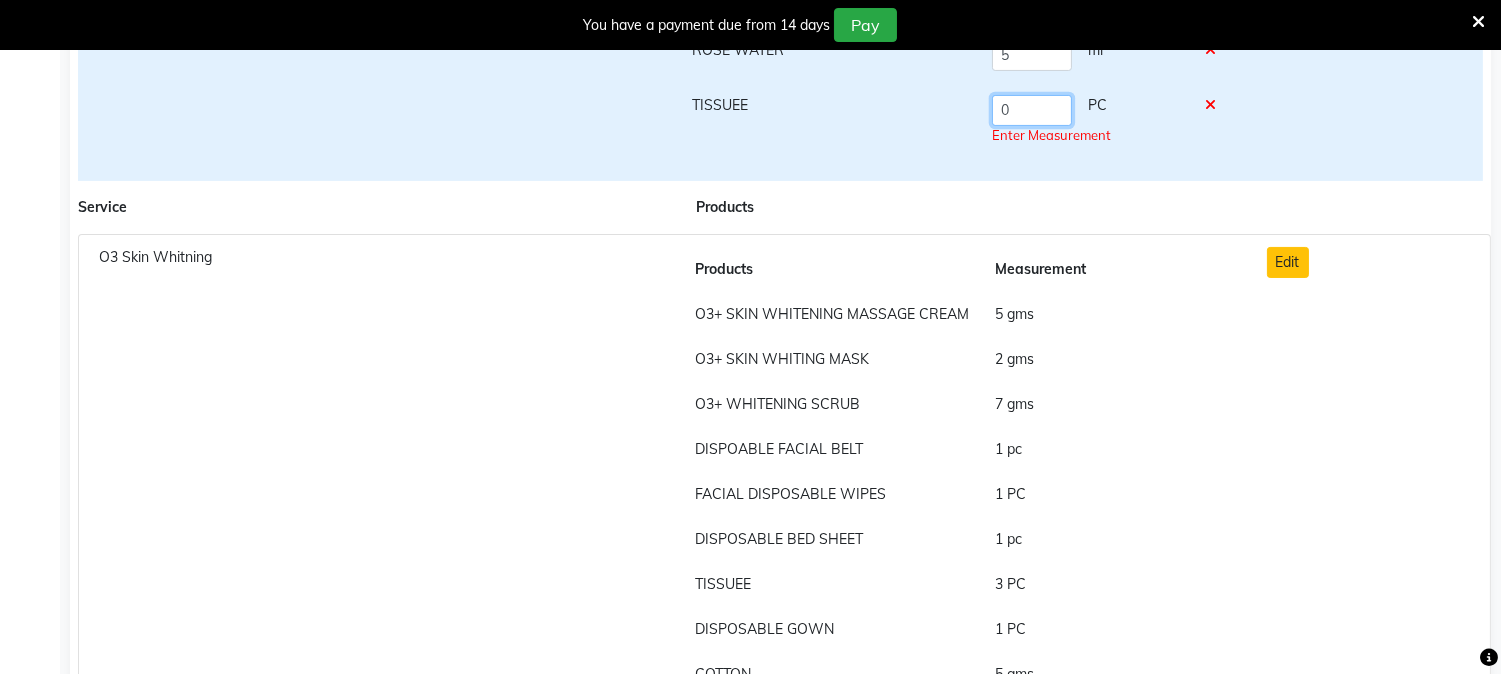click on "0" at bounding box center (1032, 110) 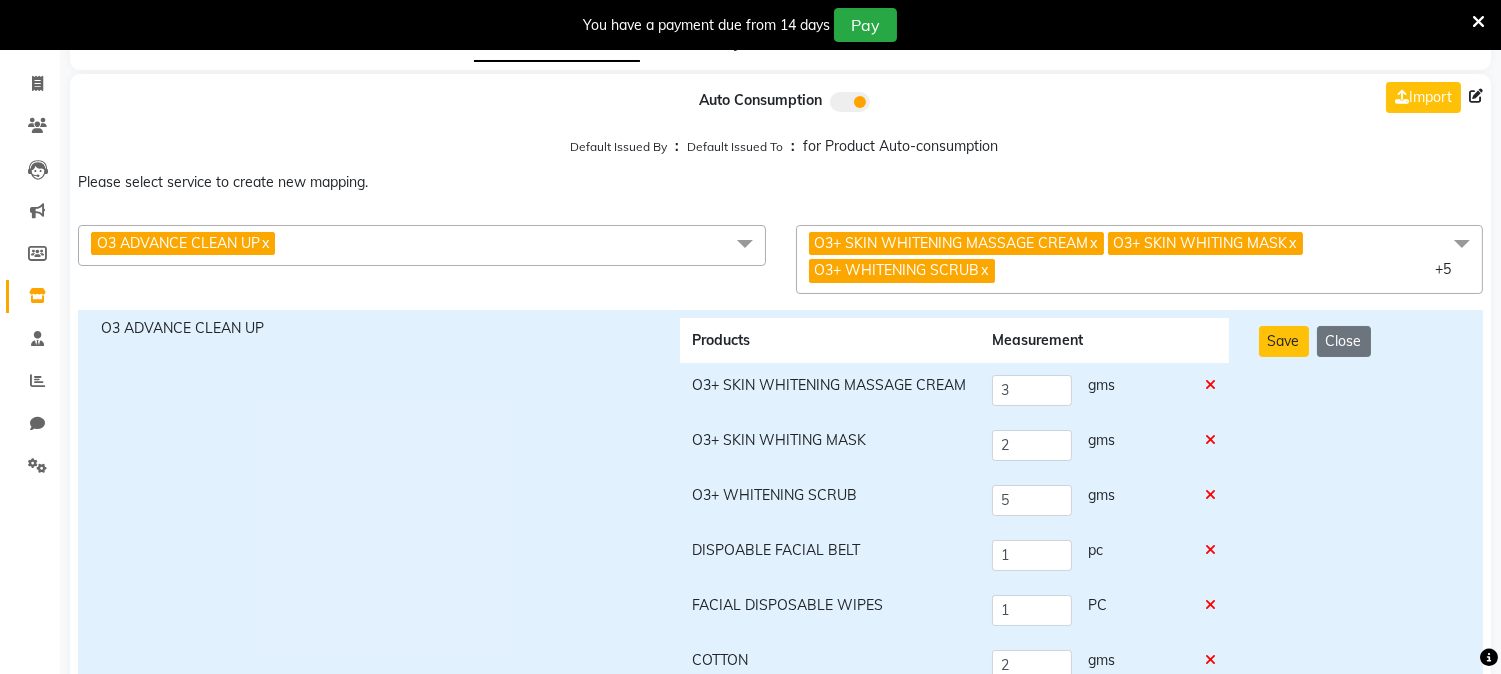 scroll, scrollTop: 111, scrollLeft: 0, axis: vertical 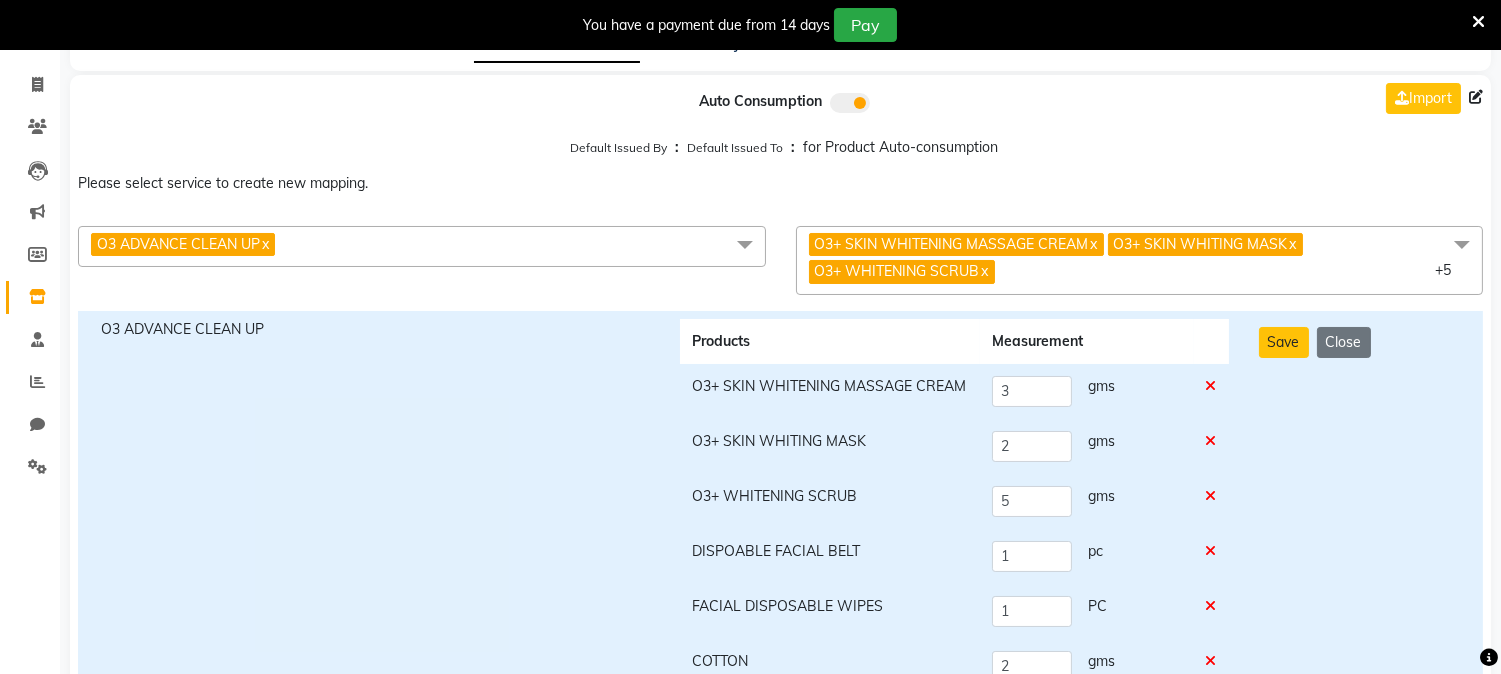 type on "2" 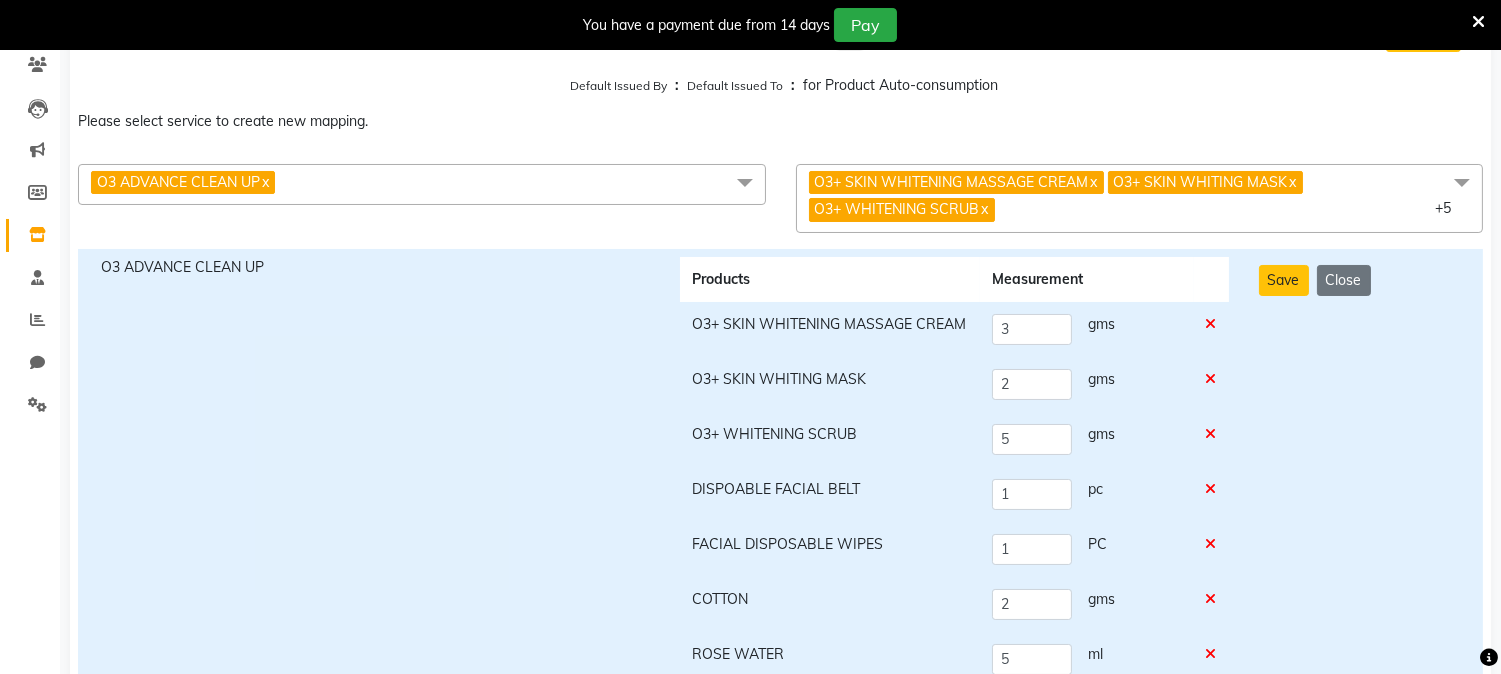 scroll, scrollTop: 222, scrollLeft: 0, axis: vertical 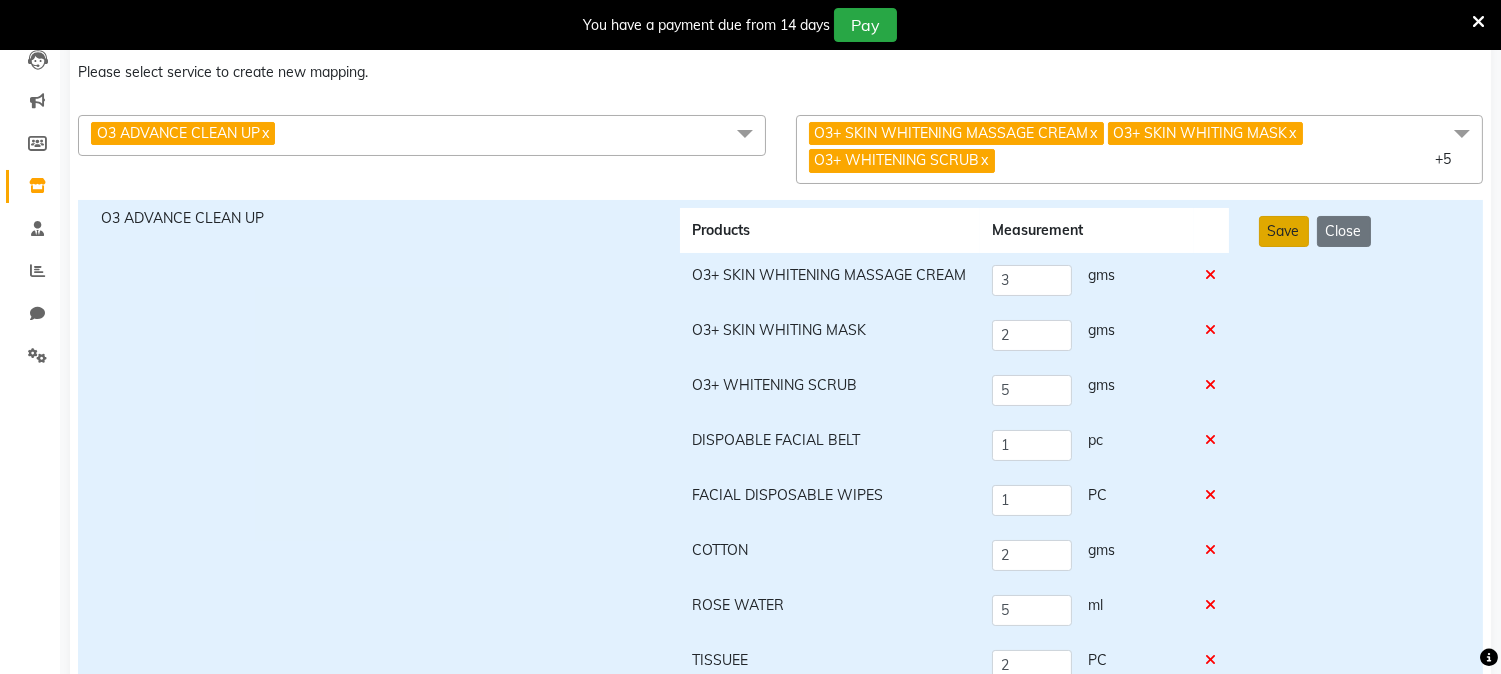 click on "Save" at bounding box center [1284, 231] 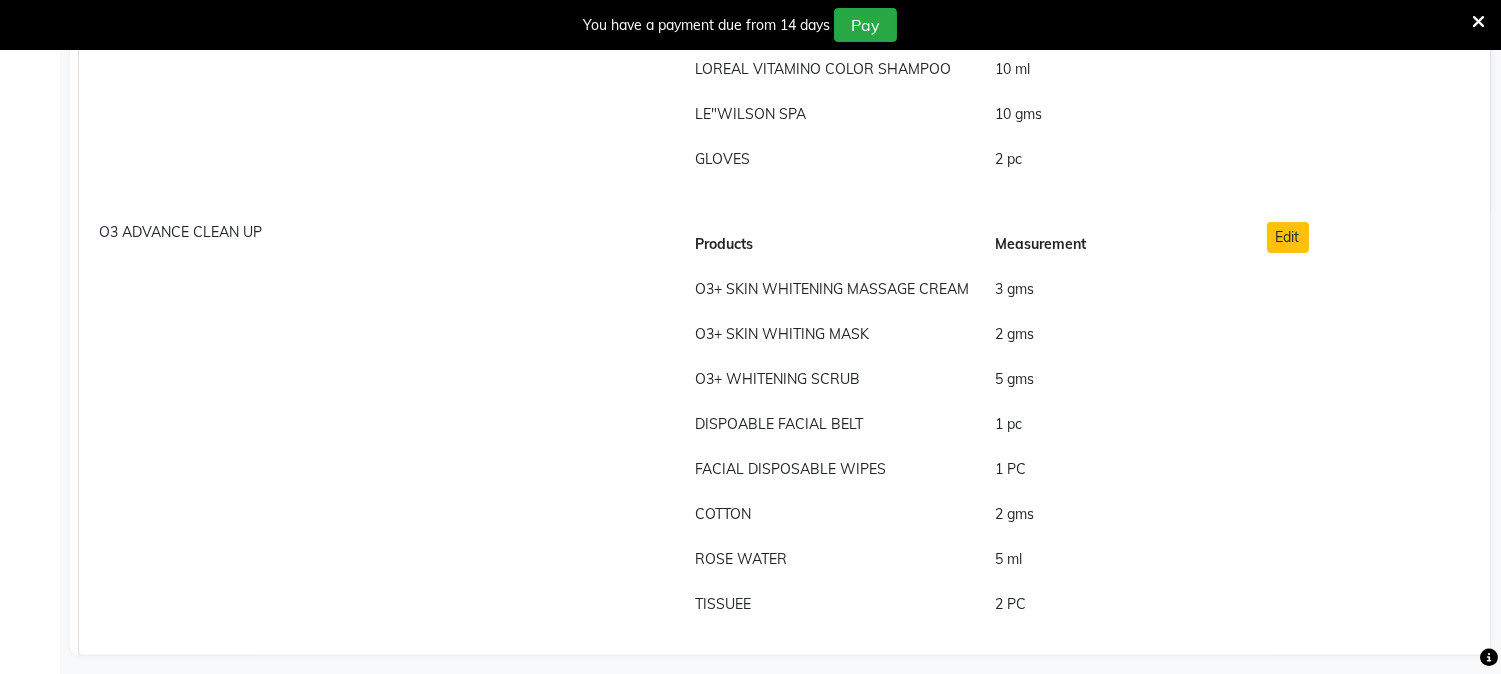 scroll, scrollTop: 14933, scrollLeft: 0, axis: vertical 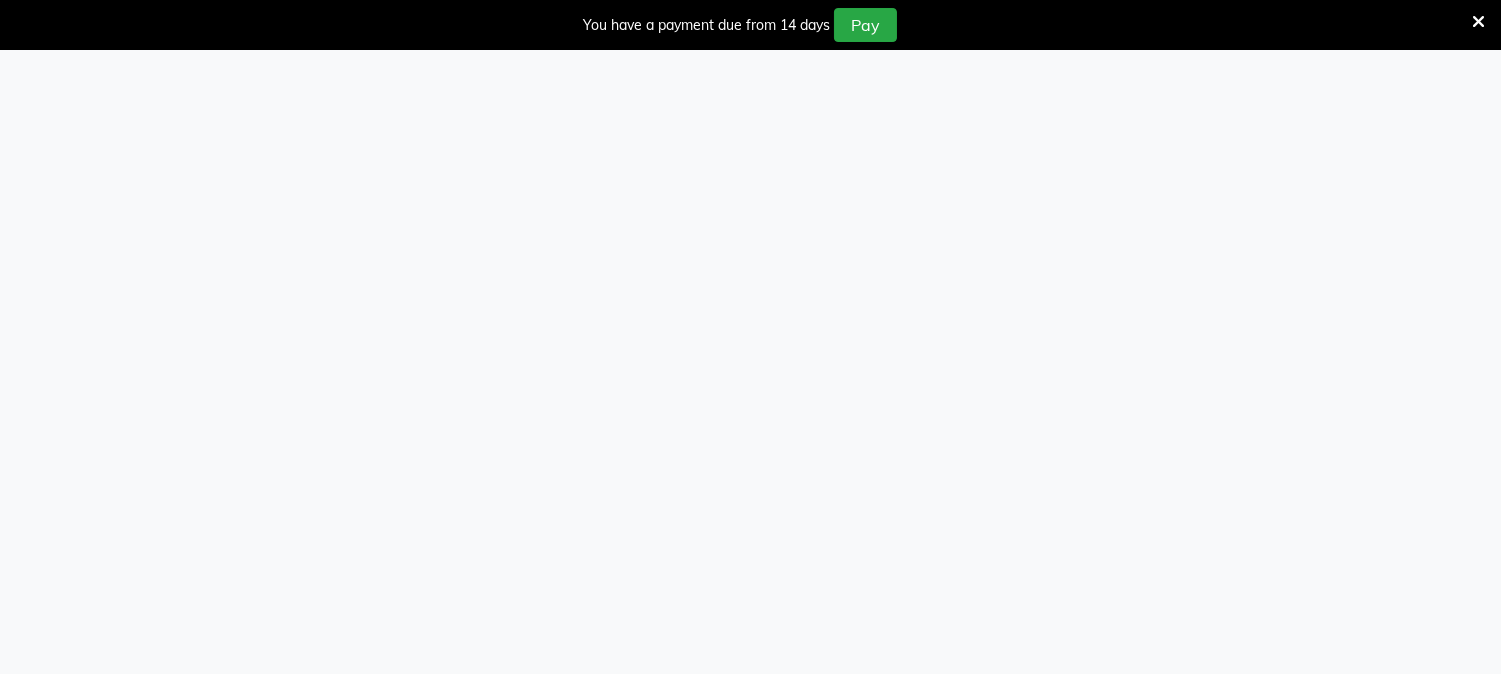 select on "service" 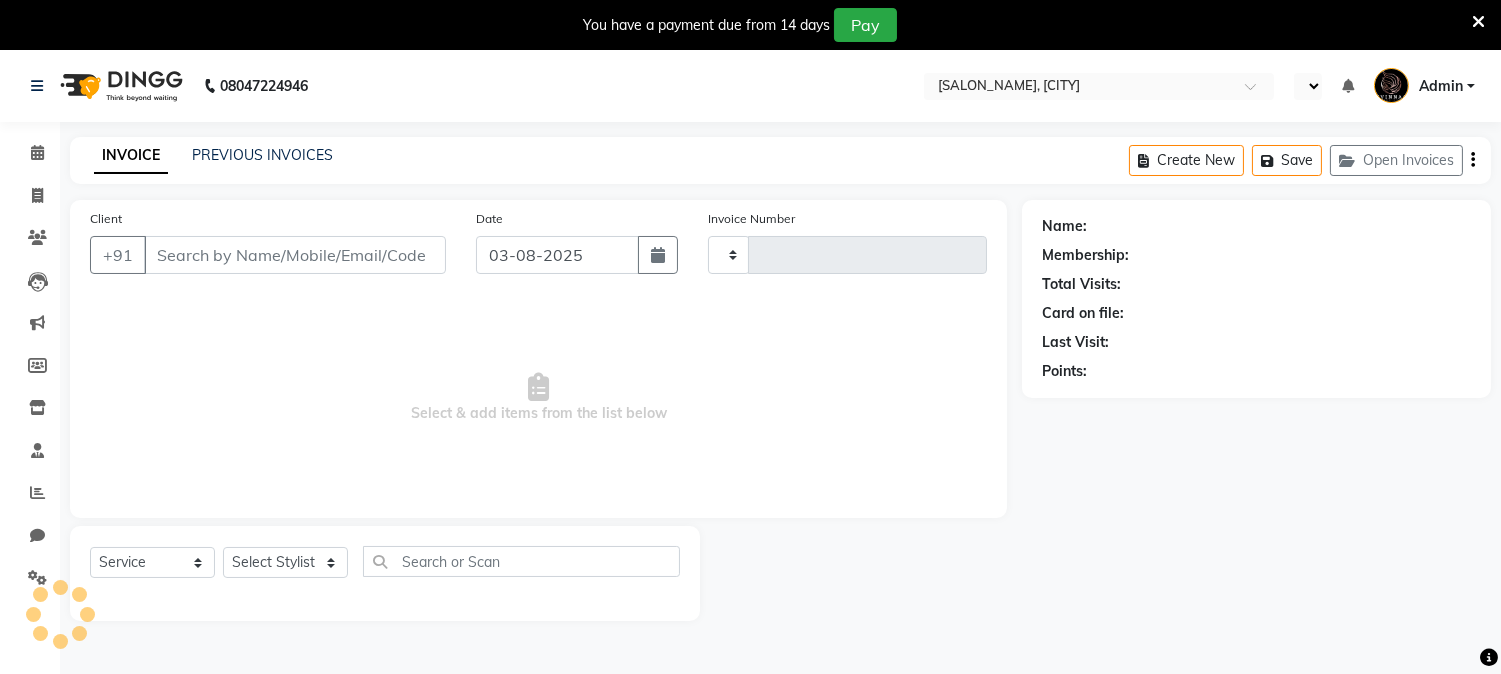 select on "en" 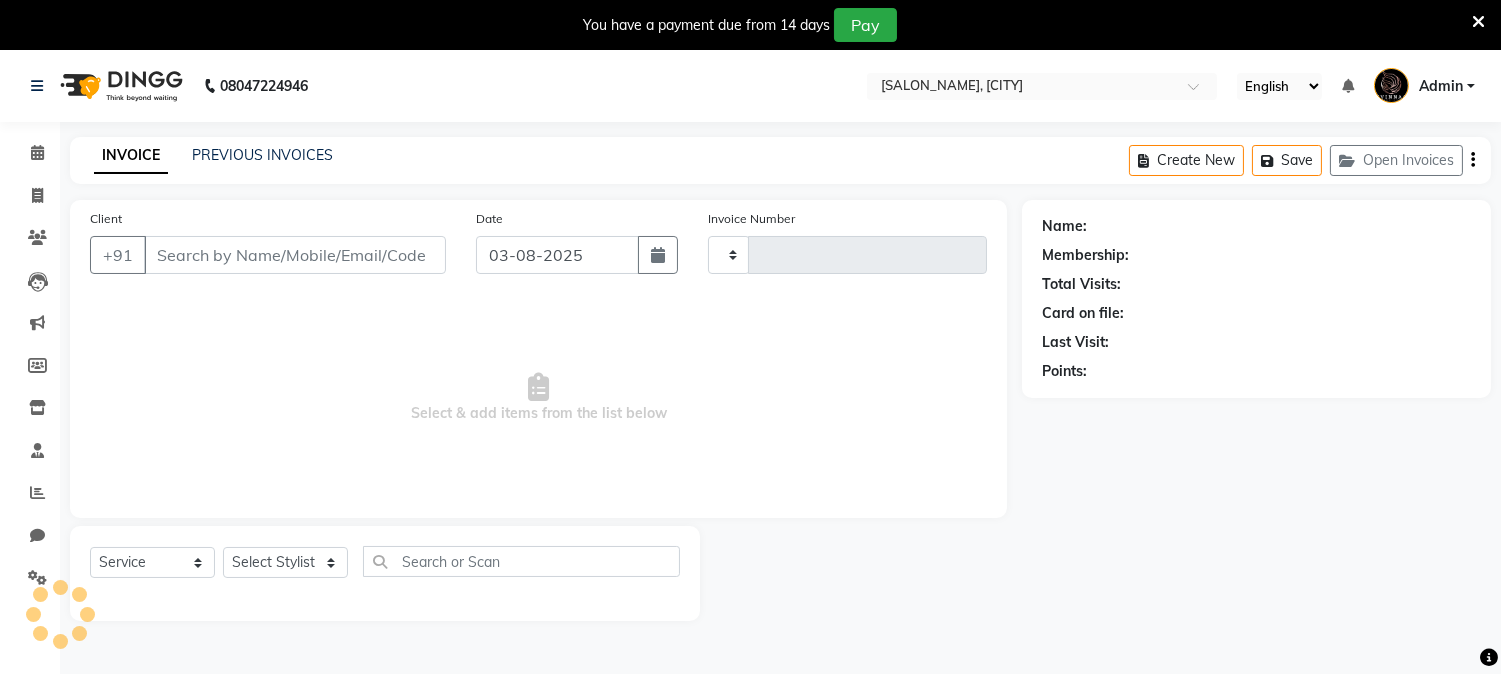 type on "[PHONE]" 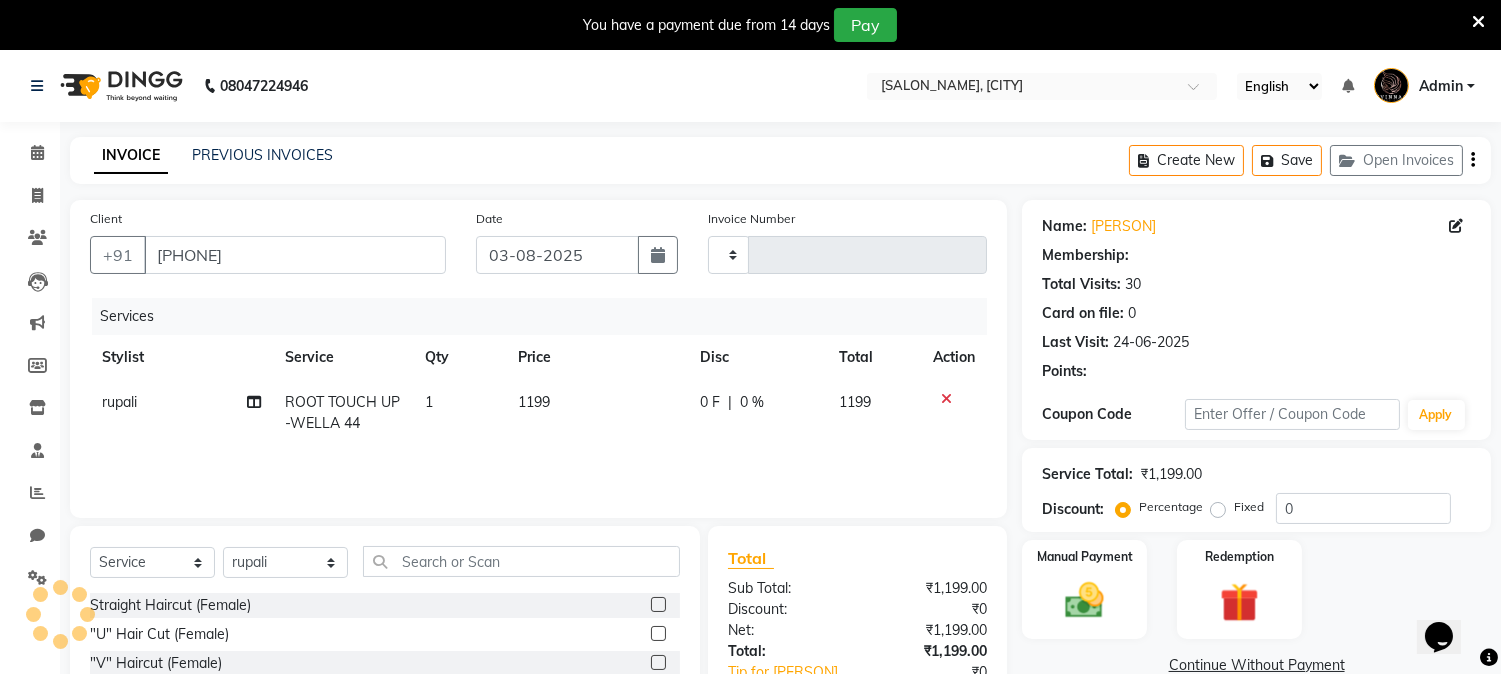 scroll, scrollTop: 0, scrollLeft: 0, axis: both 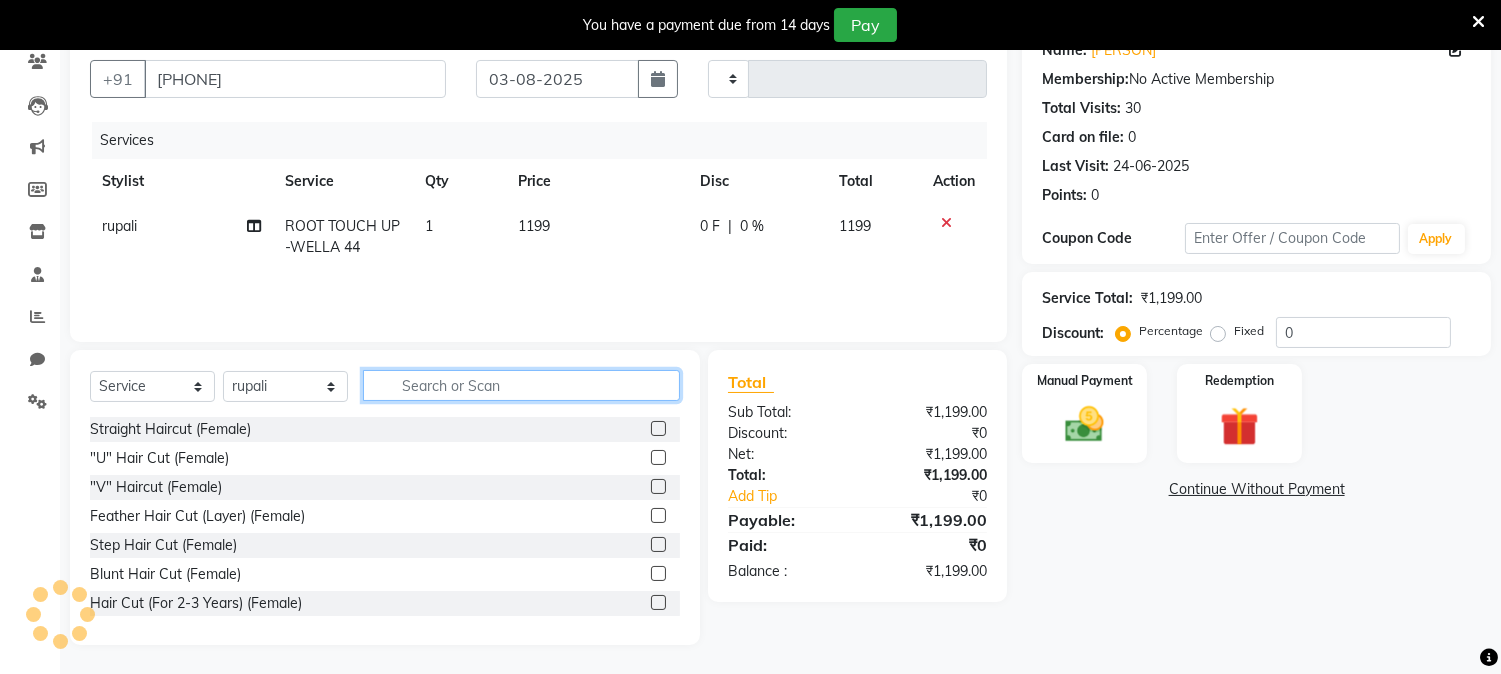 click 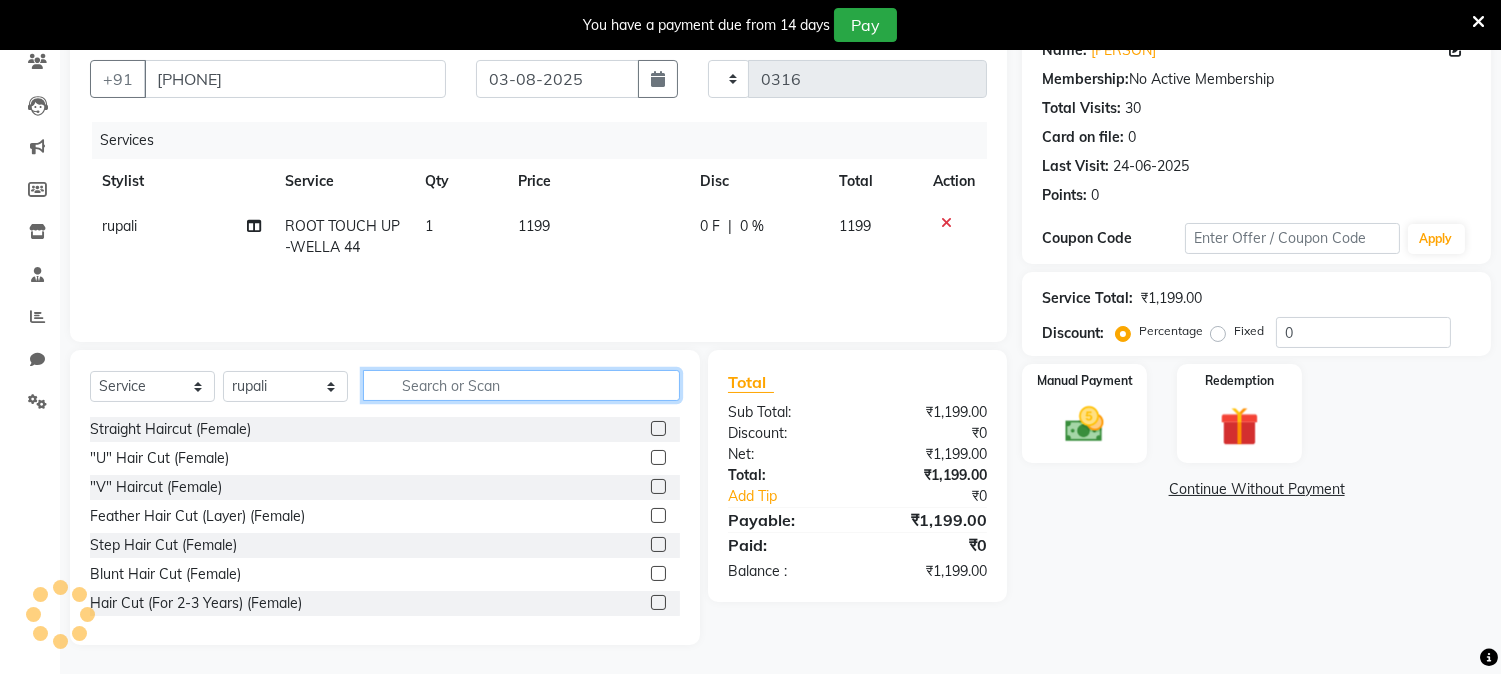 select on "147" 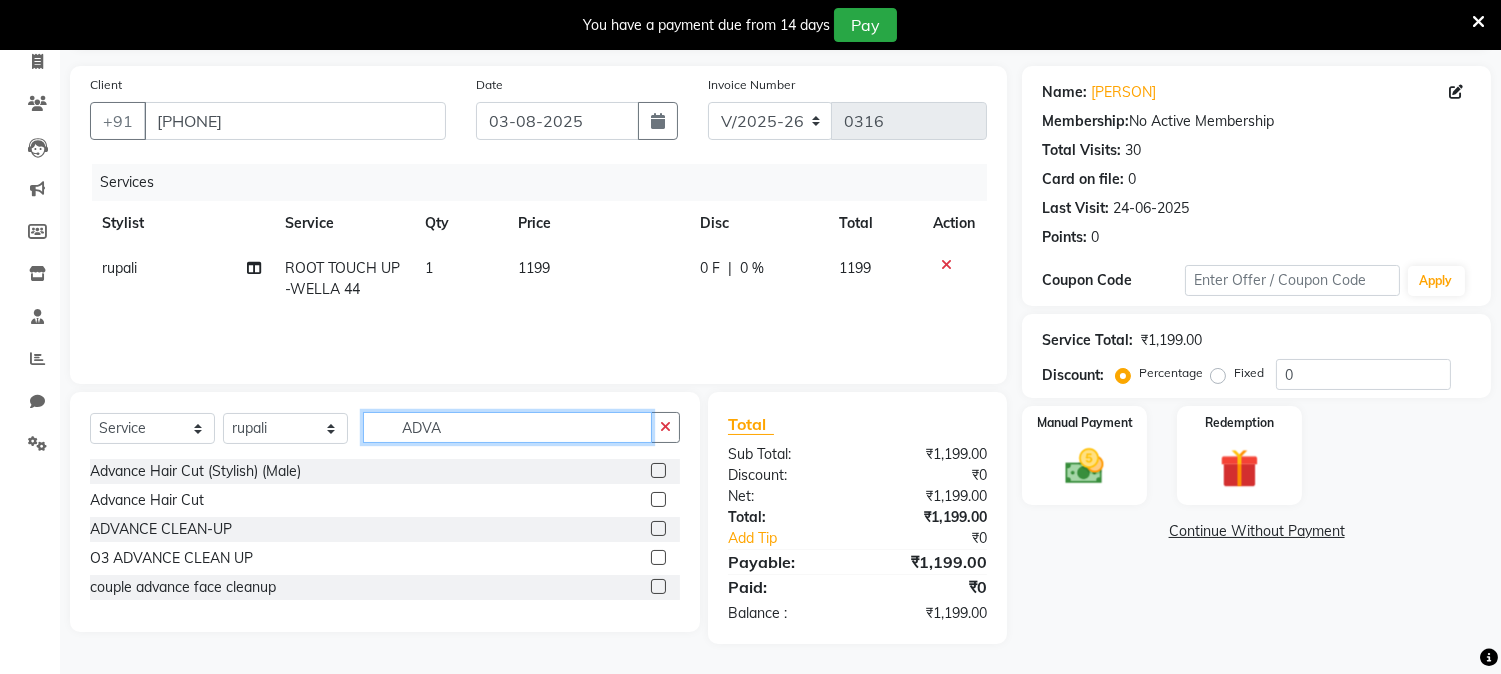 scroll, scrollTop: 134, scrollLeft: 0, axis: vertical 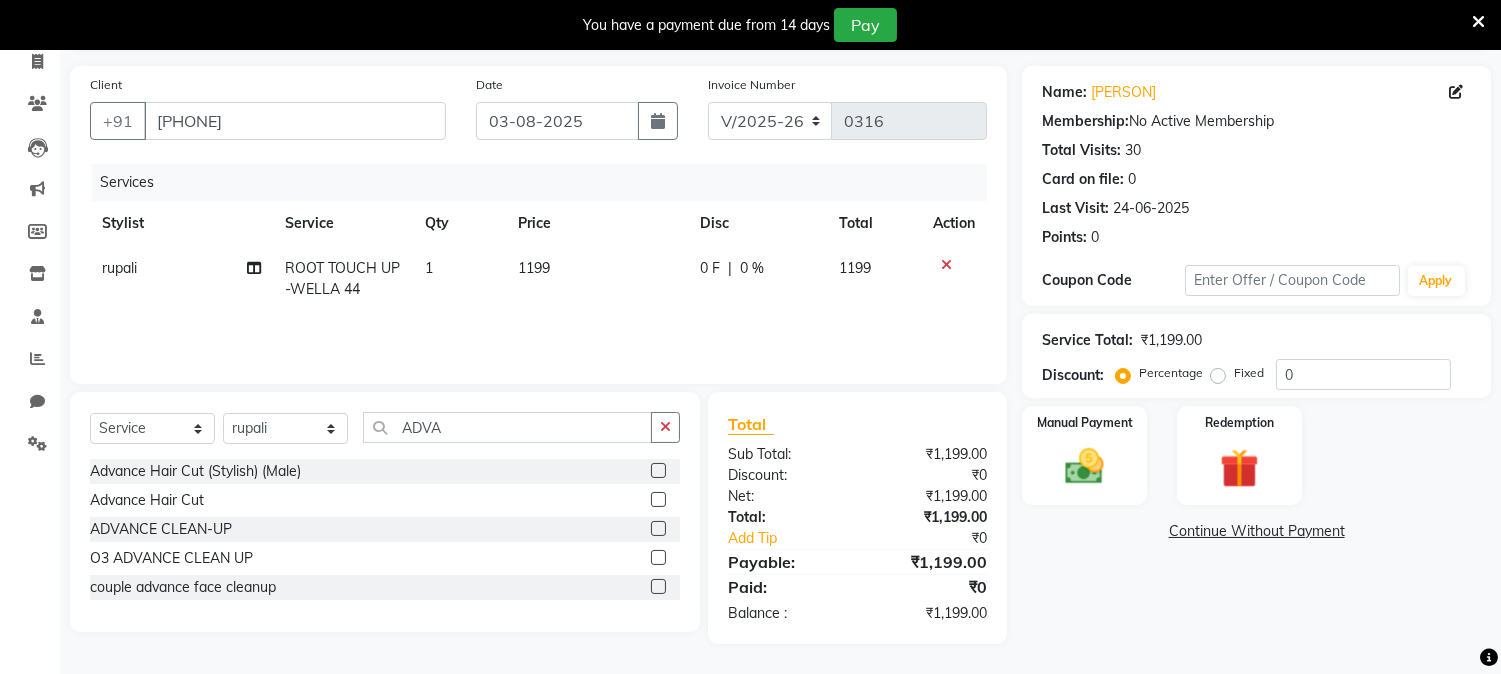 click 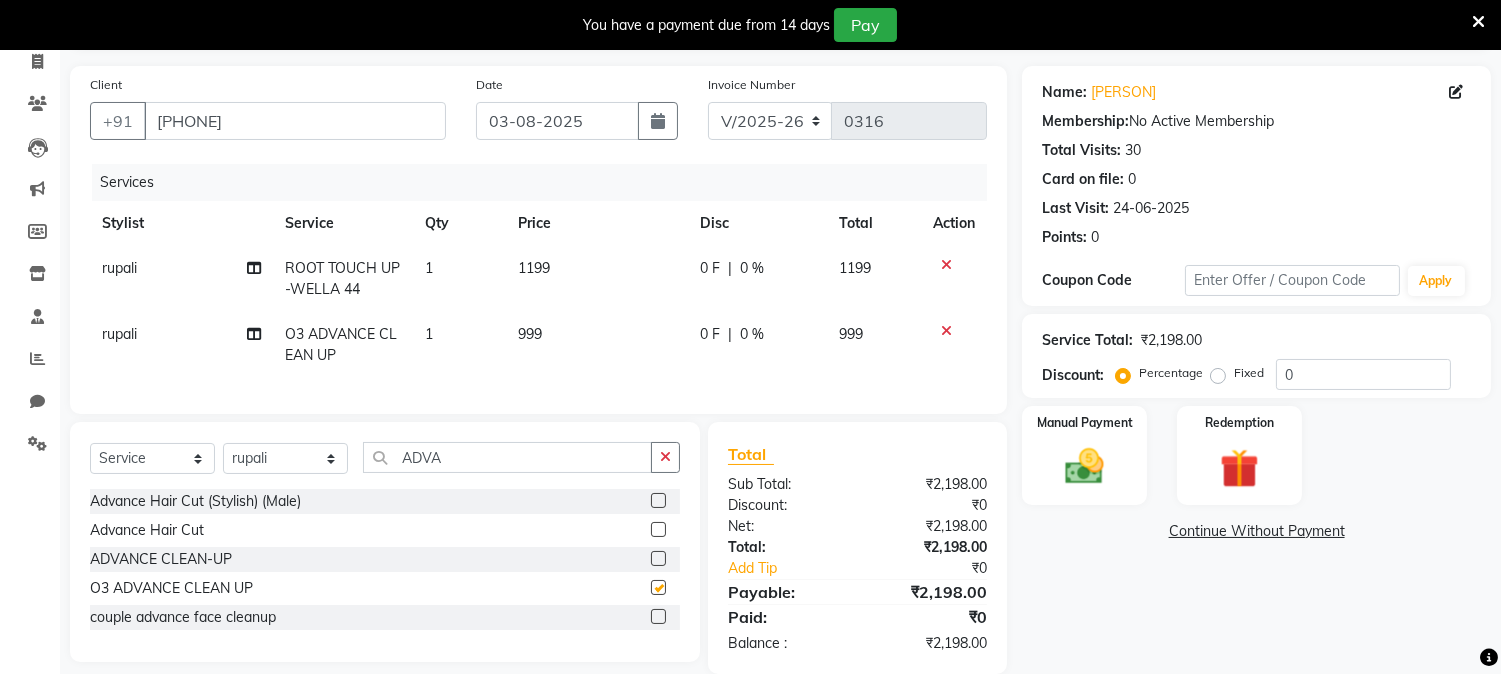 checkbox on "false" 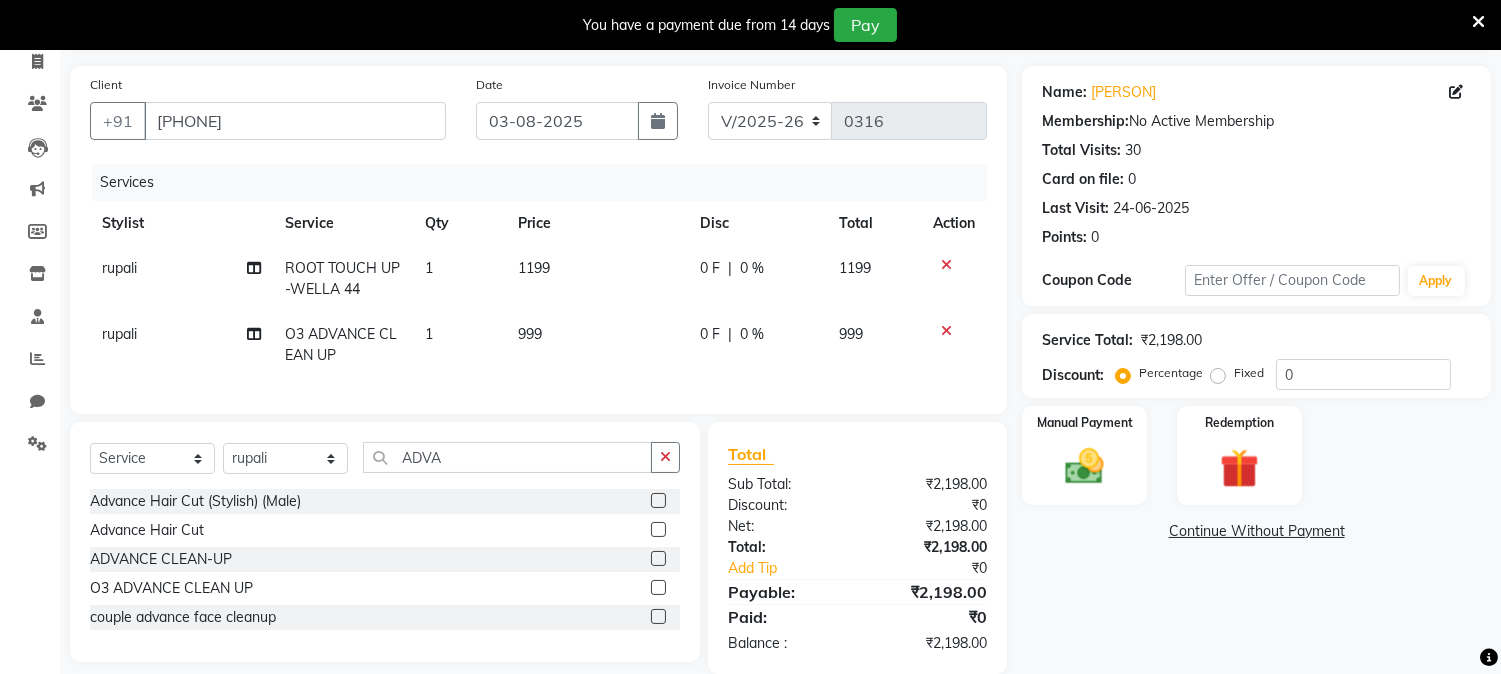 click on "0 F" 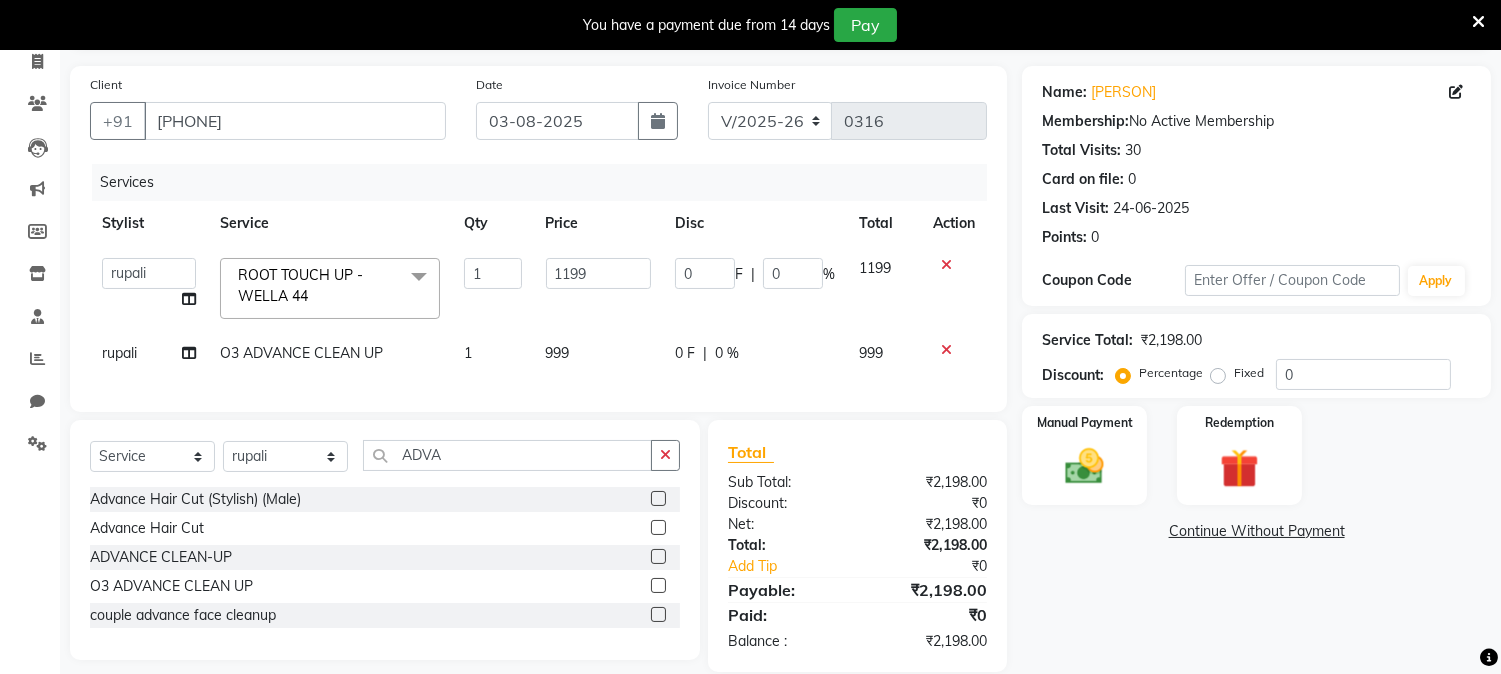click on "0" 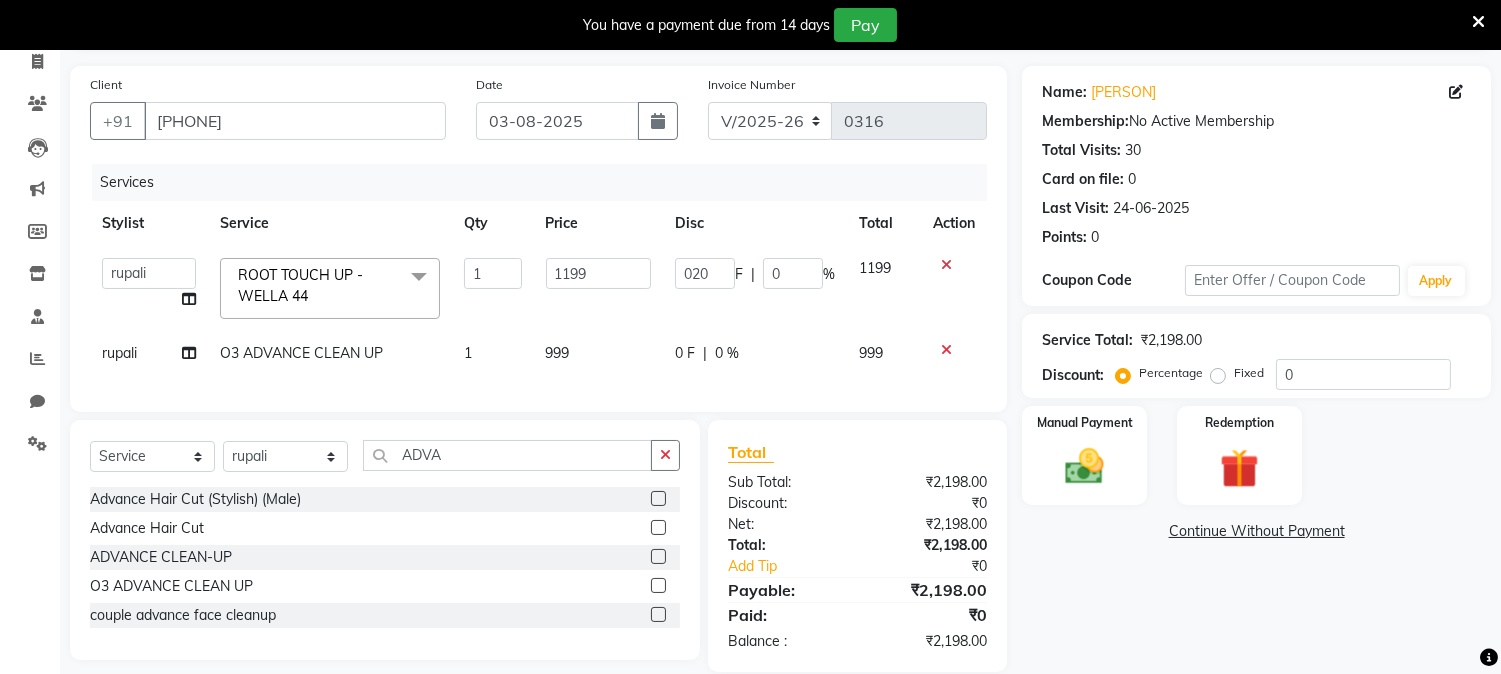 type on "0200" 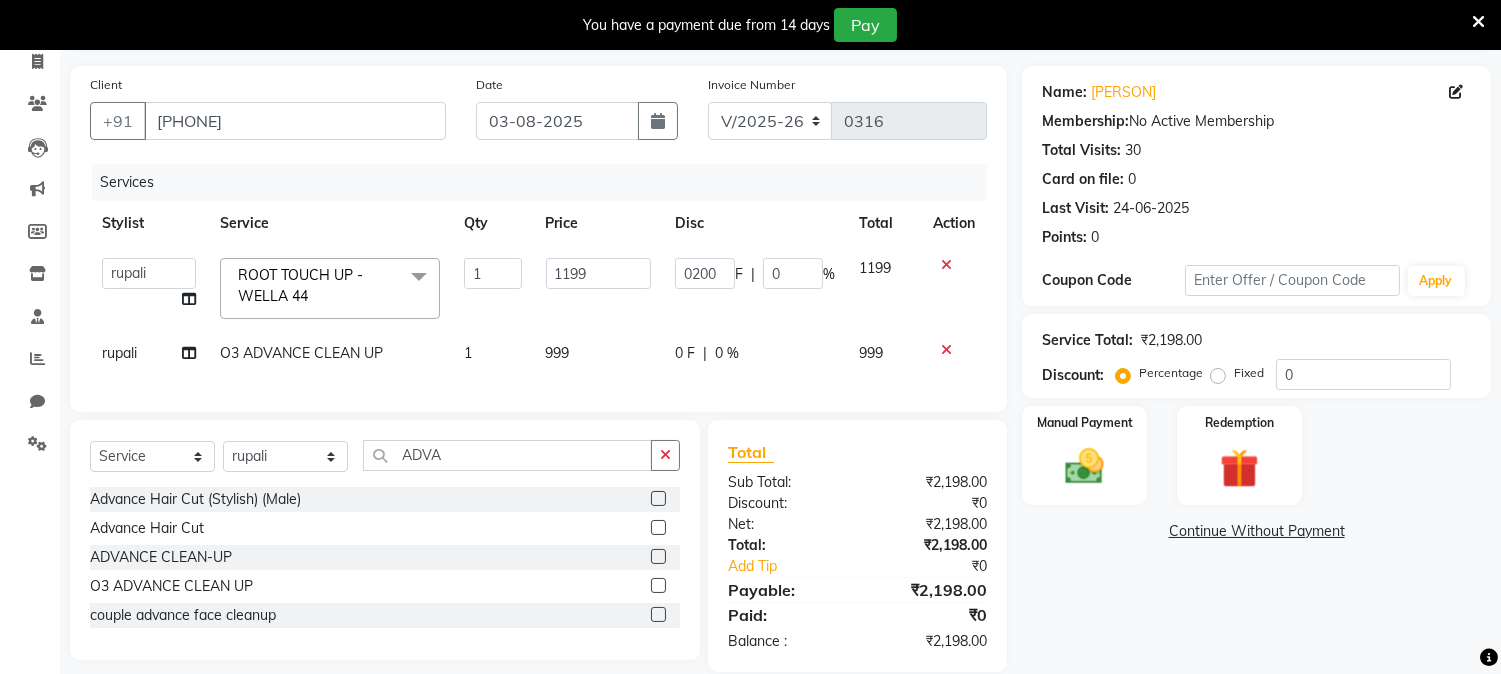 click on "Name: Megha Posani Membership:  No Active Membership  Total Visits:  30 Card on file:  0 Last Visit:   24-06-2025 Points:   0  Coupon Code Apply Service Total:  ₹2,198.00  Discount:  Percentage   Fixed  0 Manual Payment Redemption  Continue Without Payment" 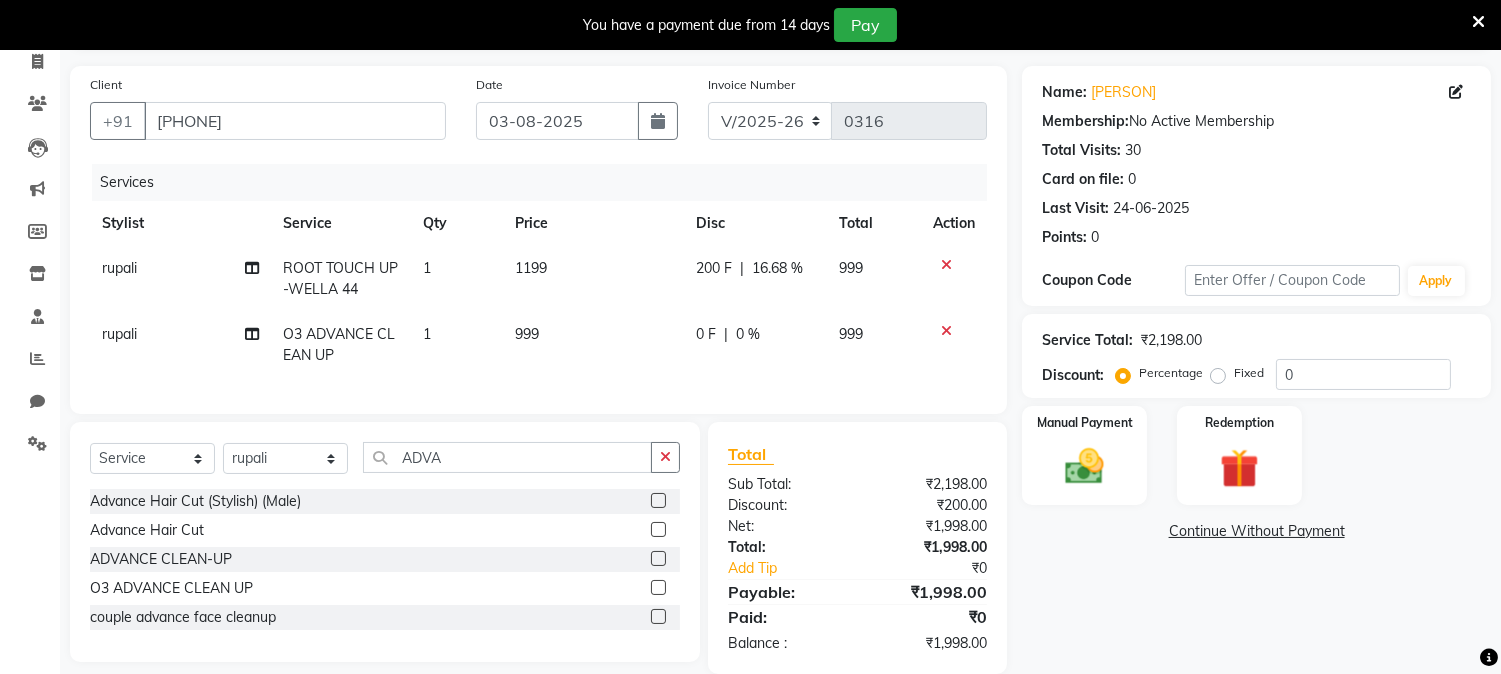 click on "0 F" 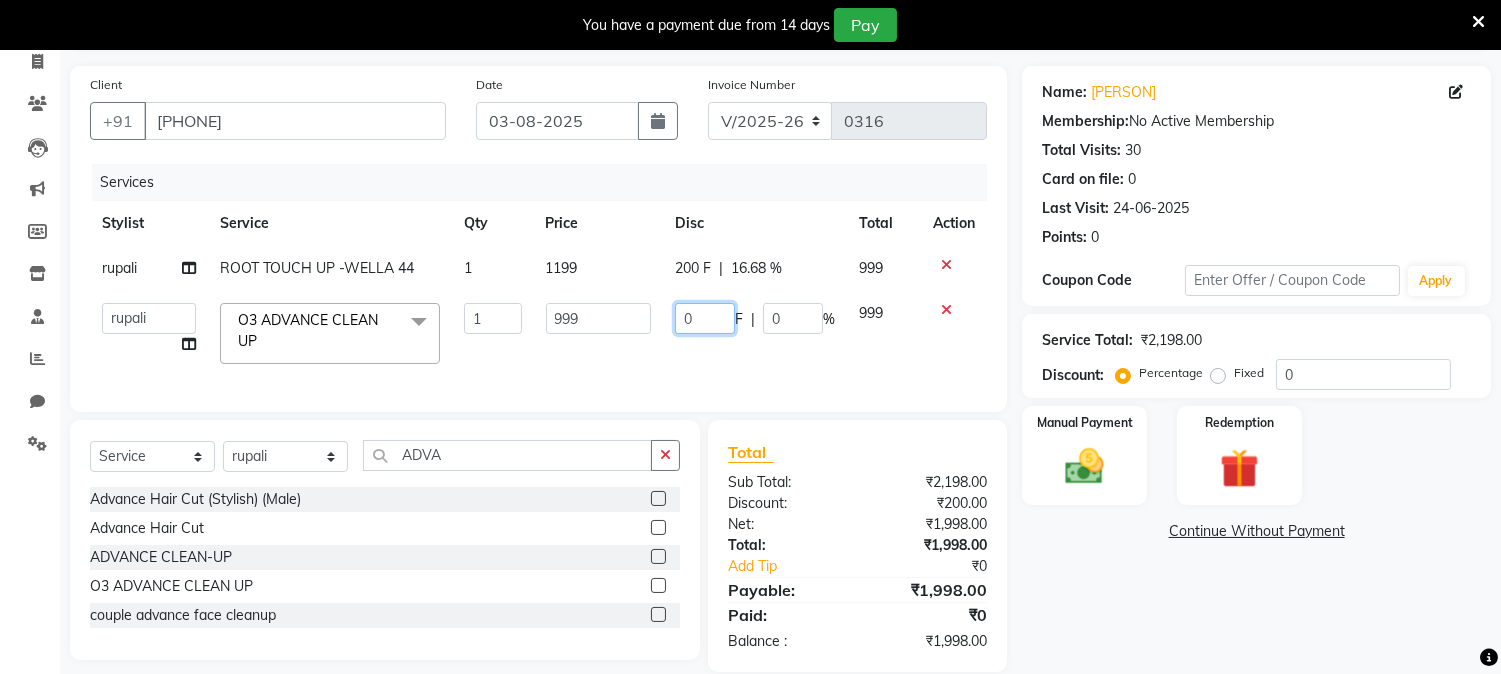click on "0" 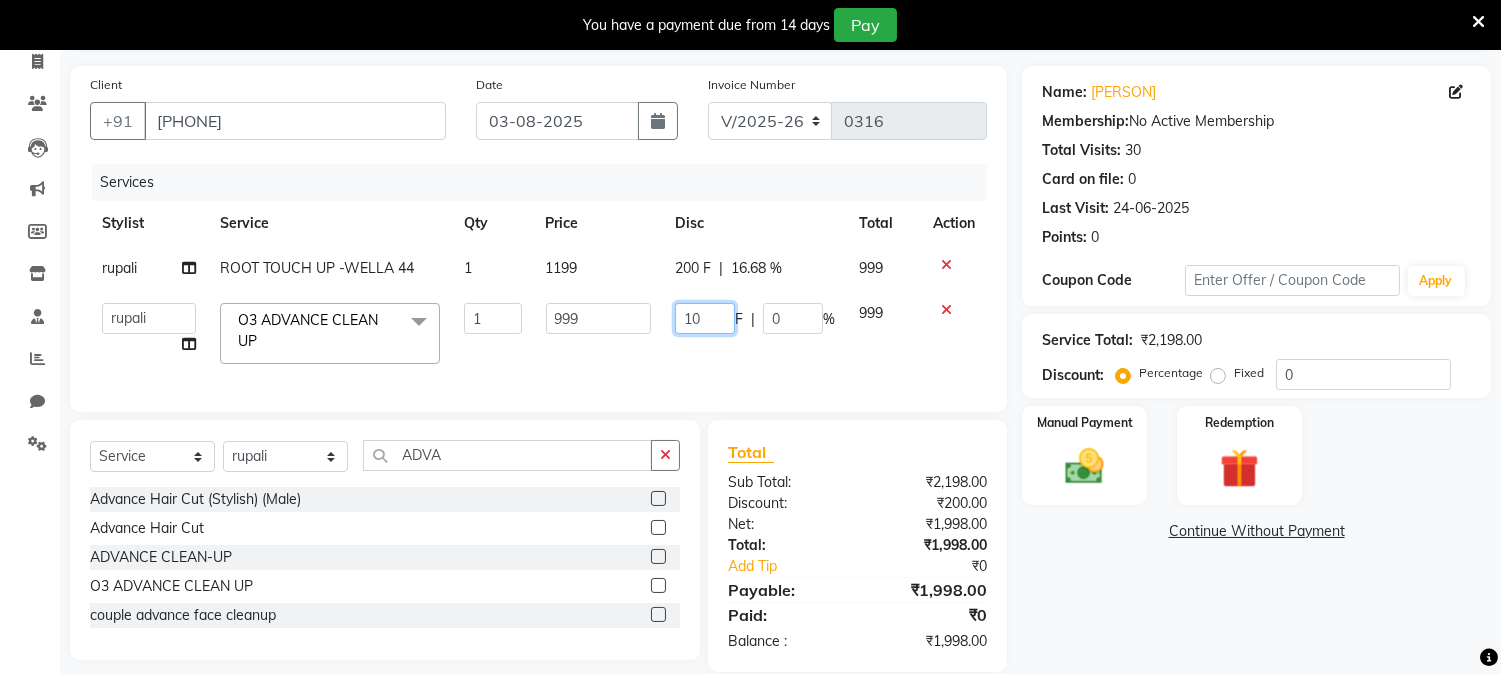 type on "100" 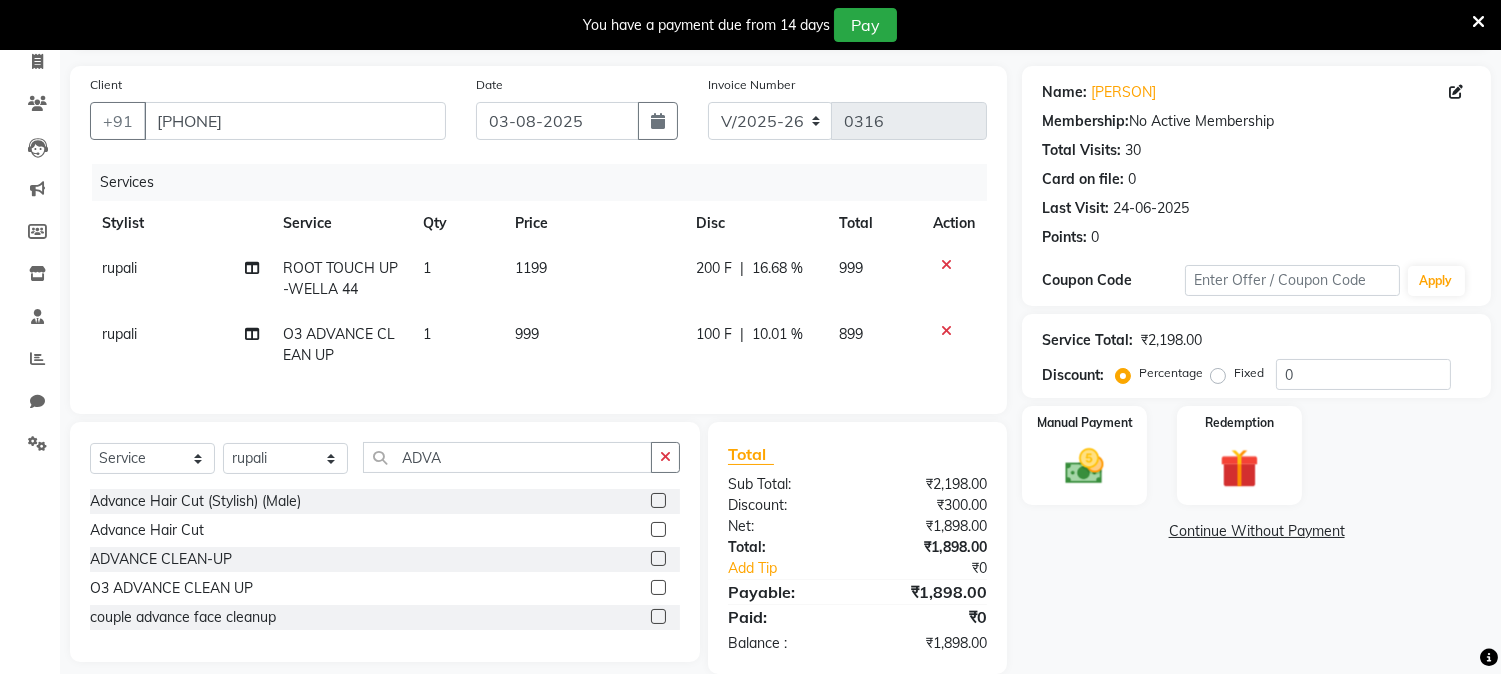 click on "Name: Megha Posani Membership:  No Active Membership  Total Visits:  30 Card on file:  0 Last Visit:   24-06-2025 Points:   0  Coupon Code Apply Service Total:  ₹2,198.00  Discount:  Percentage   Fixed  0 Manual Payment Redemption  Continue Without Payment" 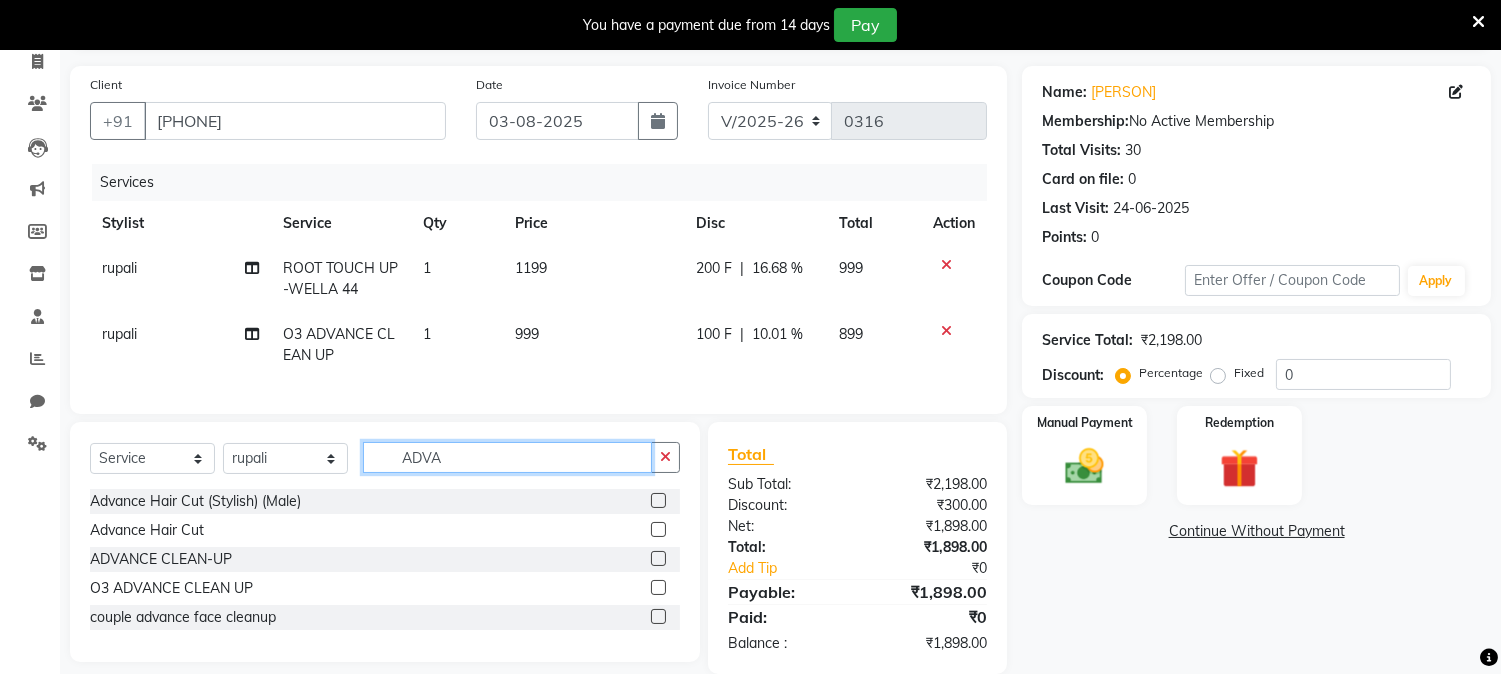 click on "ADVA" 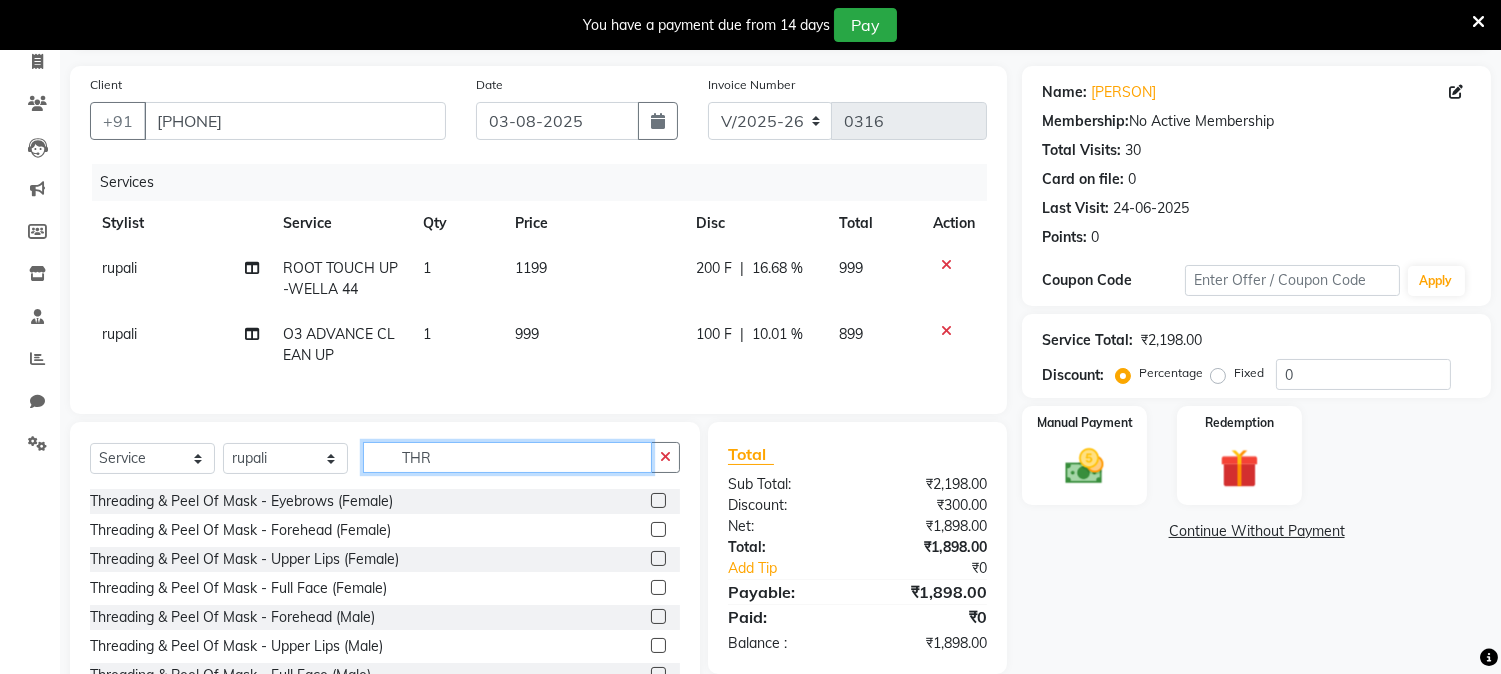 type on "THR" 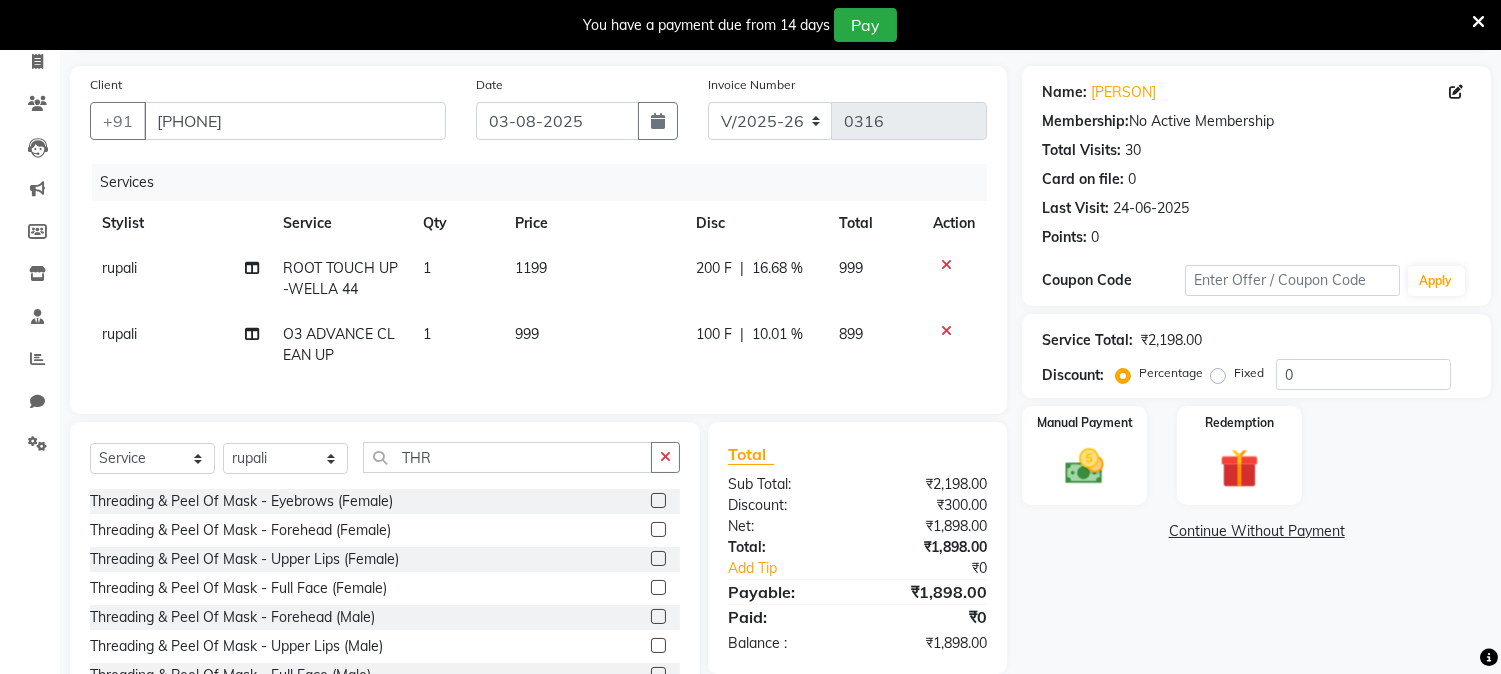 click 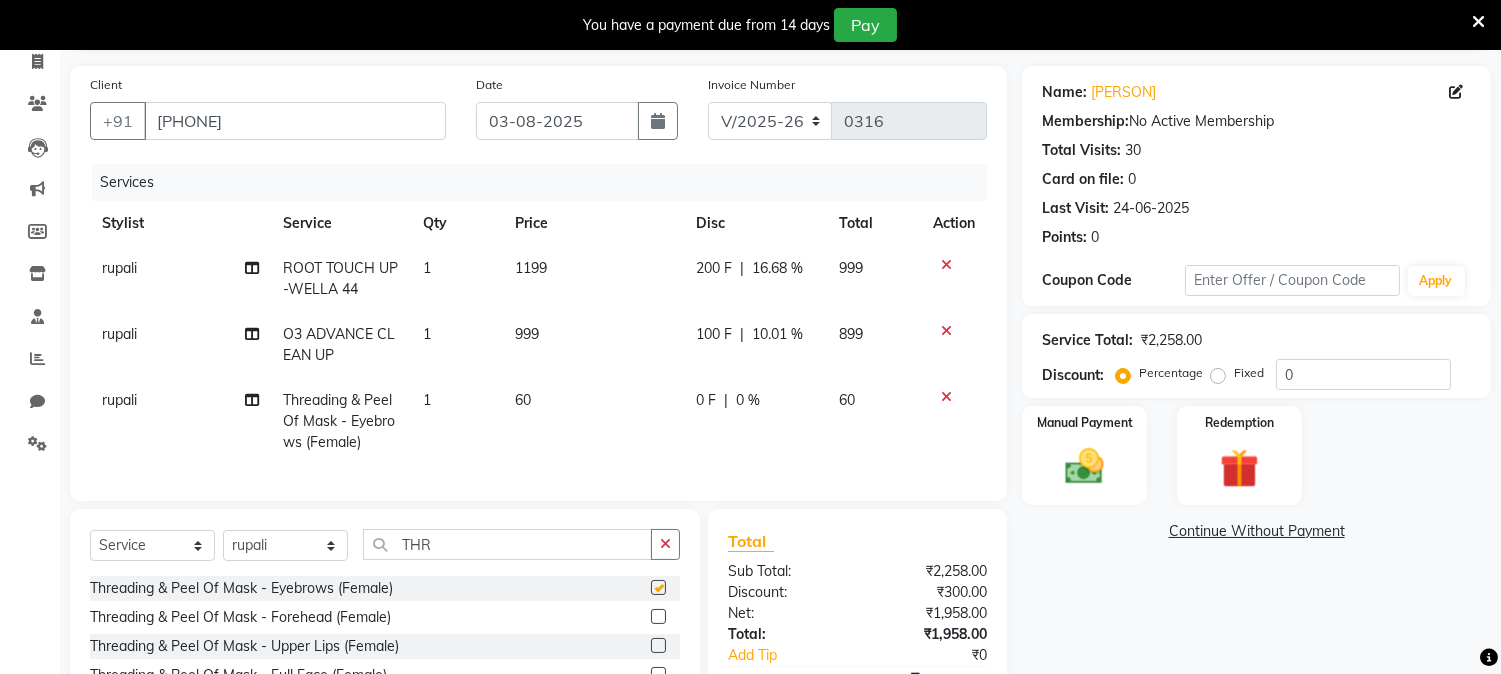click on "Client +91 8856944022 Date 03-08-2025 Invoice Number V/2025 V/2025-26 0316 Services Stylist Service Qty Price Disc Total Action rupali ROOT TOUCH UP -WELLA 44 1 1199 200 F | 16.68 % 999 rupali O3 ADVANCE CLEAN UP 1 999 100 F | 10.01 % 899 rupali Threading & Peel Of Mask - Eyebrows (Female) 1 60 0 F | 0 % 60" 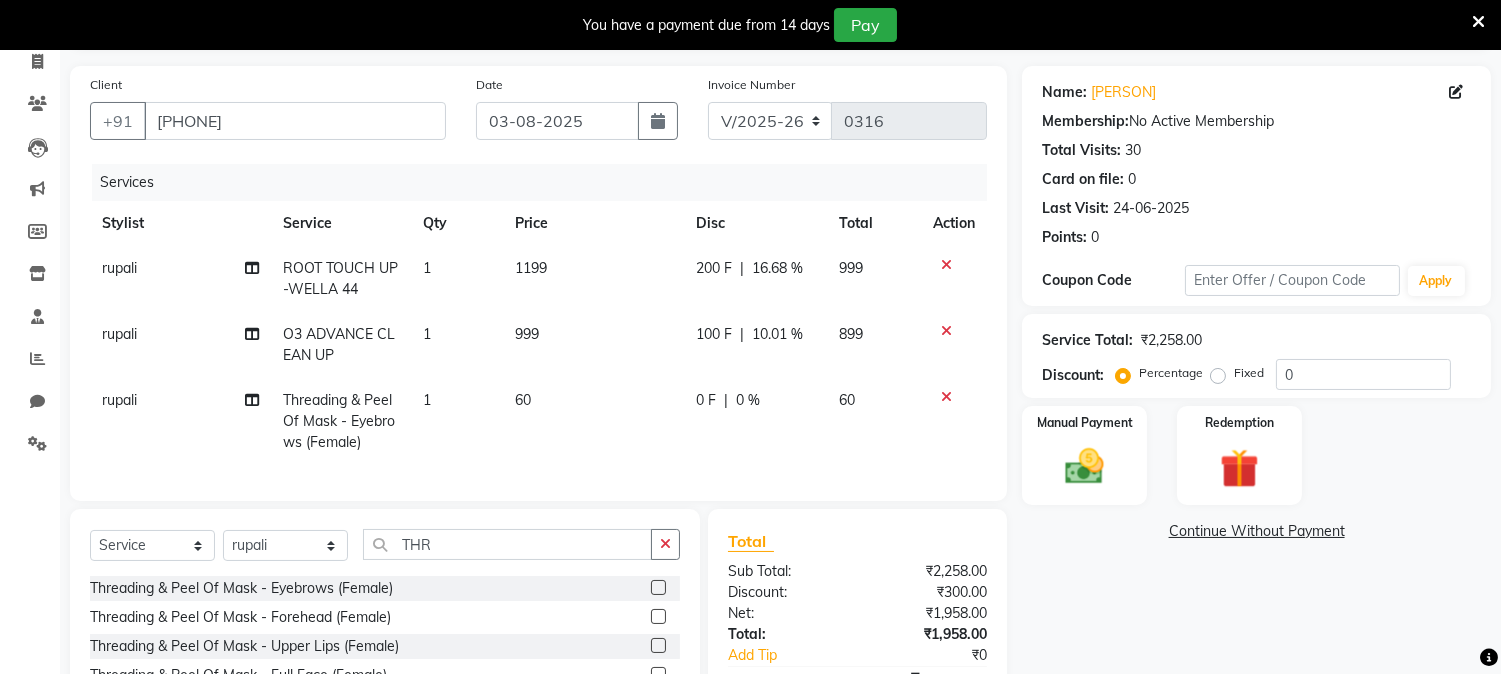 checkbox on "false" 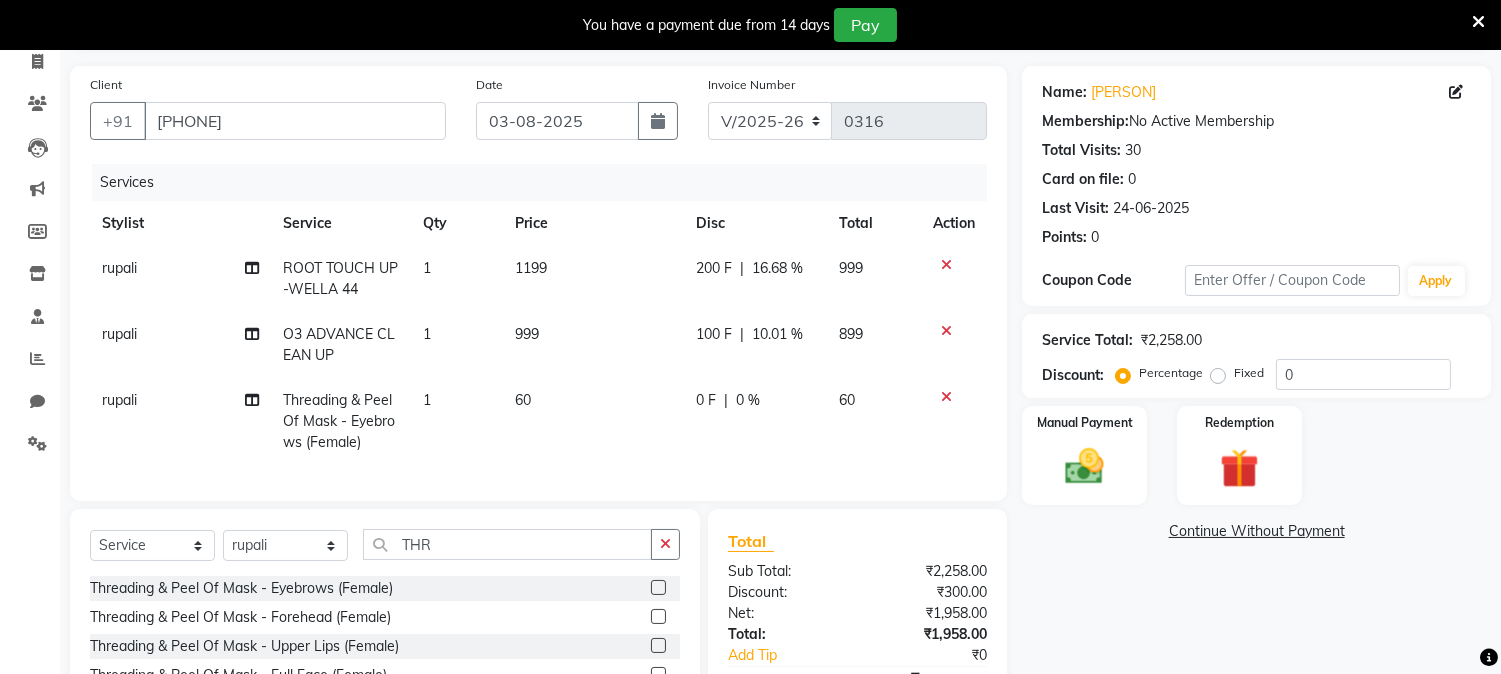 click 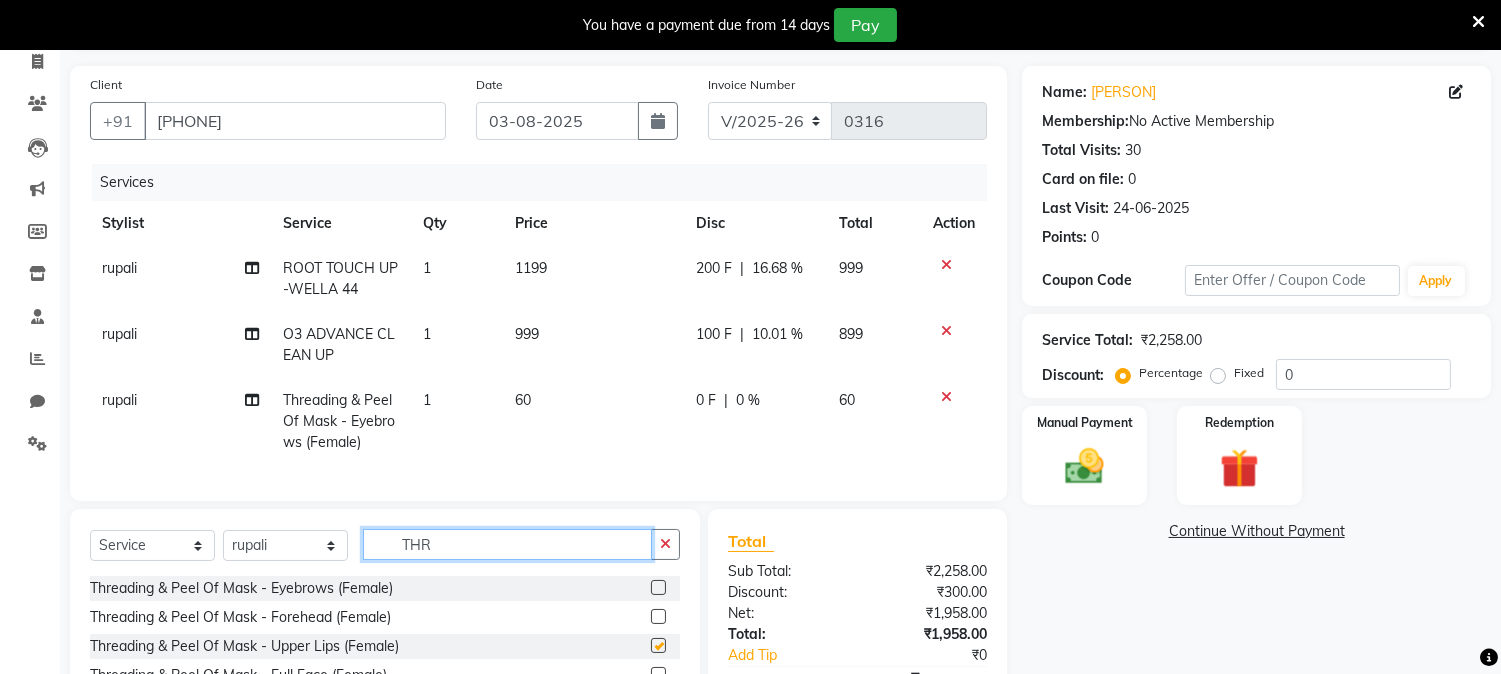 click on "THR" 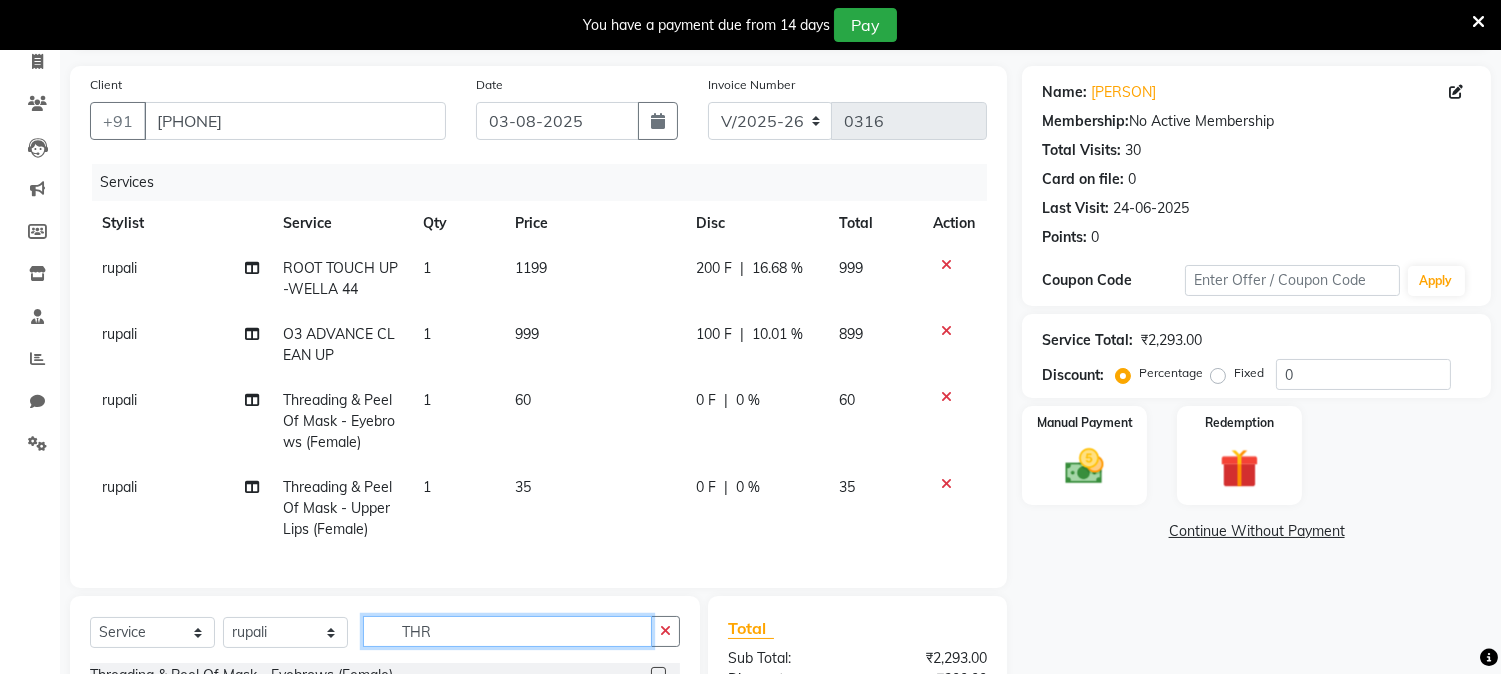 checkbox on "false" 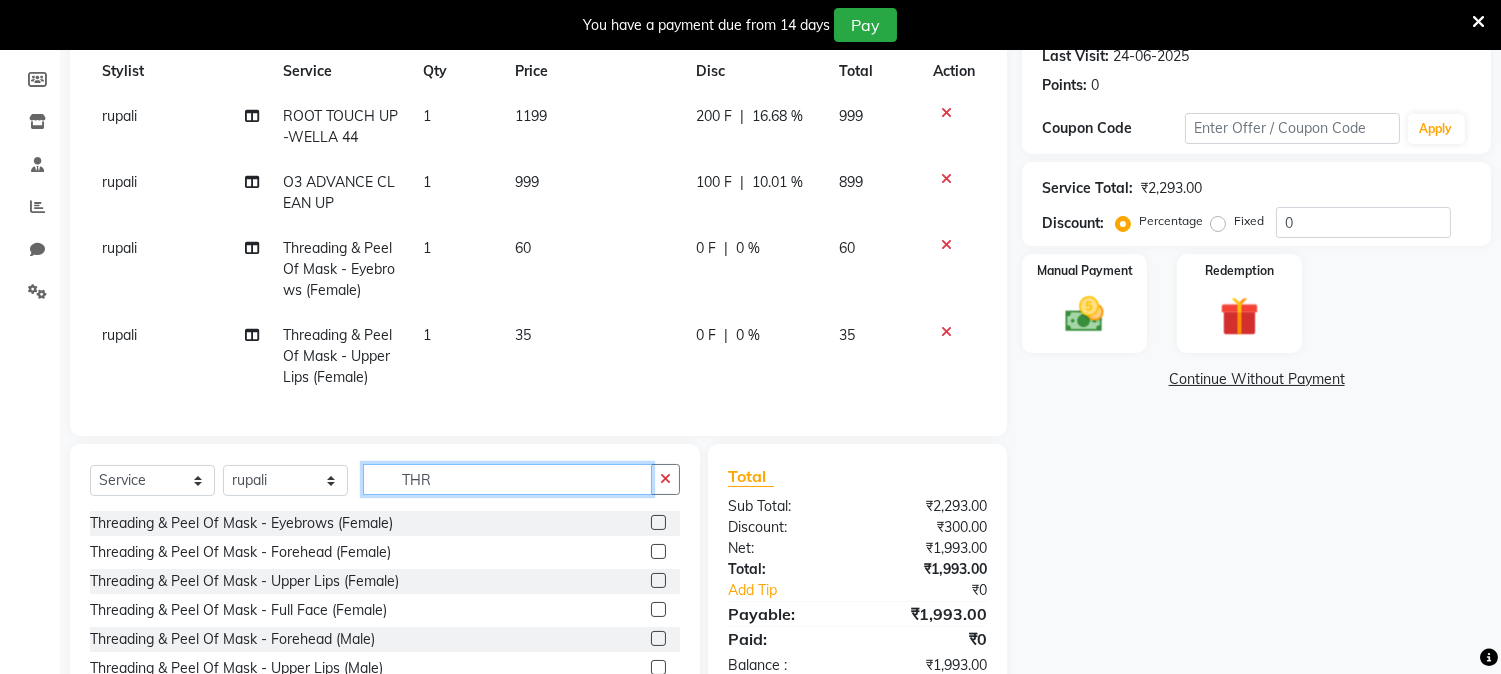 scroll, scrollTop: 175, scrollLeft: 0, axis: vertical 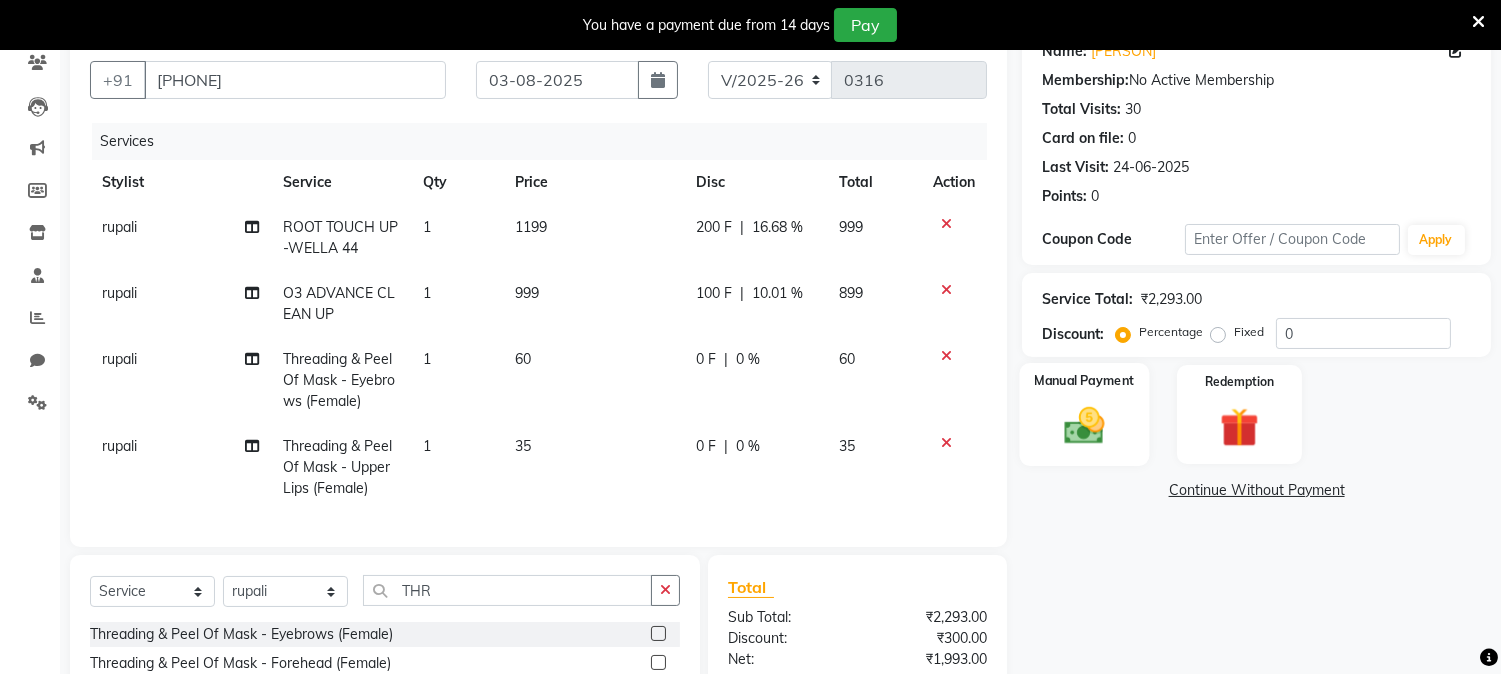 click 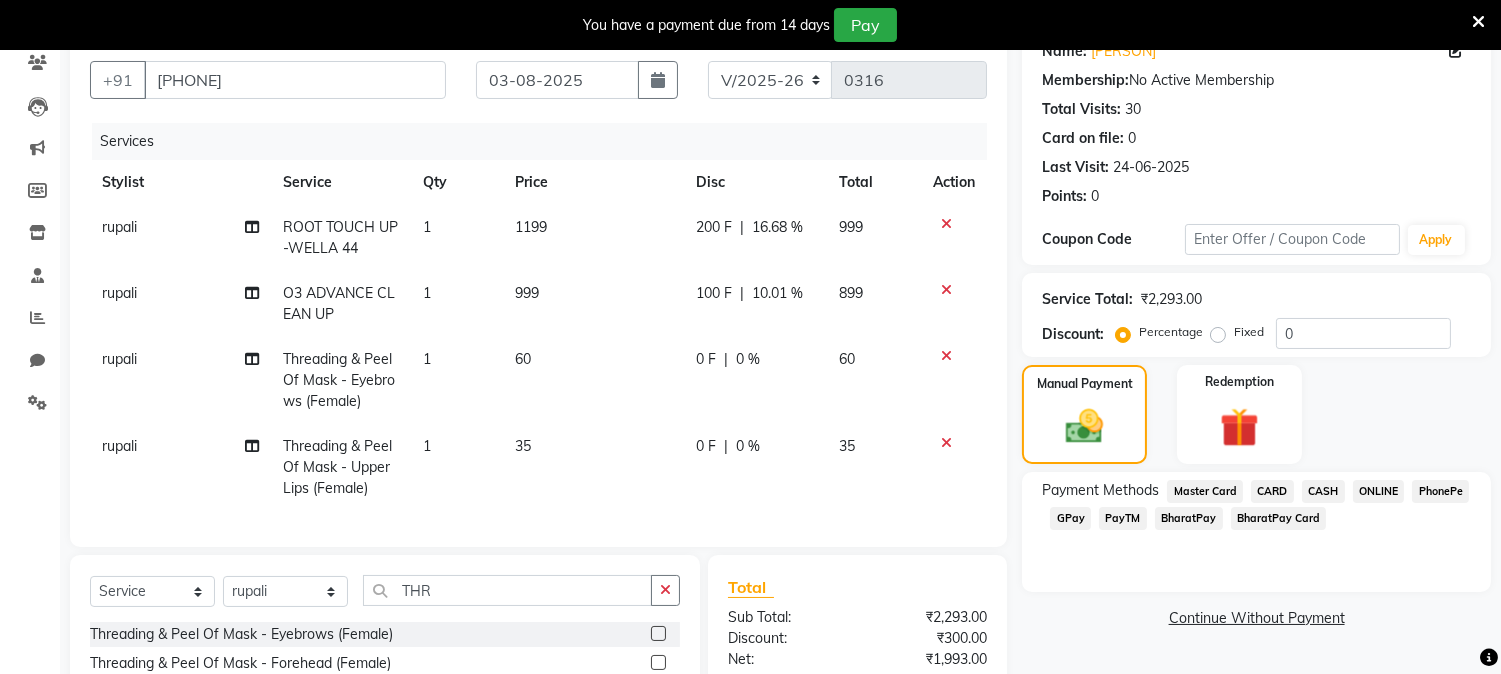 click on "CARD" 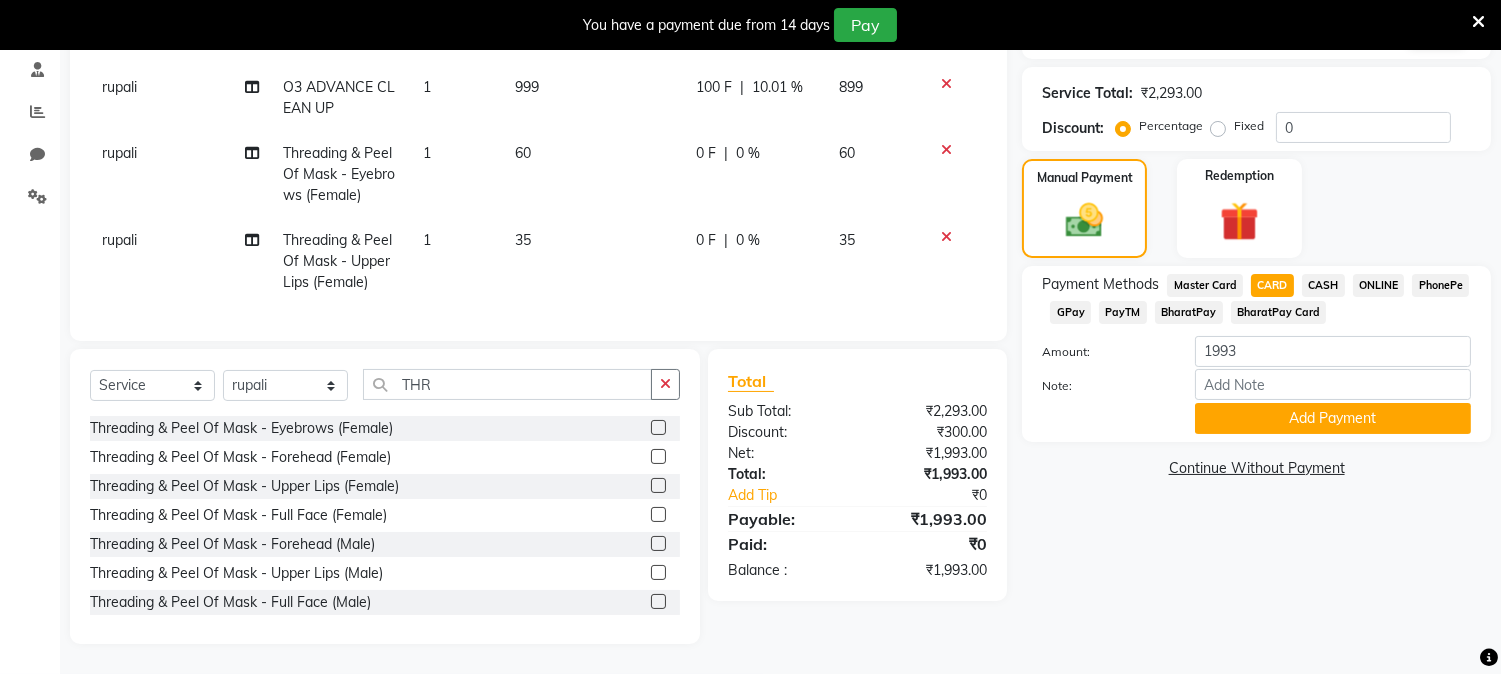 scroll, scrollTop: 397, scrollLeft: 0, axis: vertical 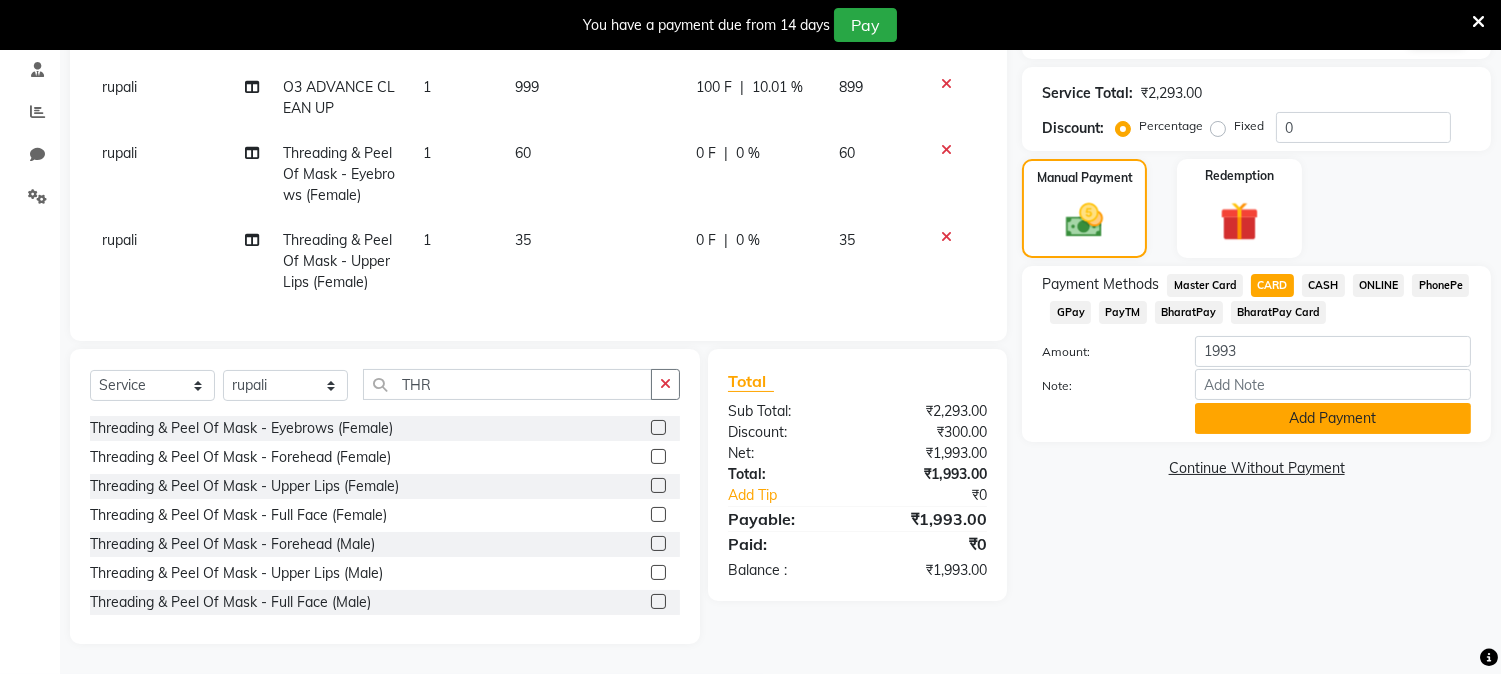 click on "Add Payment" 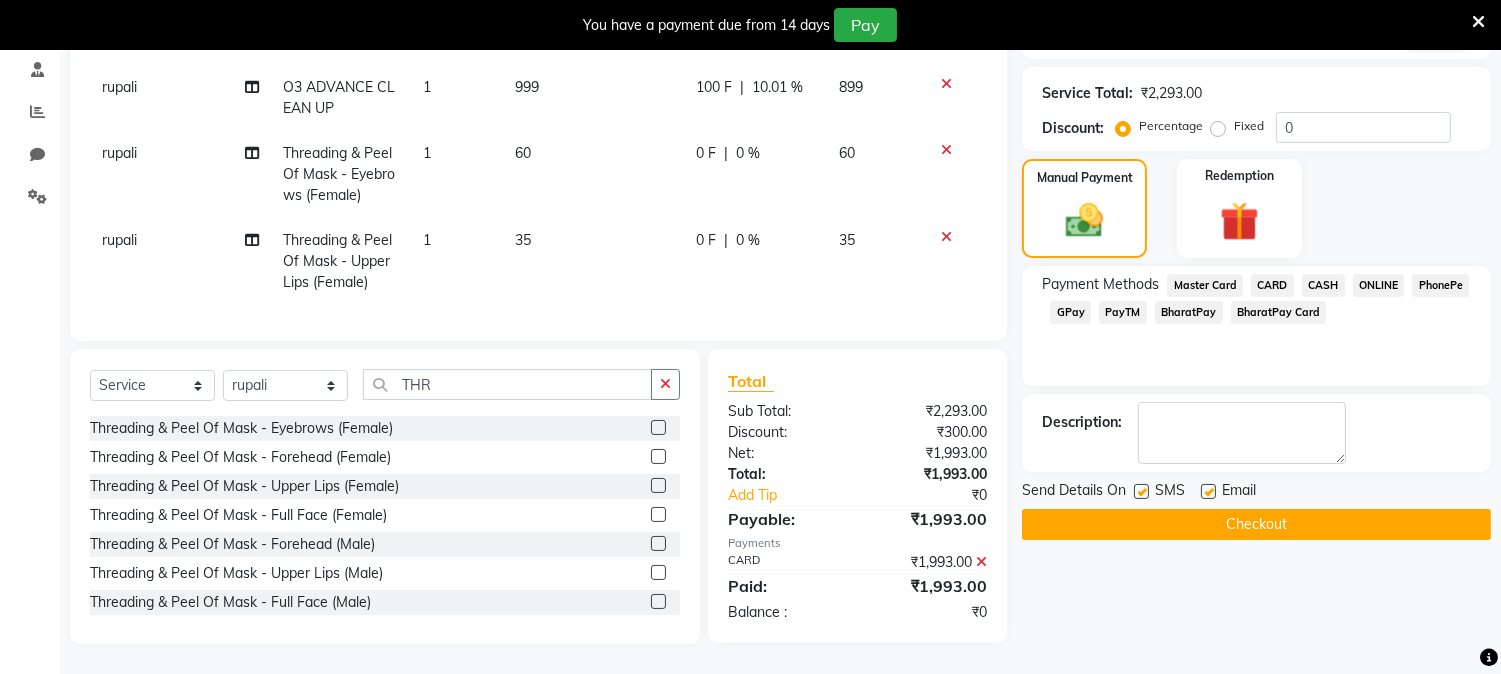 click on "Checkout" 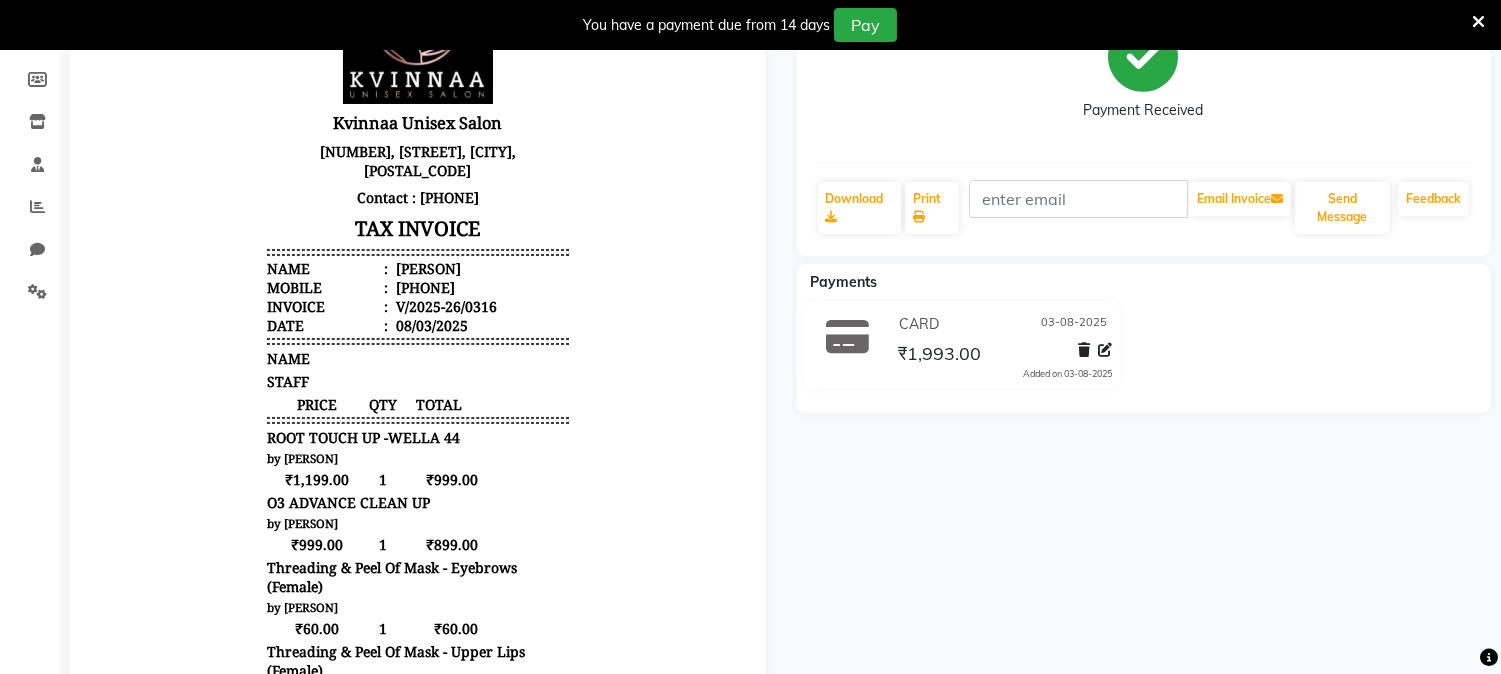 scroll, scrollTop: 0, scrollLeft: 0, axis: both 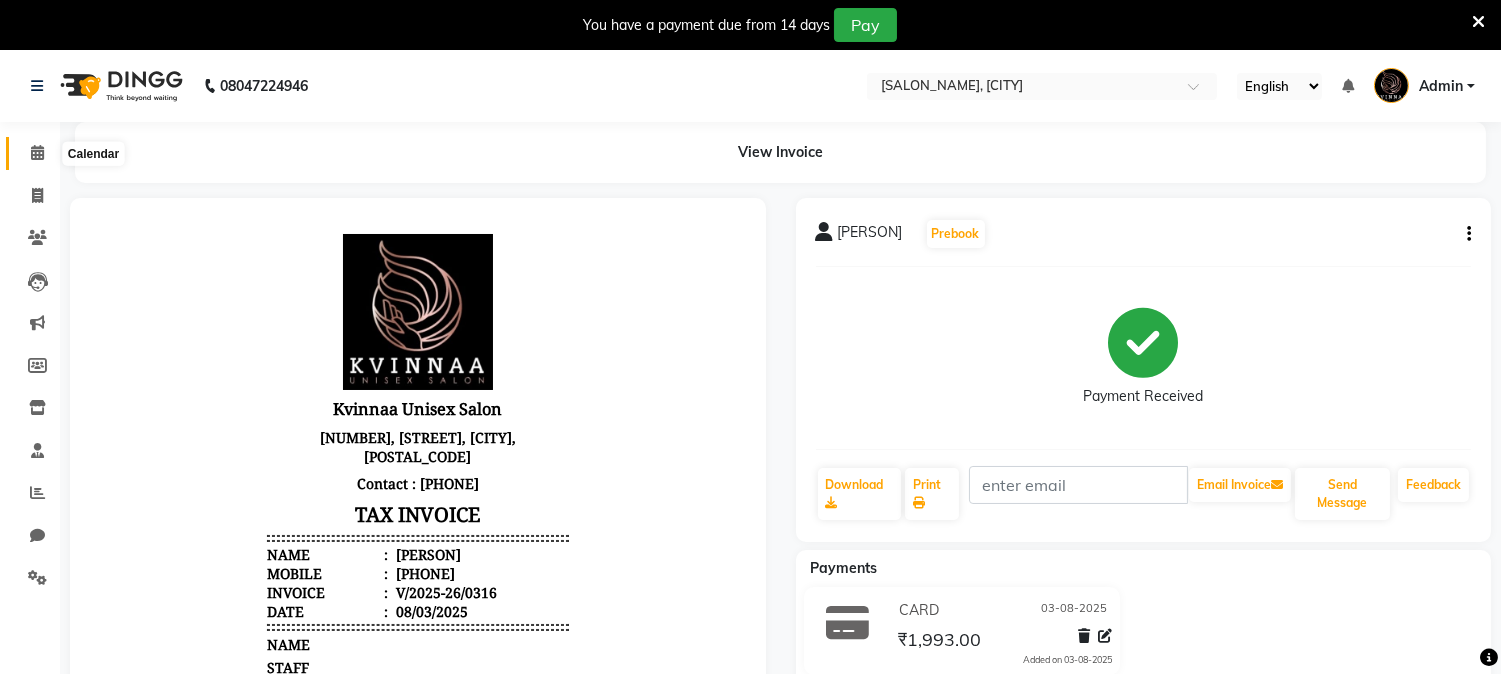 click 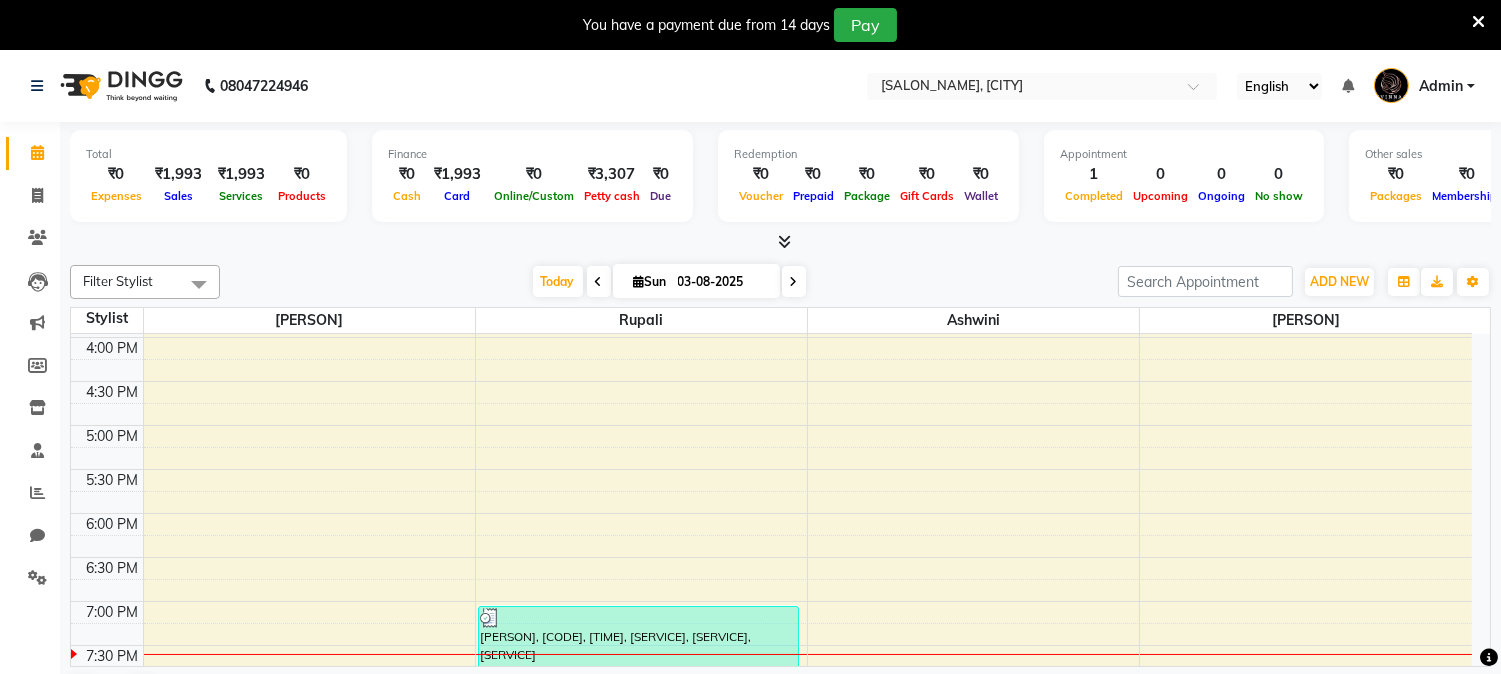 scroll, scrollTop: 684, scrollLeft: 0, axis: vertical 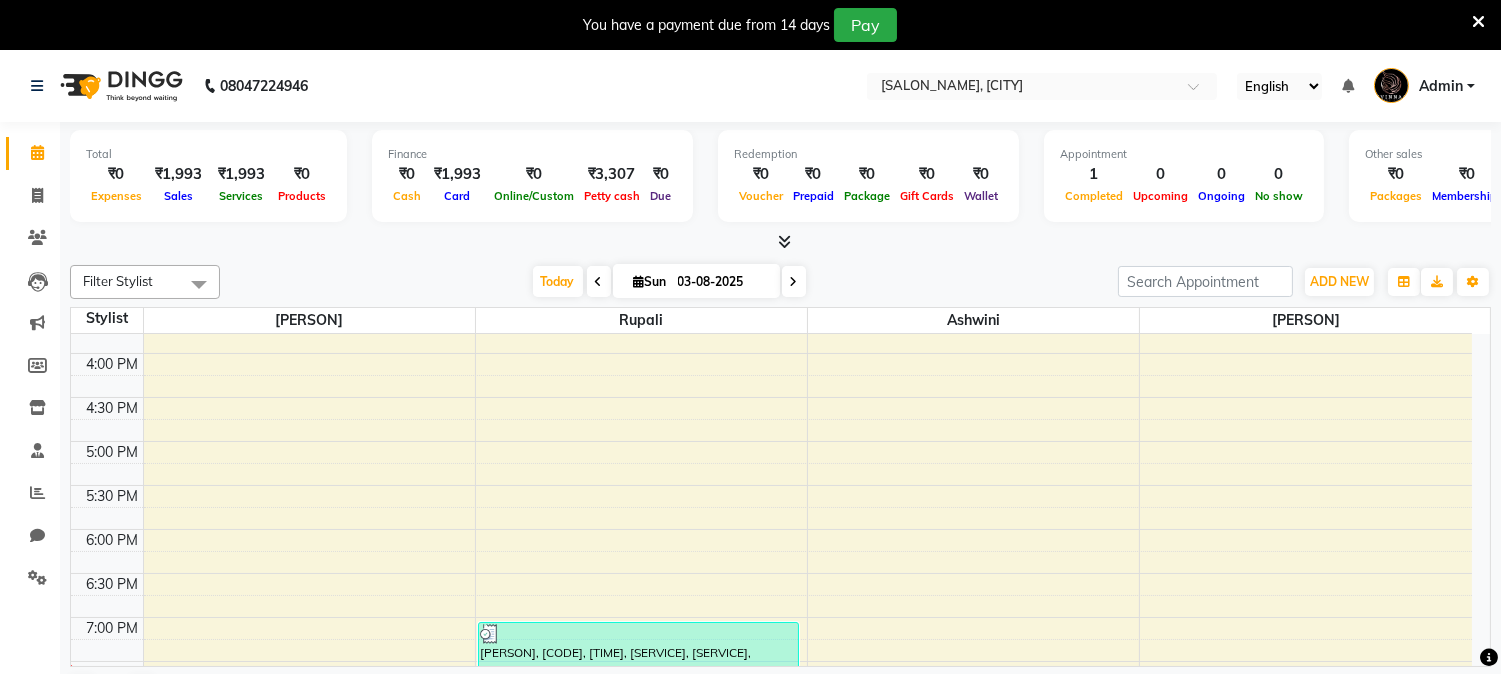 click at bounding box center (599, 282) 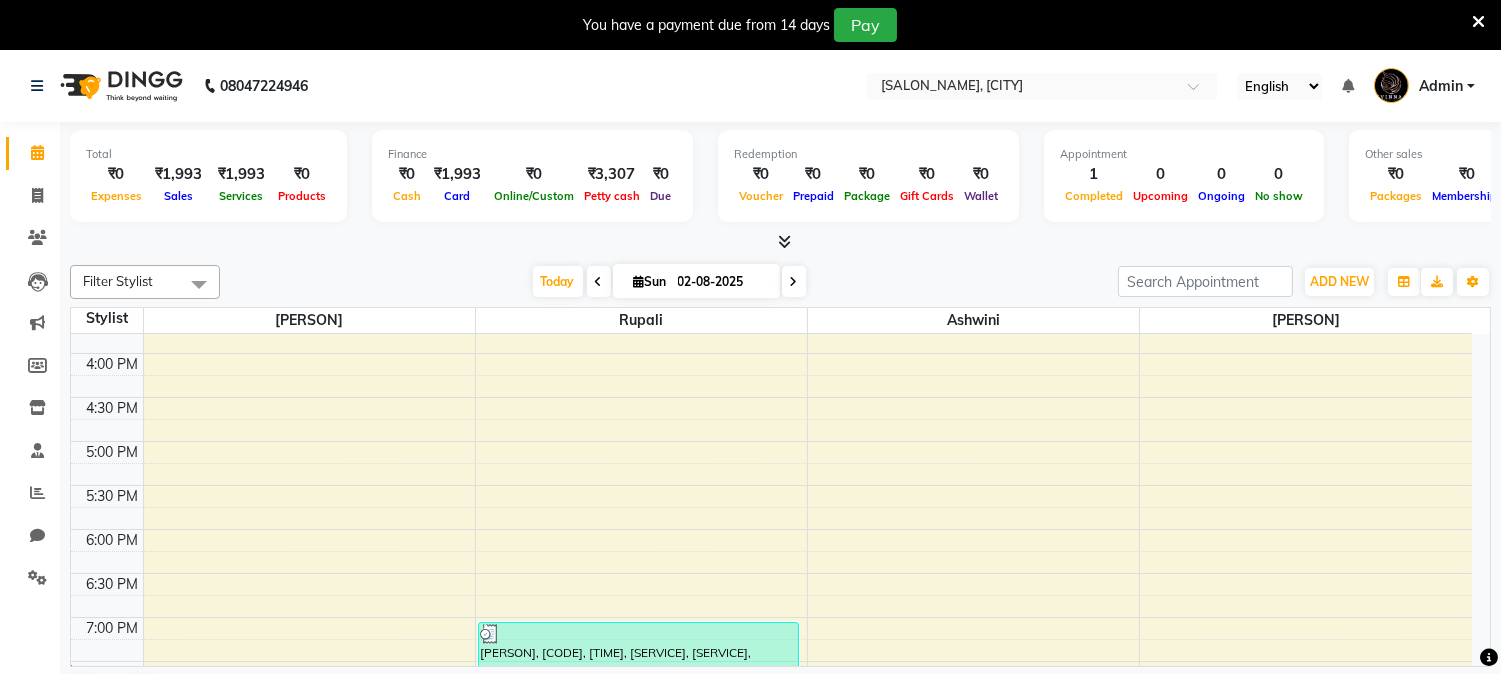click on "Today  Sun 02-08-2025" at bounding box center (669, 282) 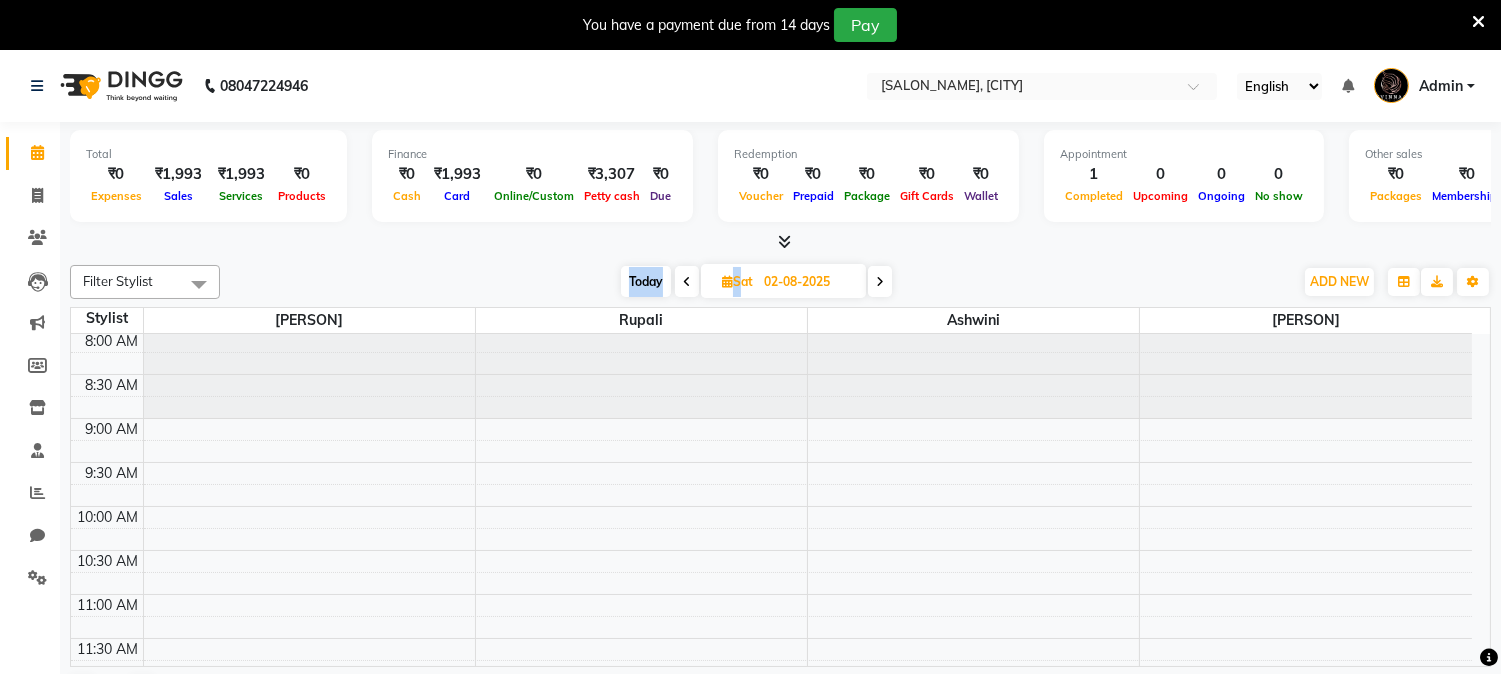scroll, scrollTop: 0, scrollLeft: 0, axis: both 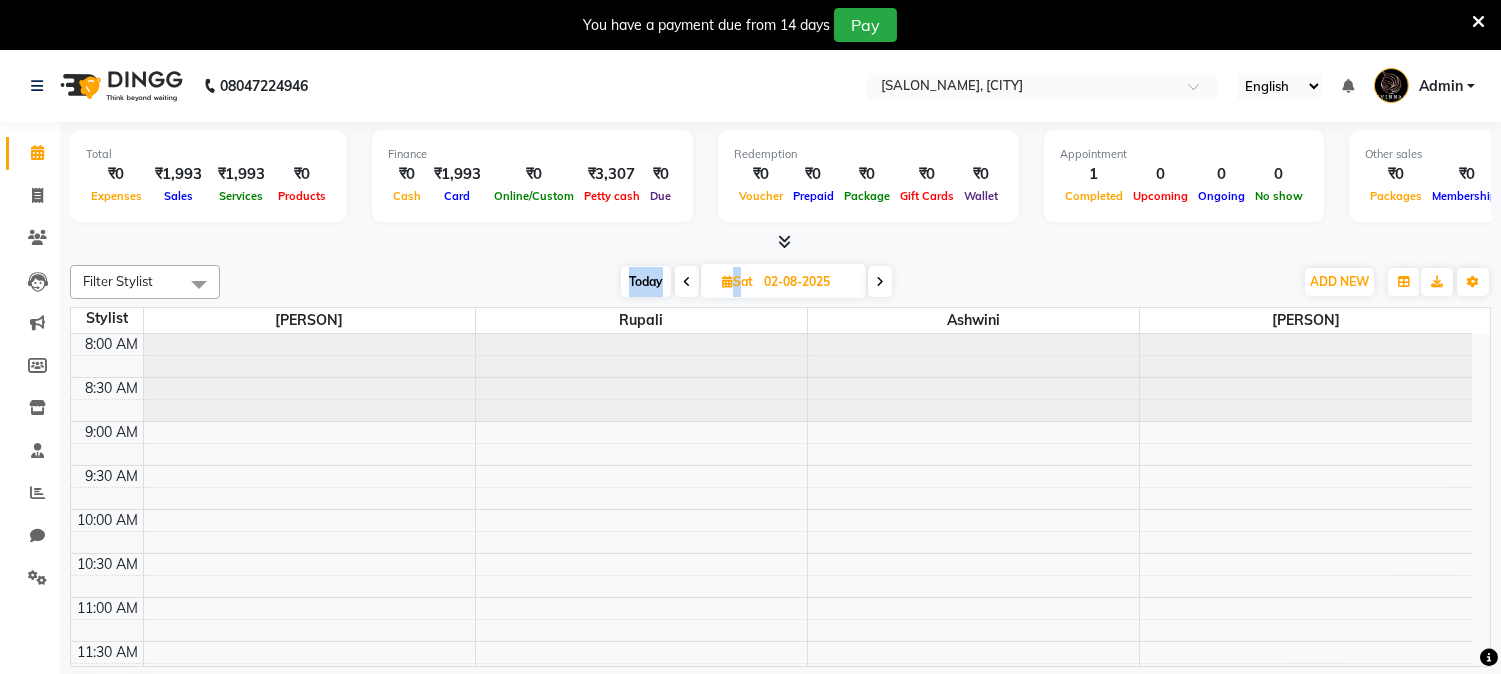 click at bounding box center (309, 378) 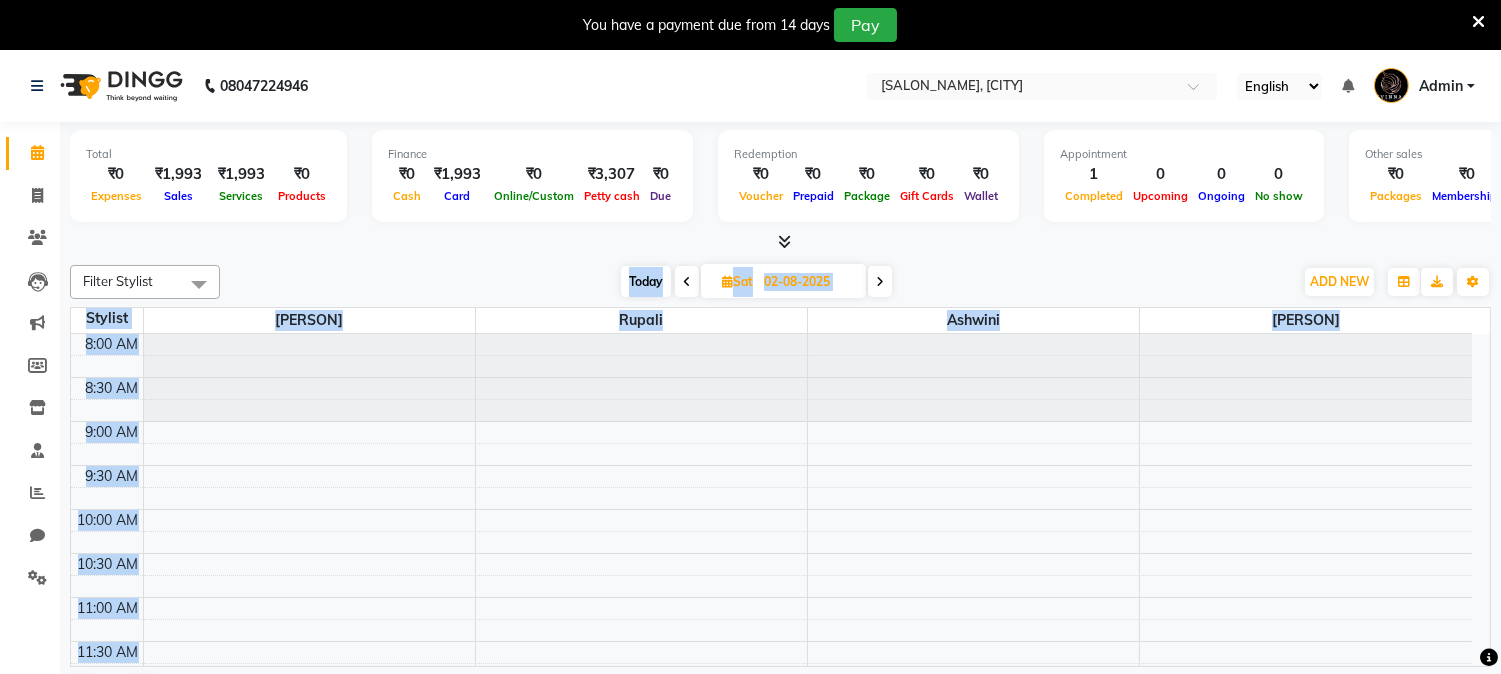 click at bounding box center [309, 378] 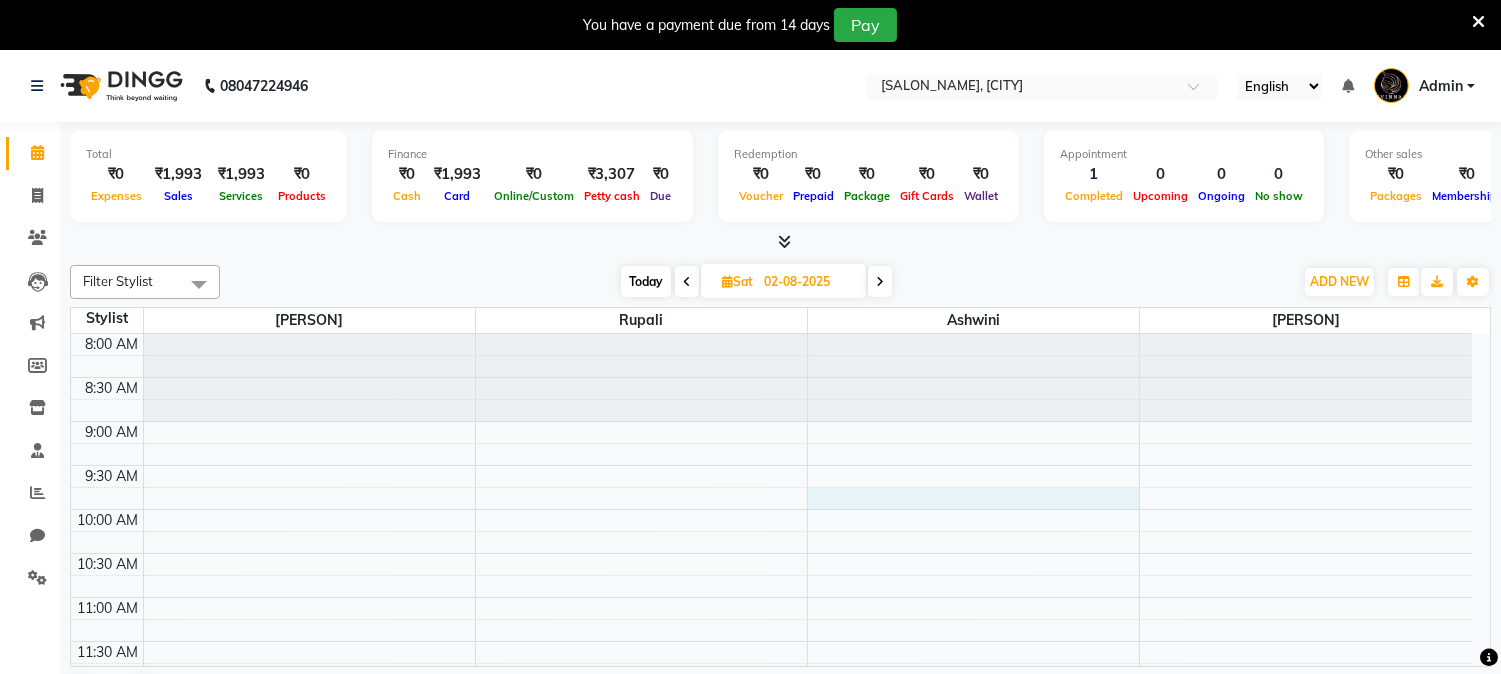 click on "8:00 AM 8:30 AM 9:00 AM 9:30 AM 10:00 AM 10:30 AM 11:00 AM 11:30 AM 12:00 PM 12:30 PM 1:00 PM 1:30 PM 2:00 PM 2:30 PM 3:00 PM 3:30 PM 4:00 PM 4:30 PM 5:00 PM 5:30 PM 6:00 PM 6:30 PM 7:00 PM 7:30 PM 8:00 PM 8:30 PM 9:00 PM 9:30 PM     SHWETA DALALA, TK01, 04:15 PM-05:00 PM, ROOT TOUCH UP - YUTIKA 03     SHWETA DALALA, TK01, 05:00 PM-05:15 PM, Waxing - Under Arms - Rica (Female)     SHWETA DALALA, TK01, 05:30 PM-05:45 PM, Waxing - Full Arms - Rica (Female)     SHWETA DALALA, TK01, 05:45 PM-06:00 PM, Waxing - Half Legs - Rica (Female)     LALIT BHARATE, TK02, 07:30 PM-08:00 PM, Hair Spa - Hair Protein Spa (Male)" at bounding box center (771, 949) 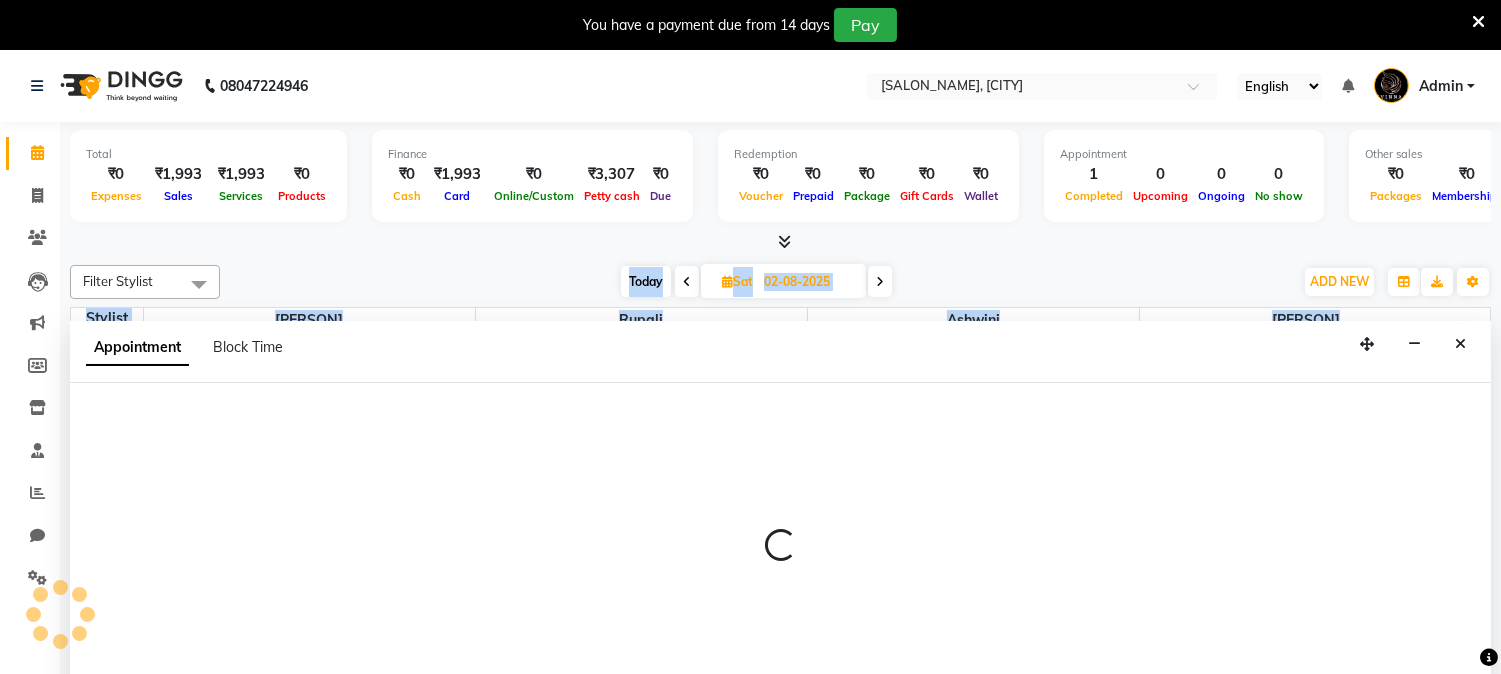 scroll, scrollTop: 50, scrollLeft: 0, axis: vertical 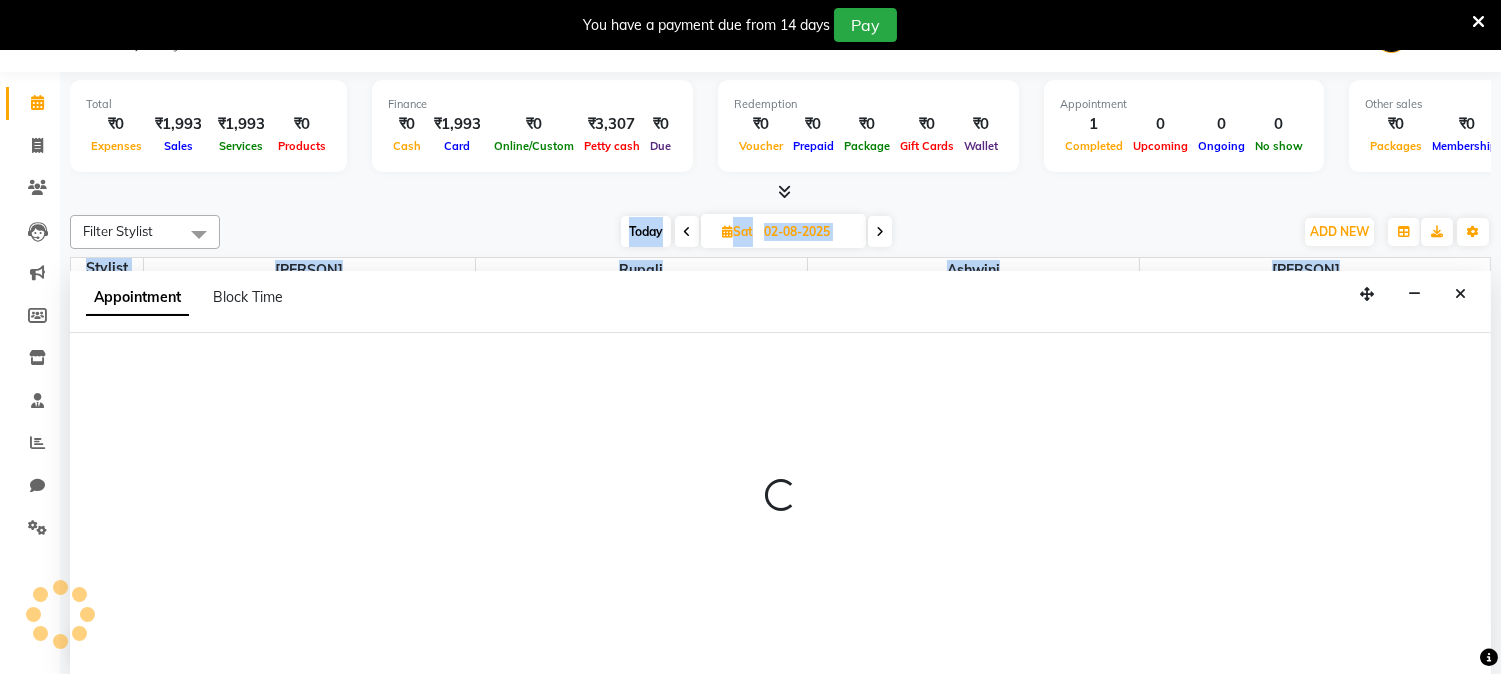 select on "19772" 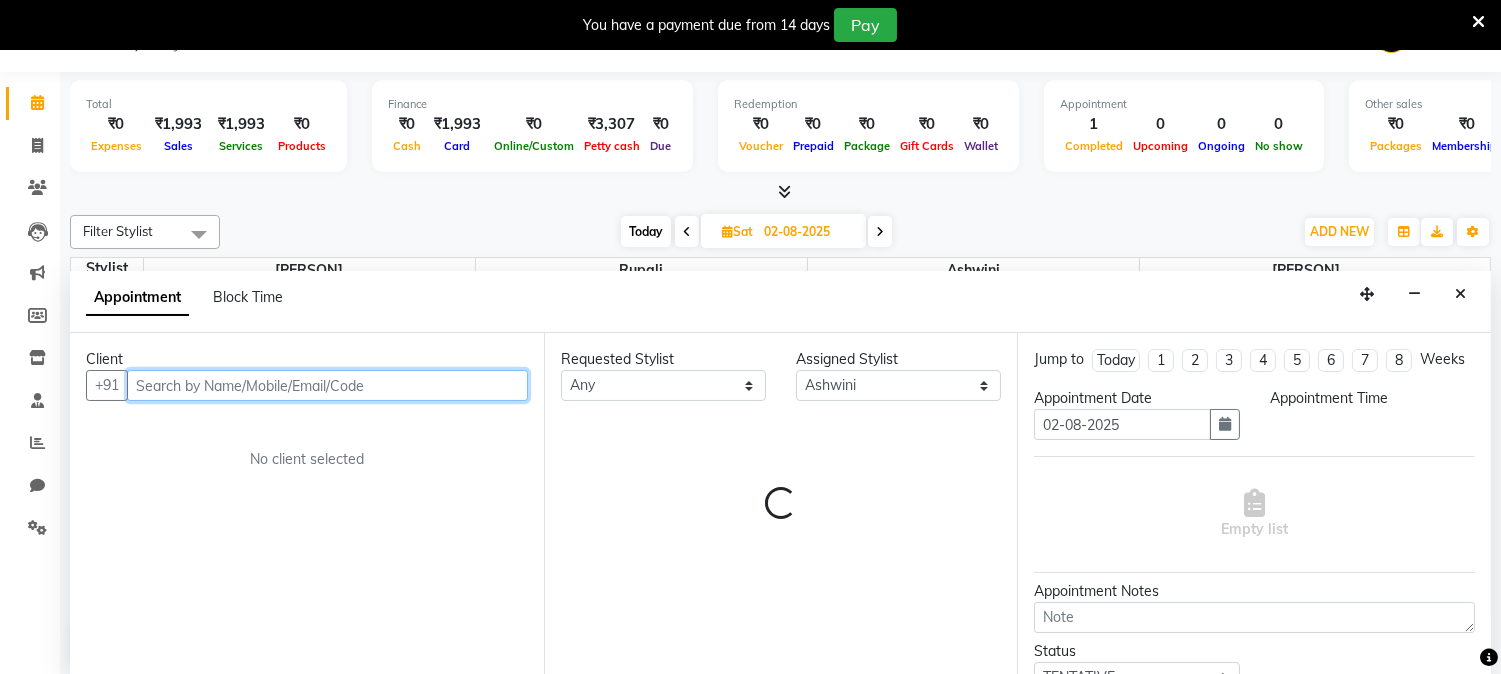 select on "585" 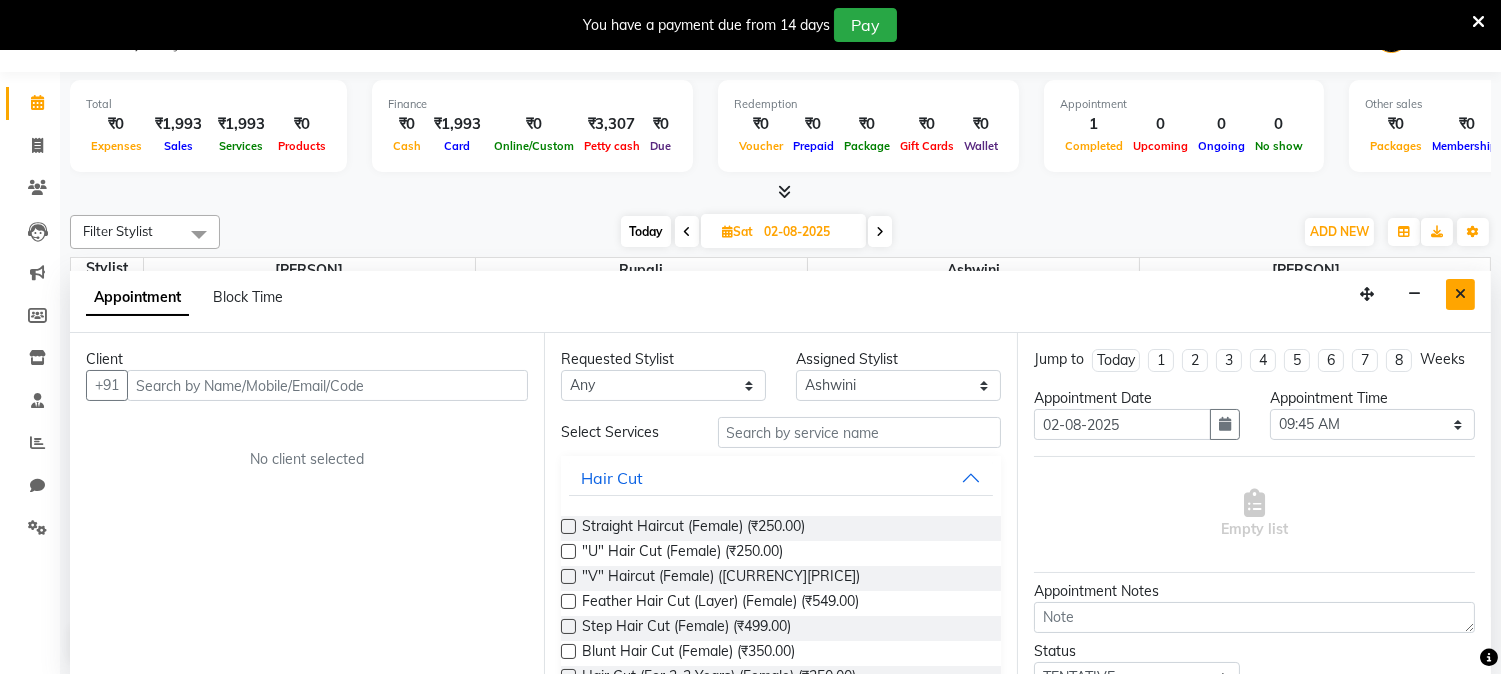click at bounding box center [1460, 294] 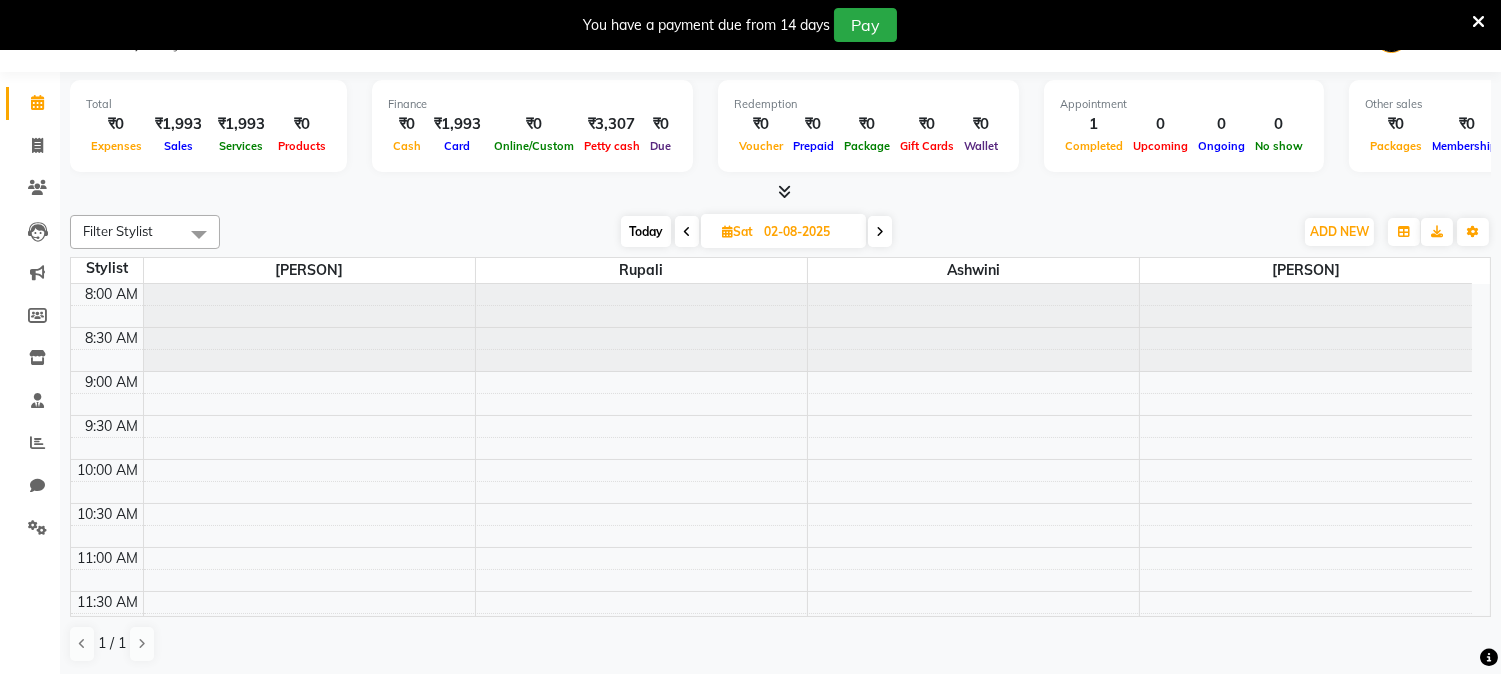 click on "8:00 AM 8:30 AM 9:00 AM 9:30 AM 10:00 AM 10:30 AM 11:00 AM 11:30 AM 12:00 PM 12:30 PM 1:00 PM 1:30 PM 2:00 PM 2:30 PM 3:00 PM 3:30 PM 4:00 PM 4:30 PM 5:00 PM 5:30 PM 6:00 PM 6:30 PM 7:00 PM 7:30 PM 8:00 PM 8:30 PM 9:00 PM 9:30 PM     SHWETA DALALA, TK01, 04:15 PM-05:00 PM, ROOT TOUCH UP - YUTIKA 03     SHWETA DALALA, TK01, 05:00 PM-05:15 PM, Waxing - Under Arms - Rica (Female)     SHWETA DALALA, TK01, 05:30 PM-05:45 PM, Waxing - Full Arms - Rica (Female)     SHWETA DALALA, TK01, 05:45 PM-06:00 PM, Waxing - Half Legs - Rica (Female)     LALIT BHARATE, TK02, 07:30 PM-08:00 PM, Hair Spa - Hair Protein Spa (Male)" at bounding box center [771, 899] 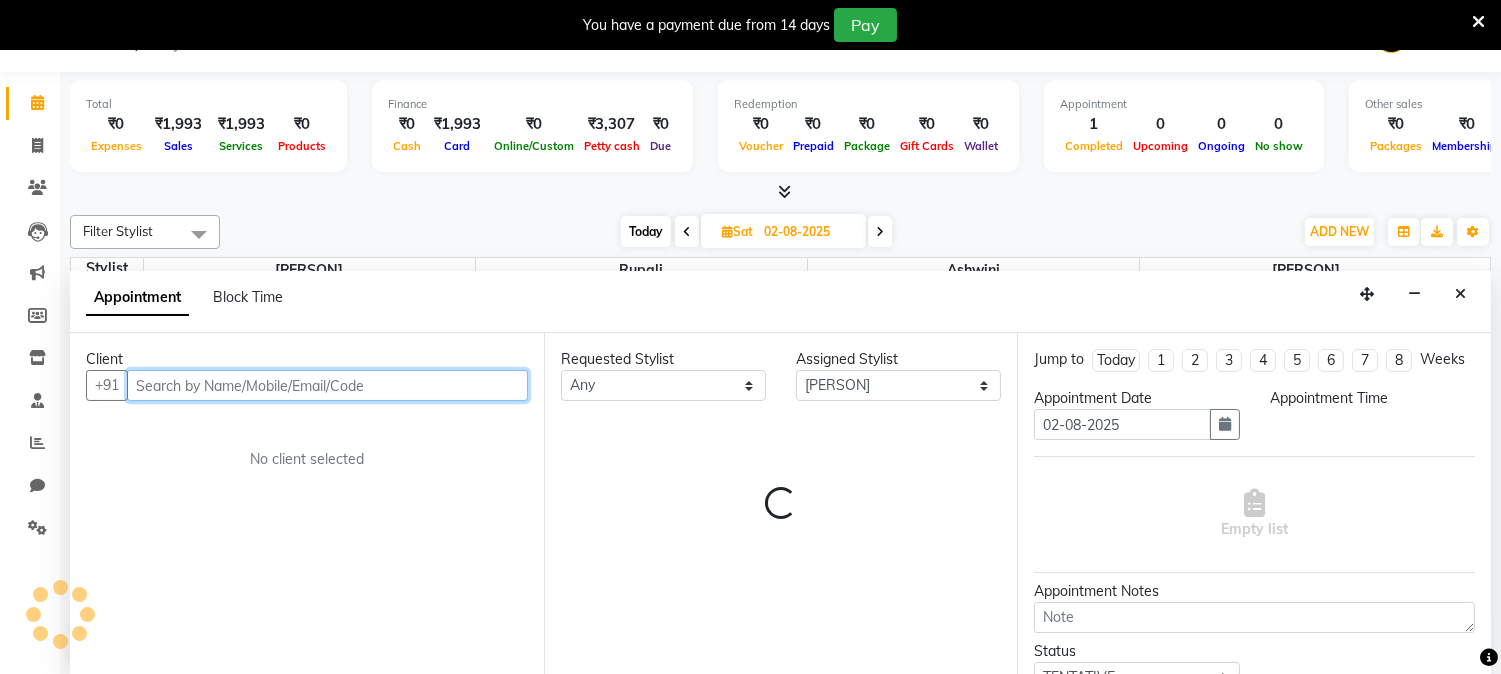 select on "540" 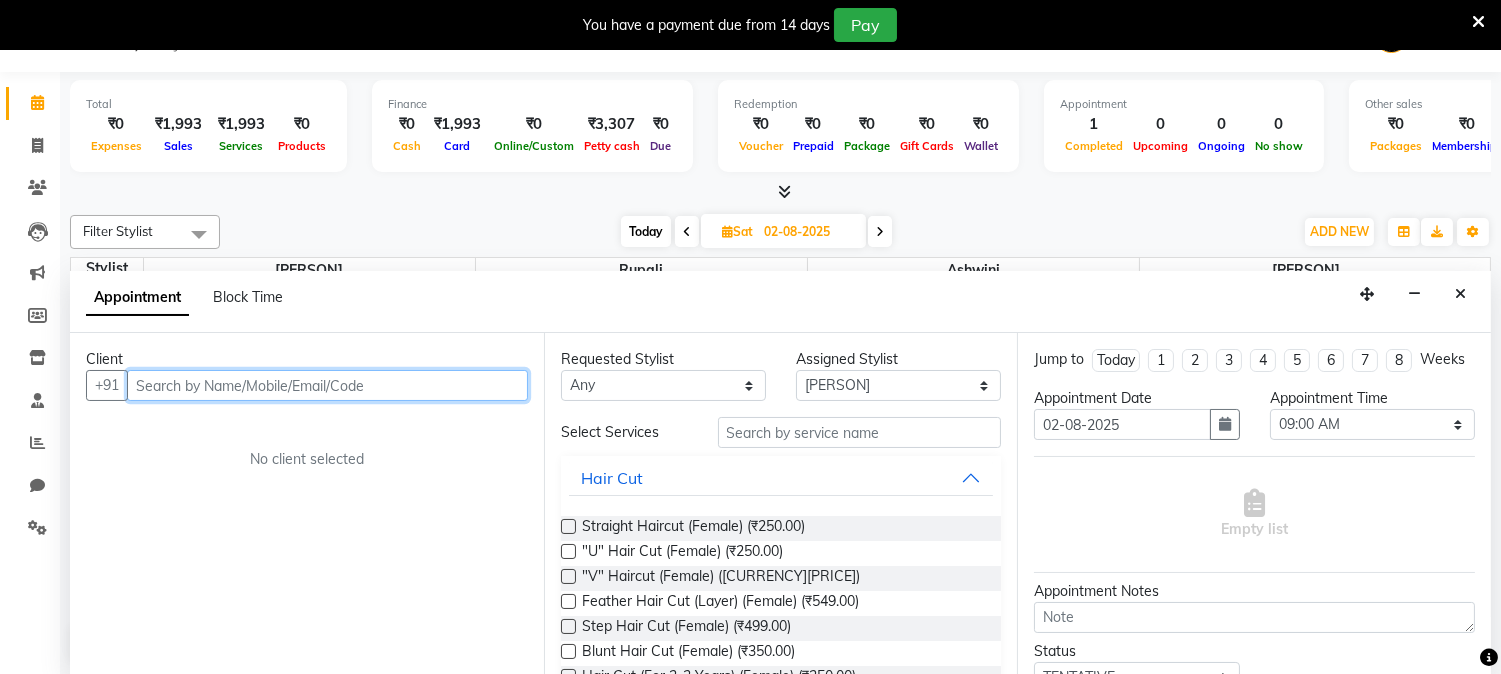 click at bounding box center [327, 385] 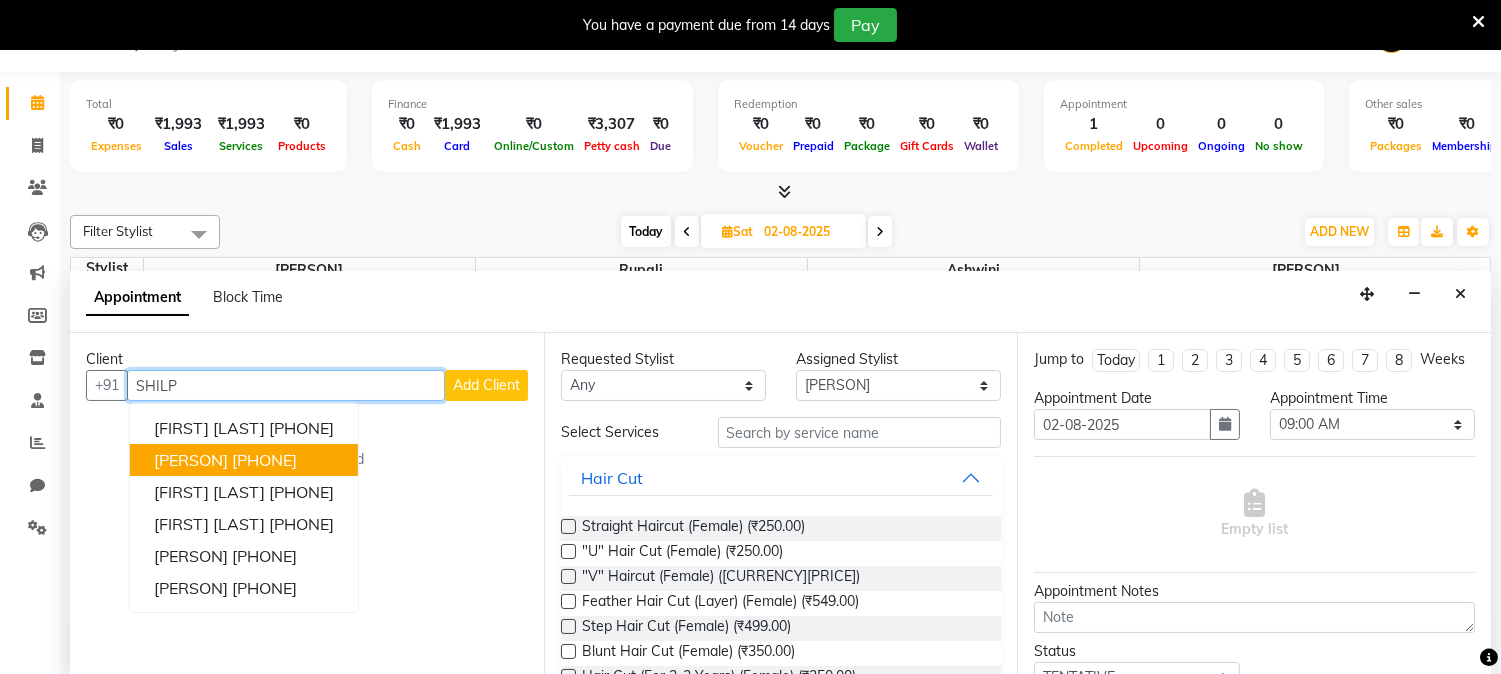 click on "7774004205" at bounding box center [264, 460] 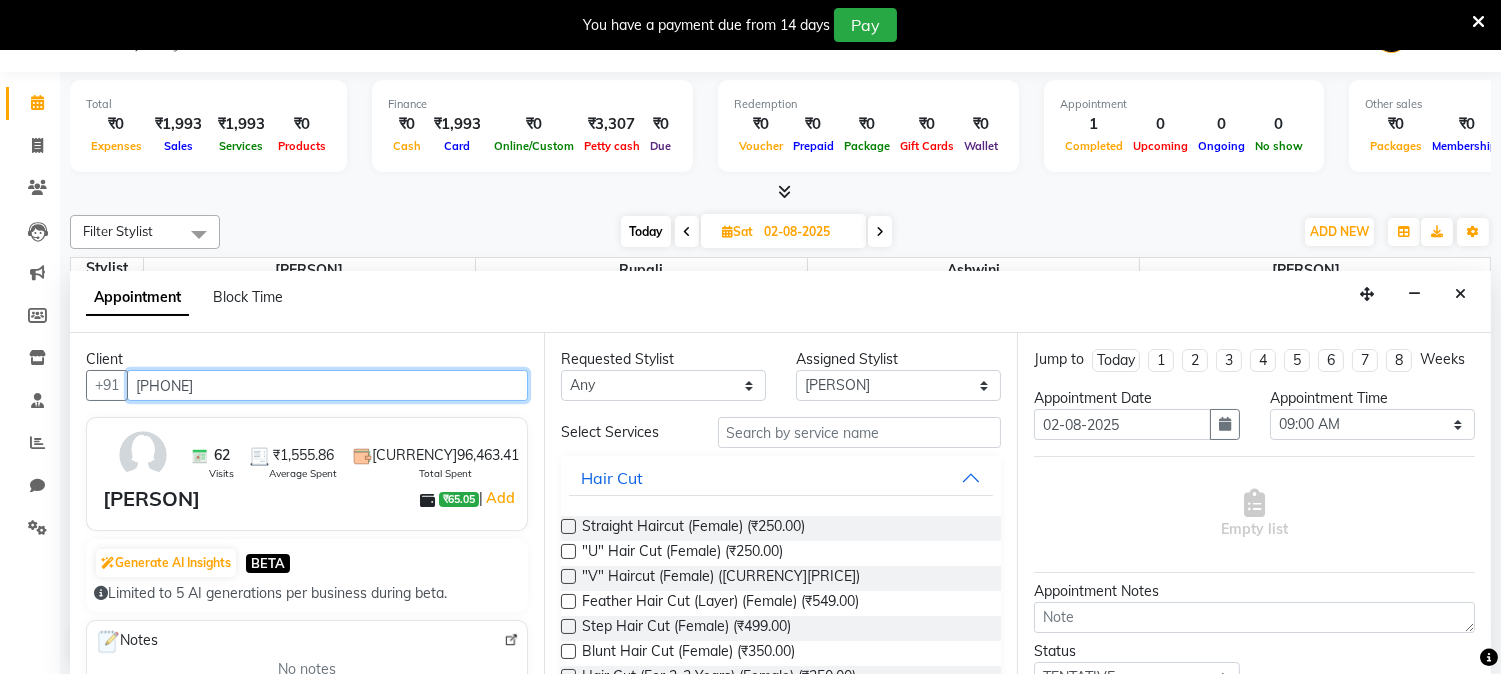 type on "7774004205" 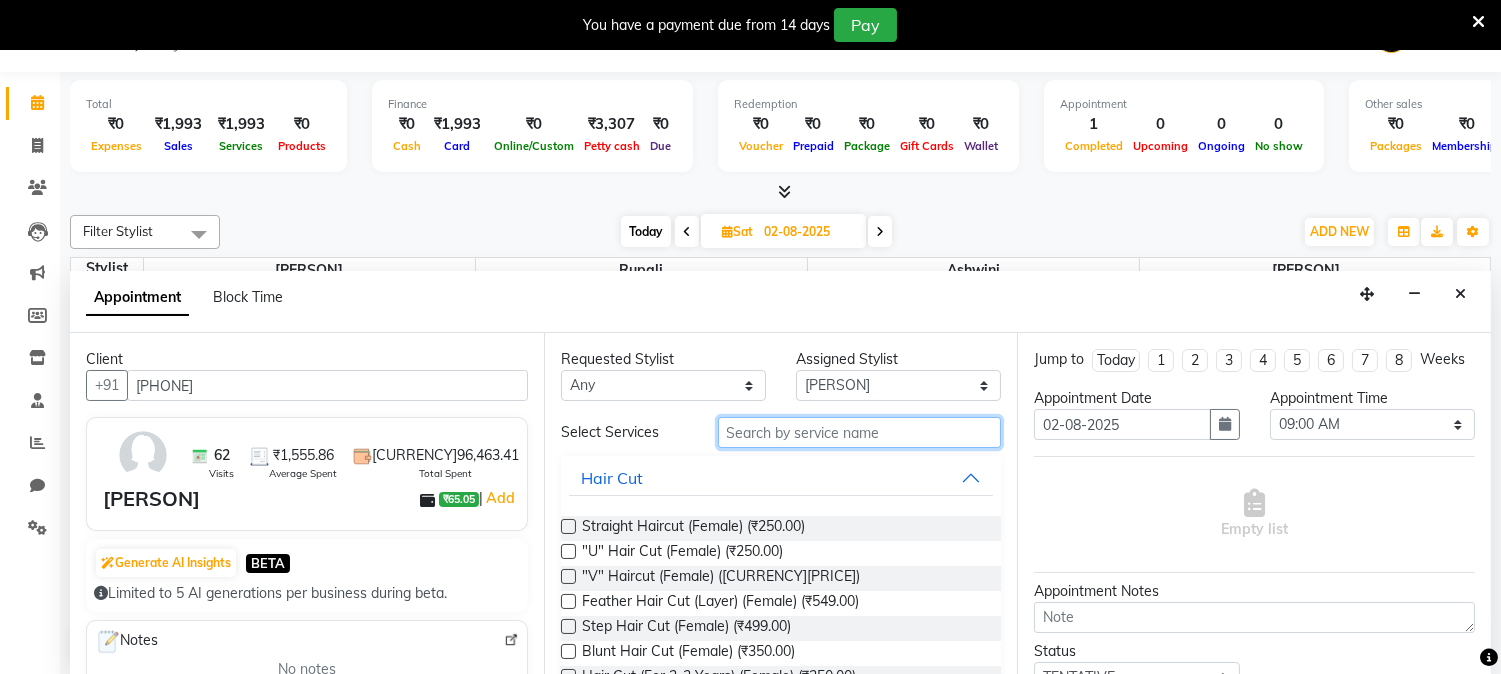 click at bounding box center (860, 432) 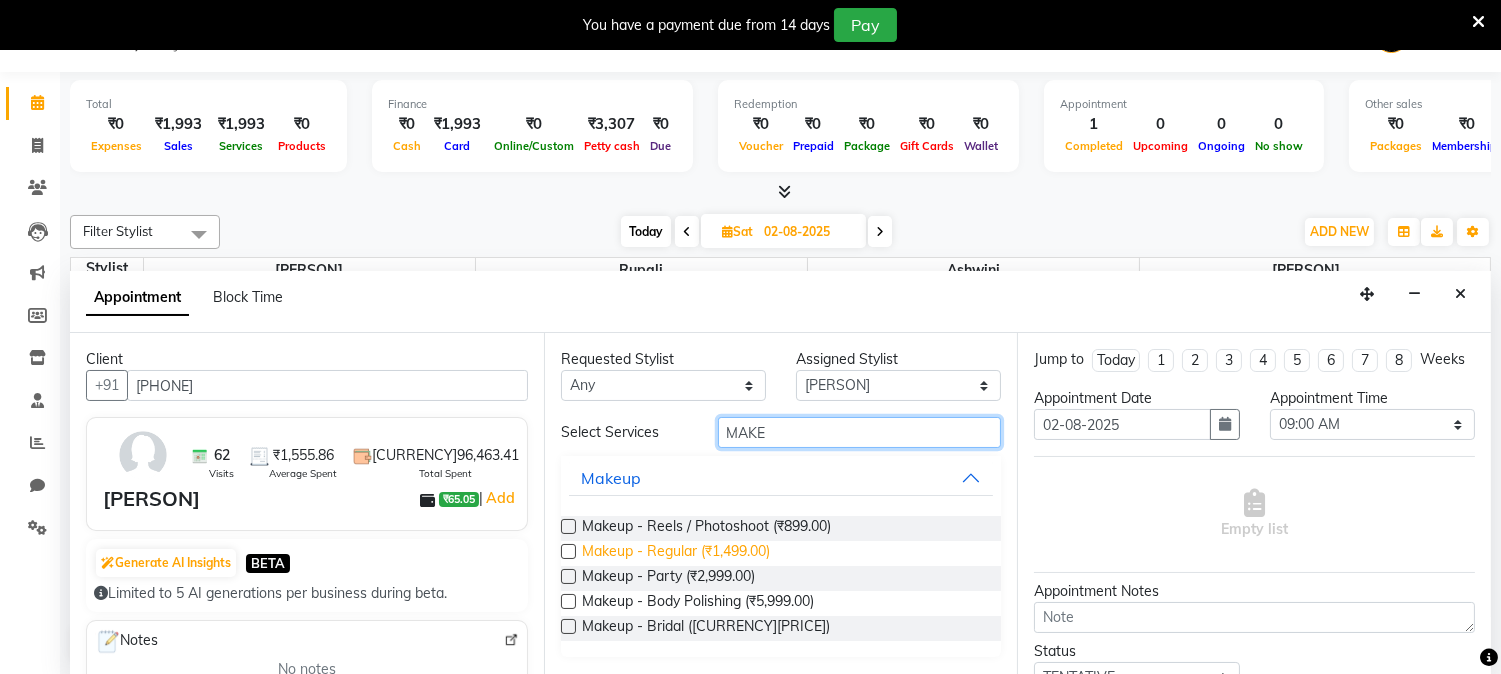 type on "MAKE" 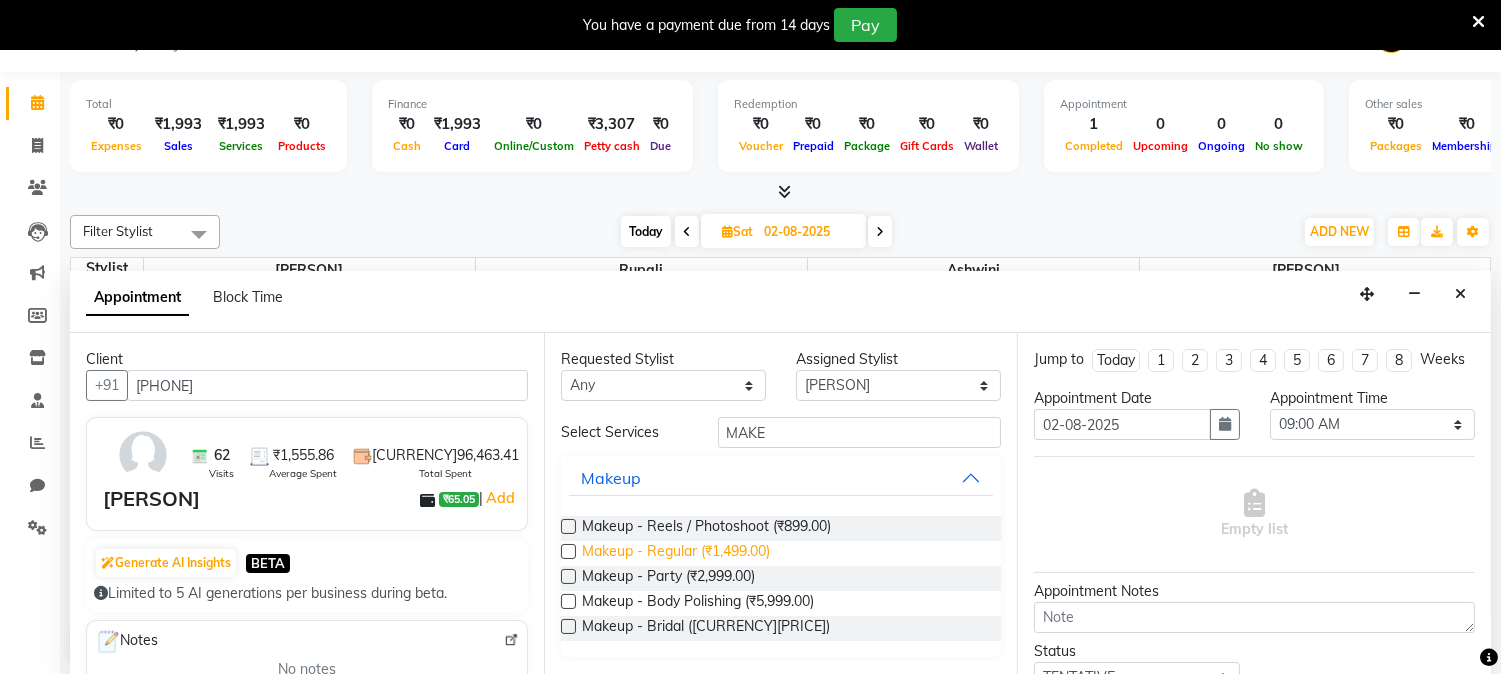 click on "Makeup - Regular (₹1,499.00)" at bounding box center [676, 553] 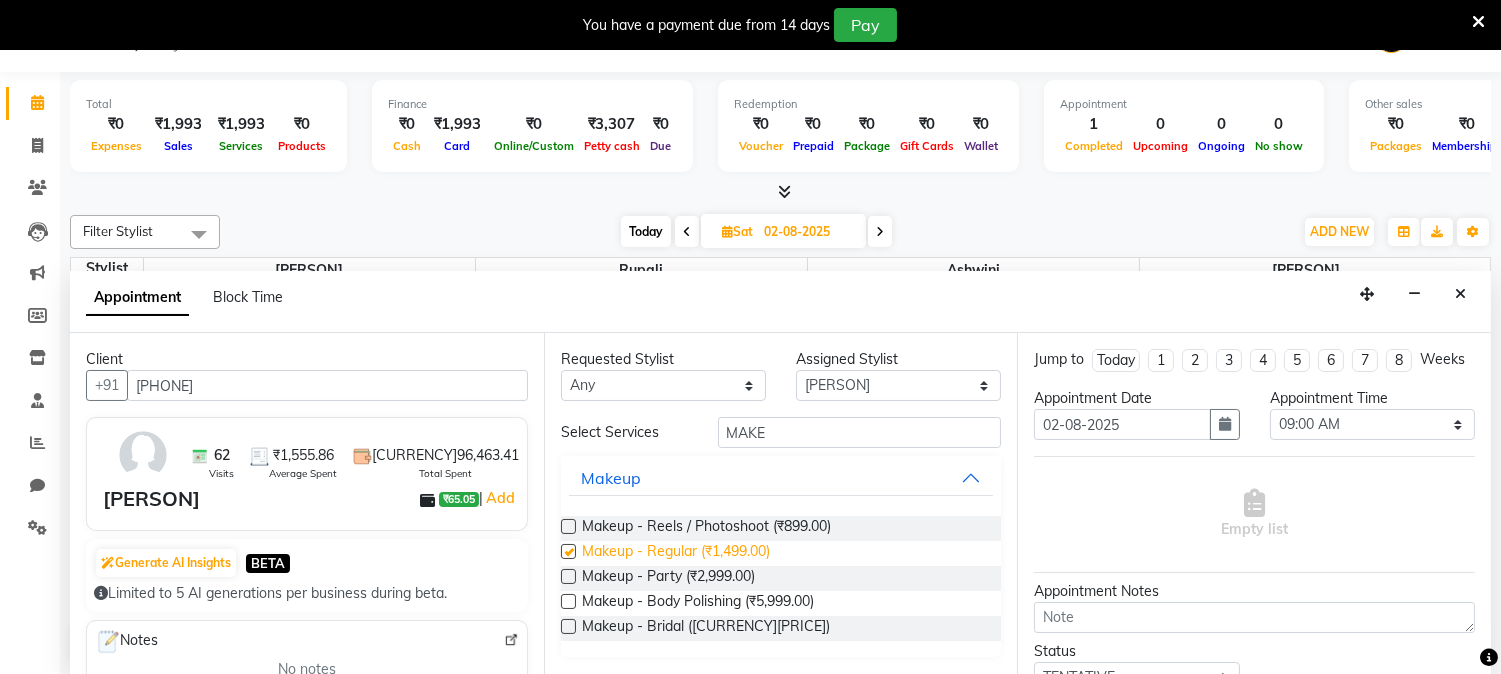 click on "Makeup - Regular (₹1,499.00)" at bounding box center [676, 553] 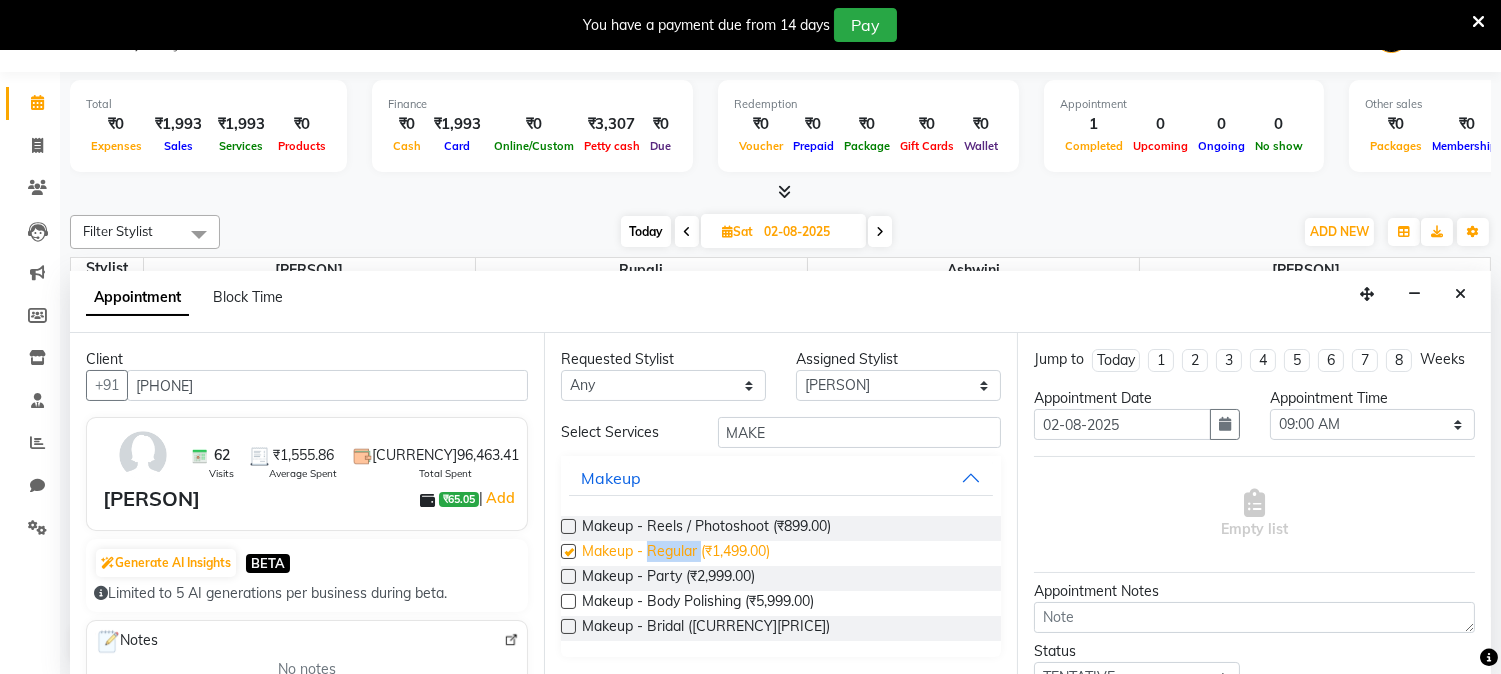checkbox on "false" 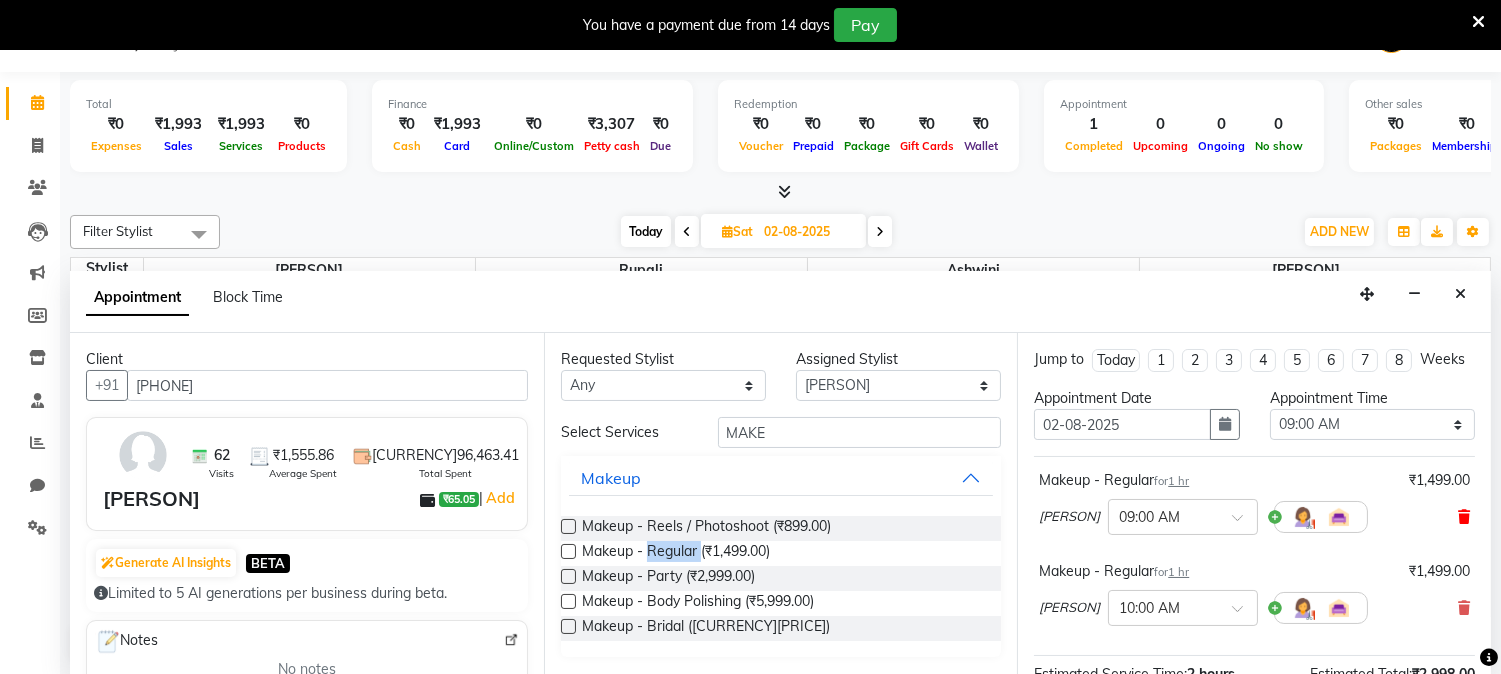 click at bounding box center (1464, 517) 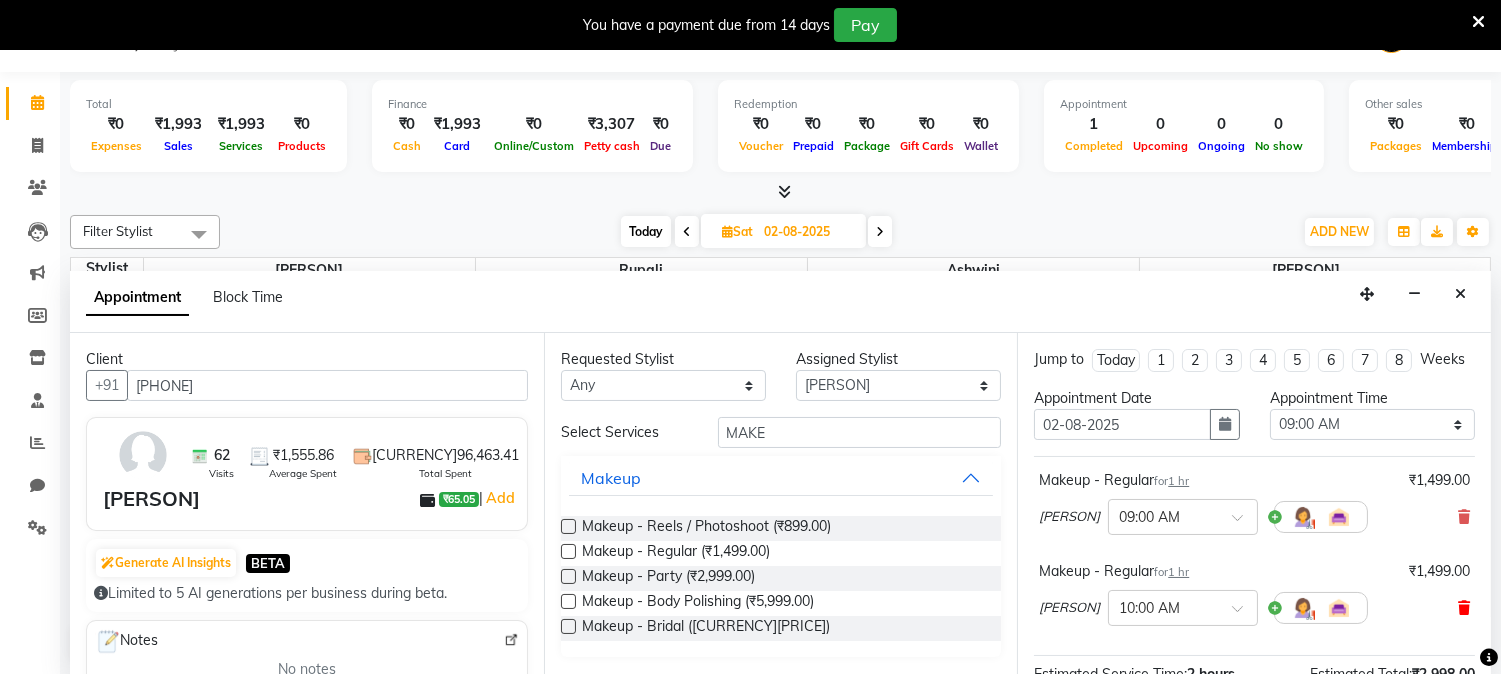 click at bounding box center [1464, 608] 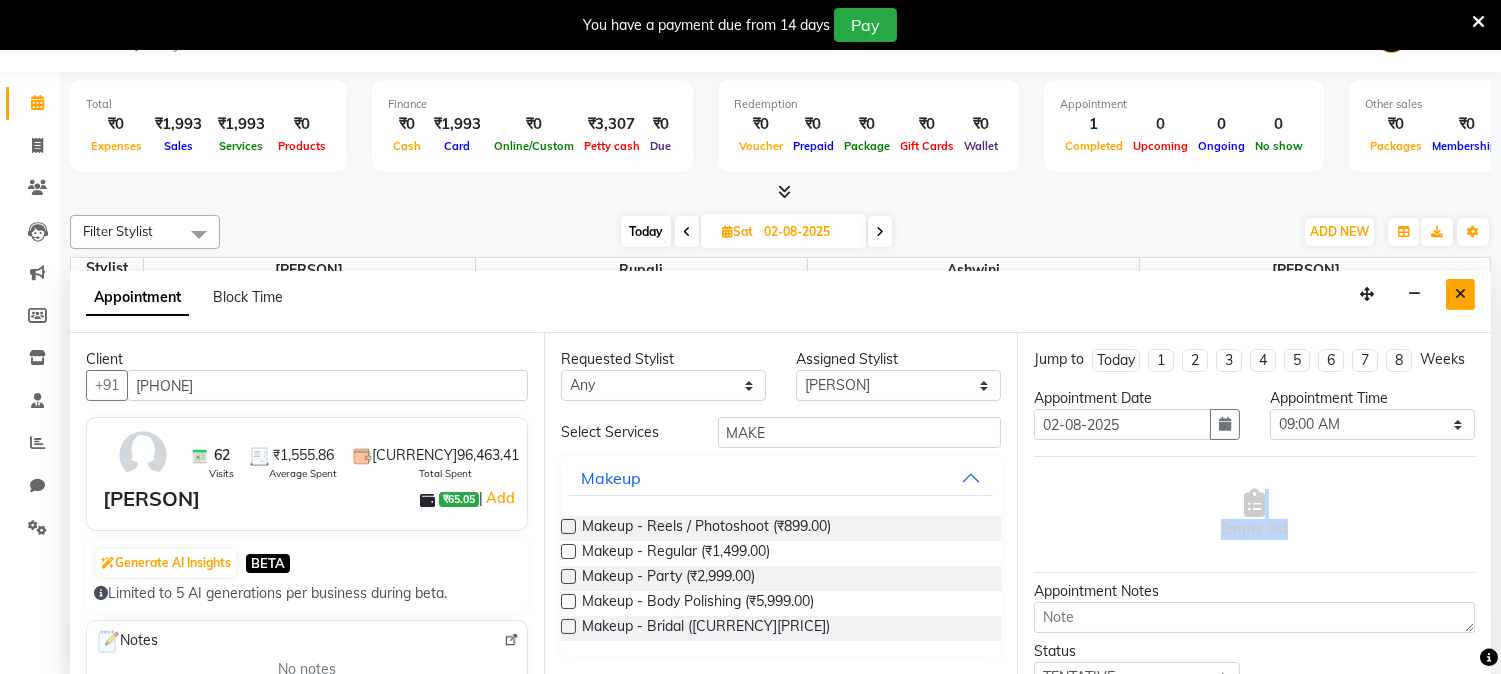 click at bounding box center (1460, 294) 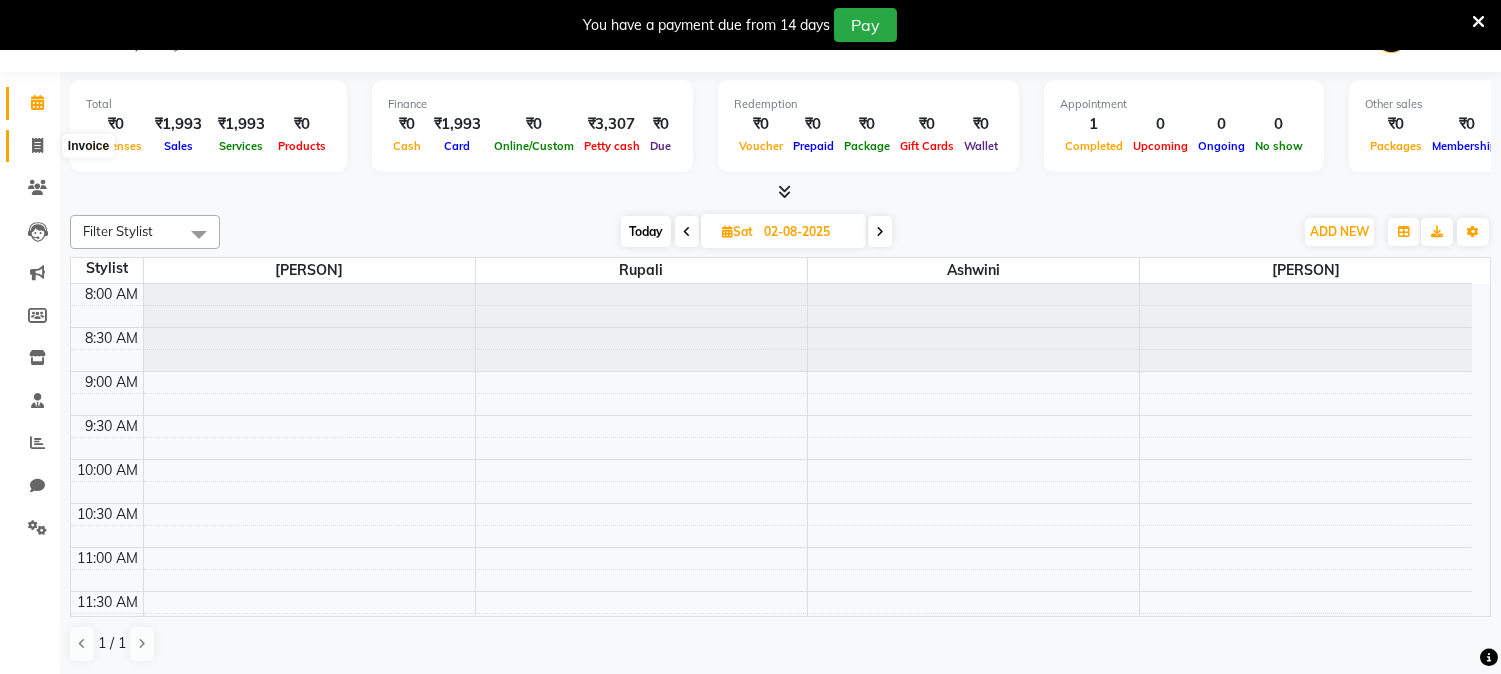 click 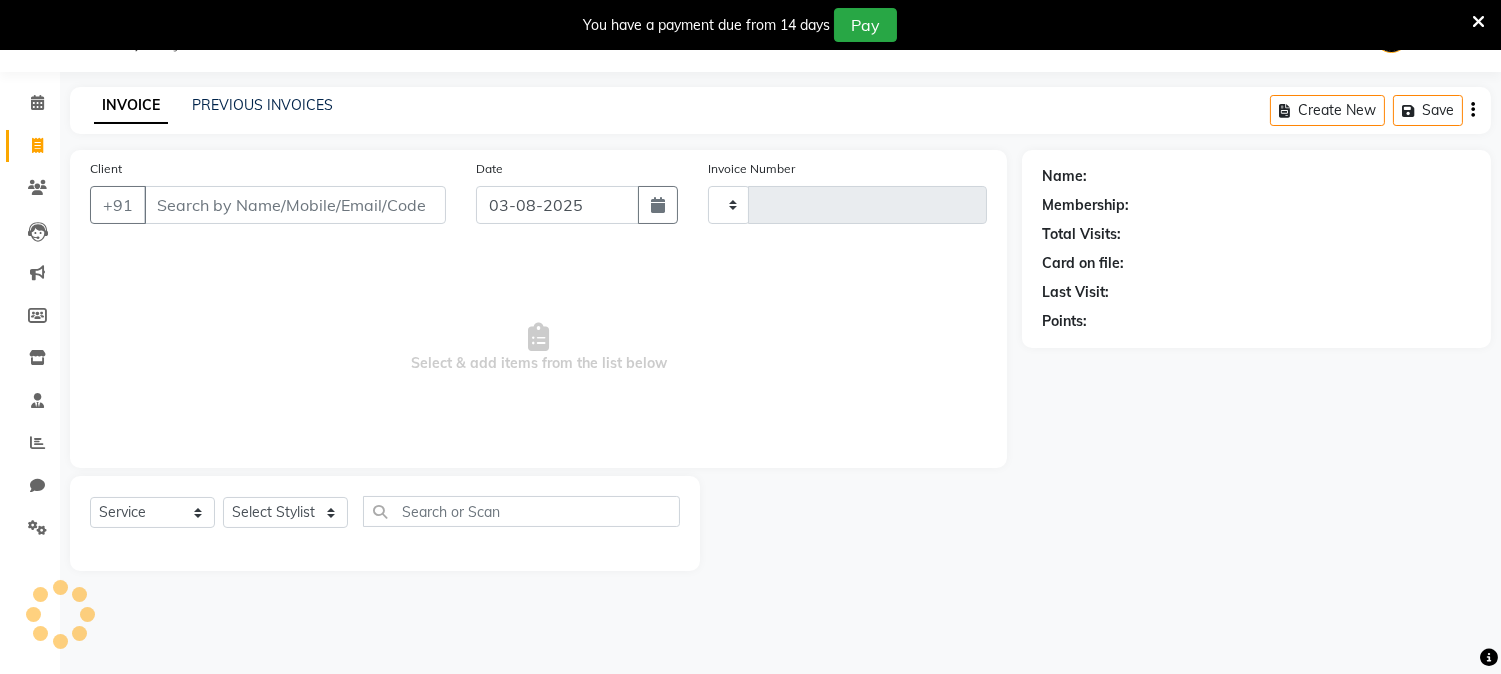 type on "0317" 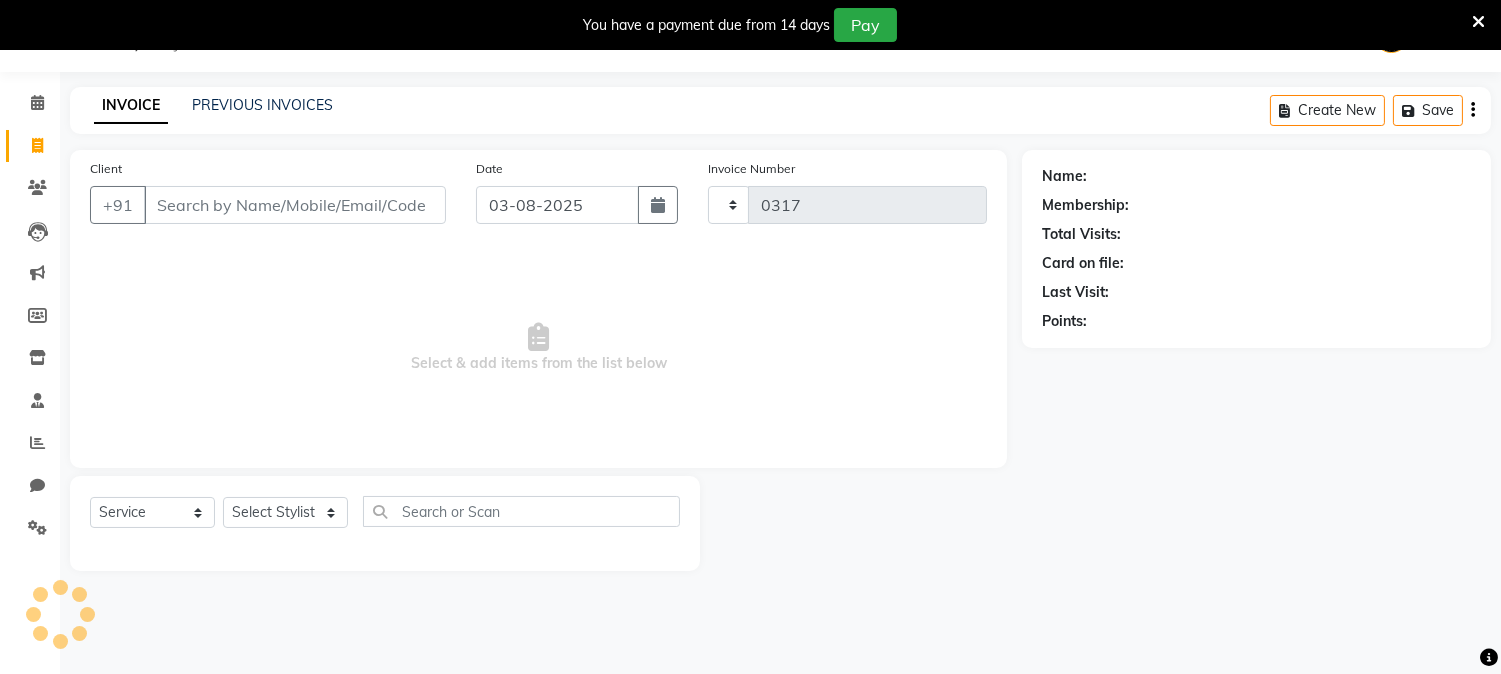 select on "147" 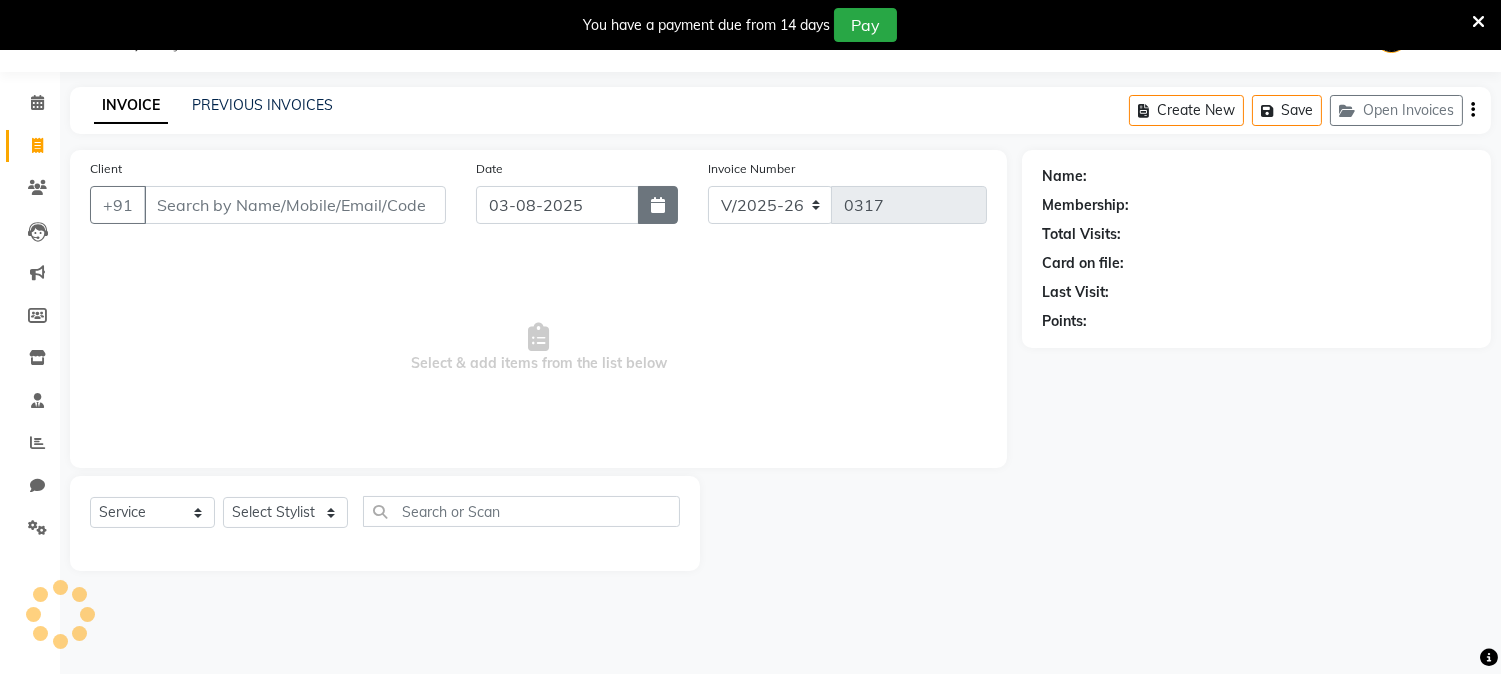 click 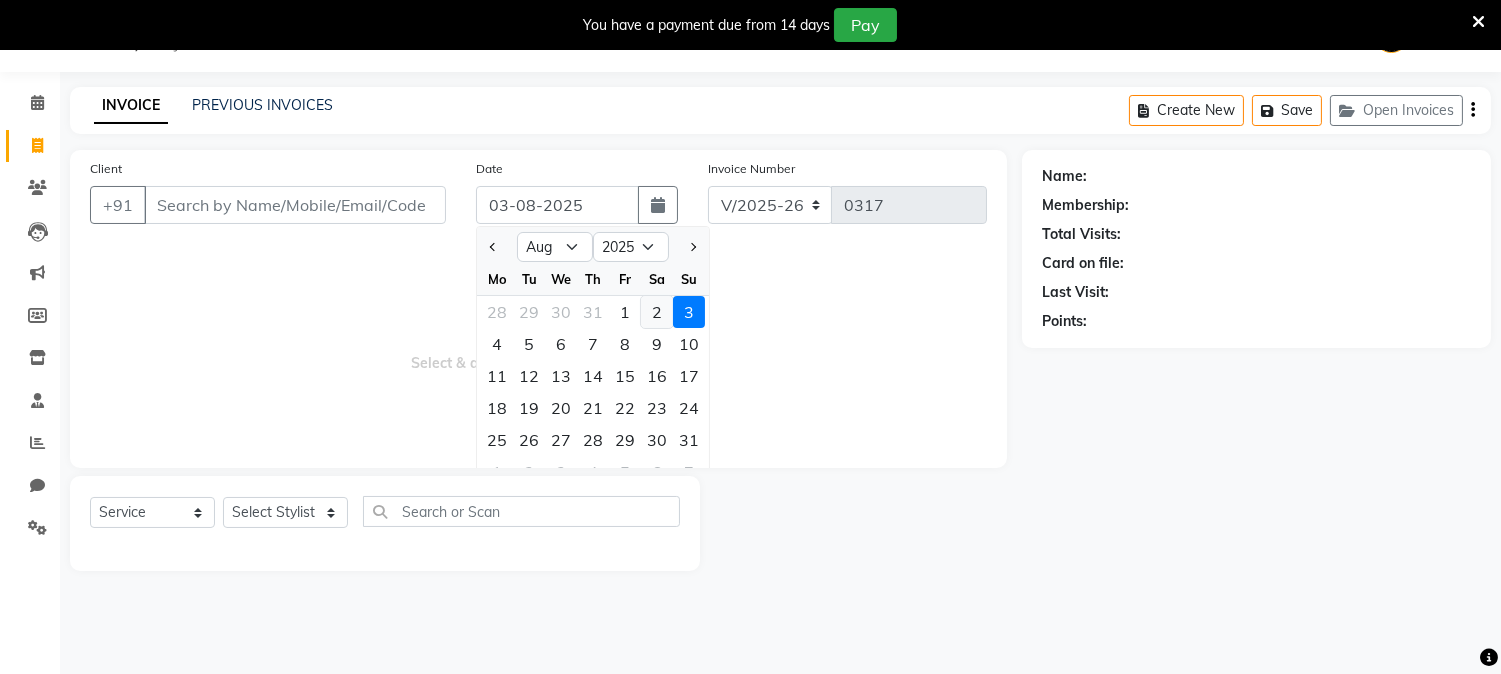 click on "2" 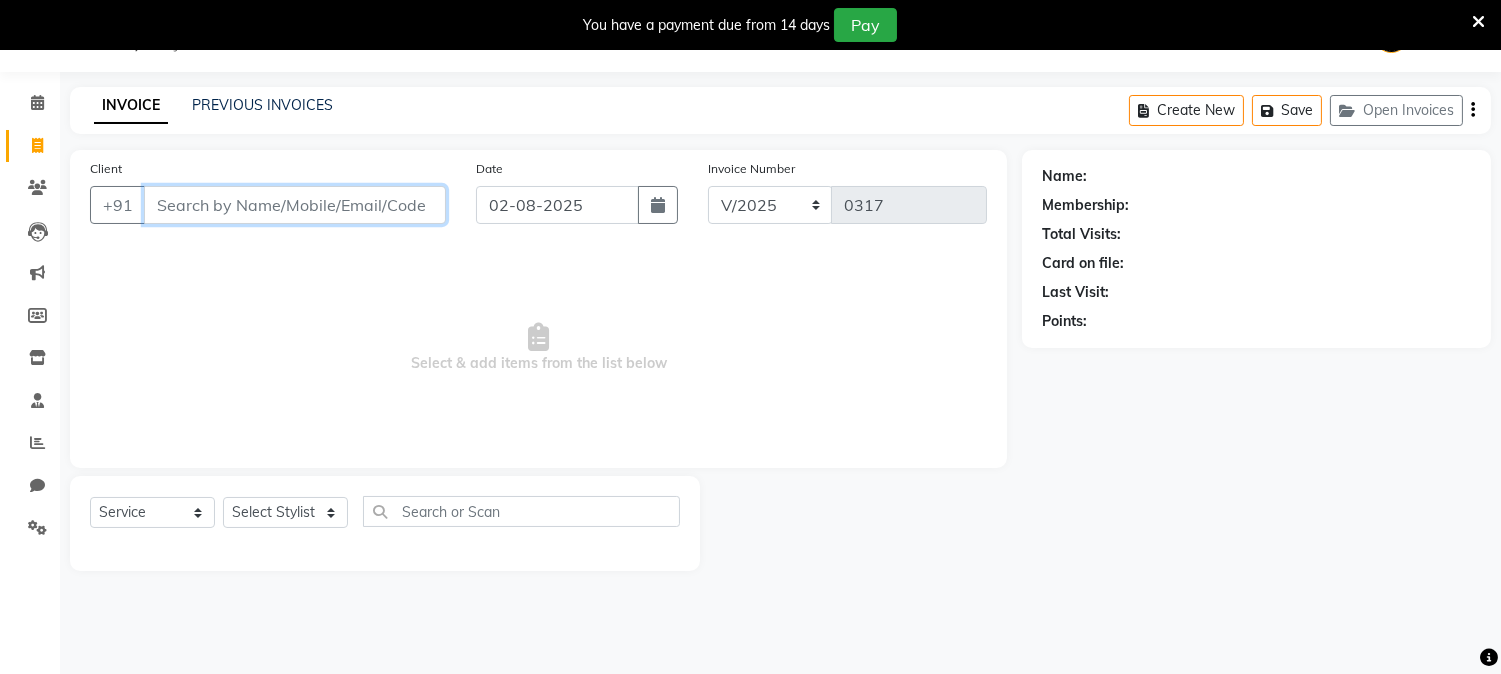 click on "Client" at bounding box center [295, 205] 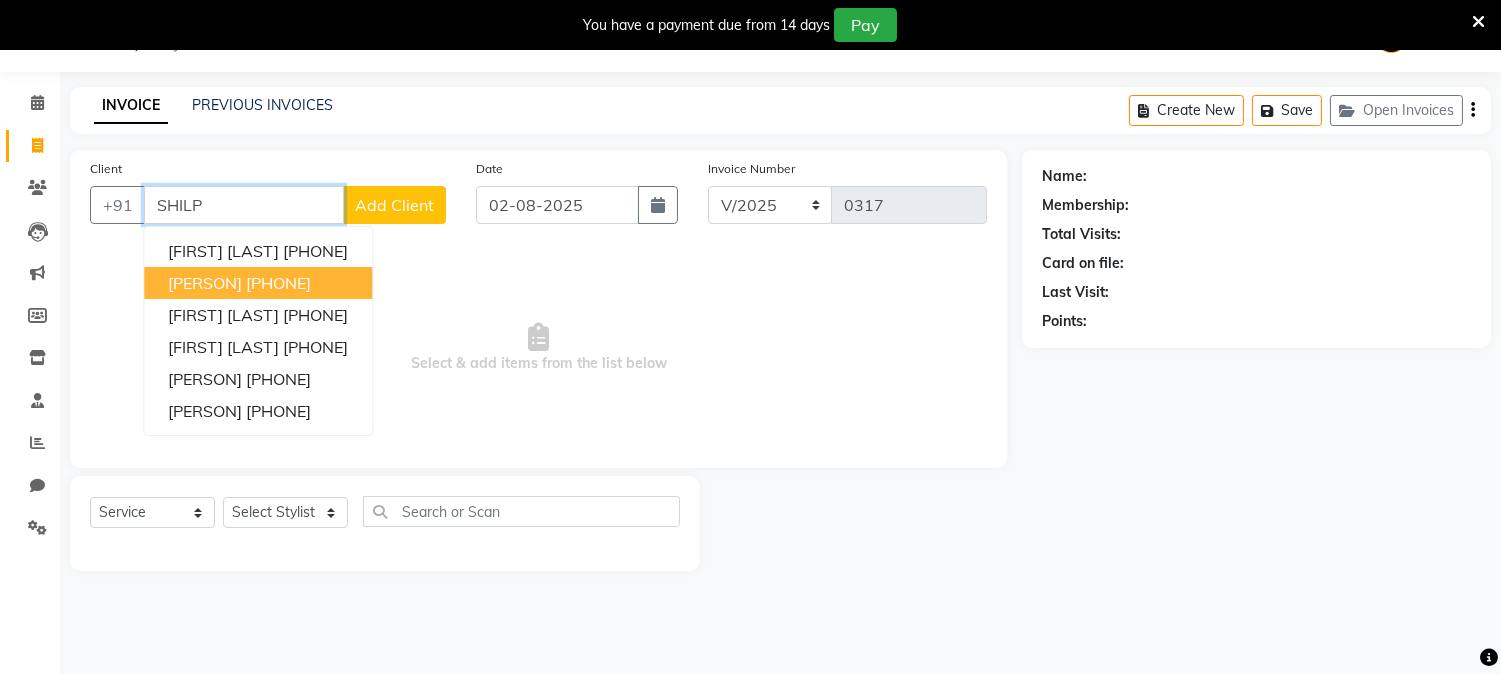 click on "Shilpa Sagare" at bounding box center (205, 283) 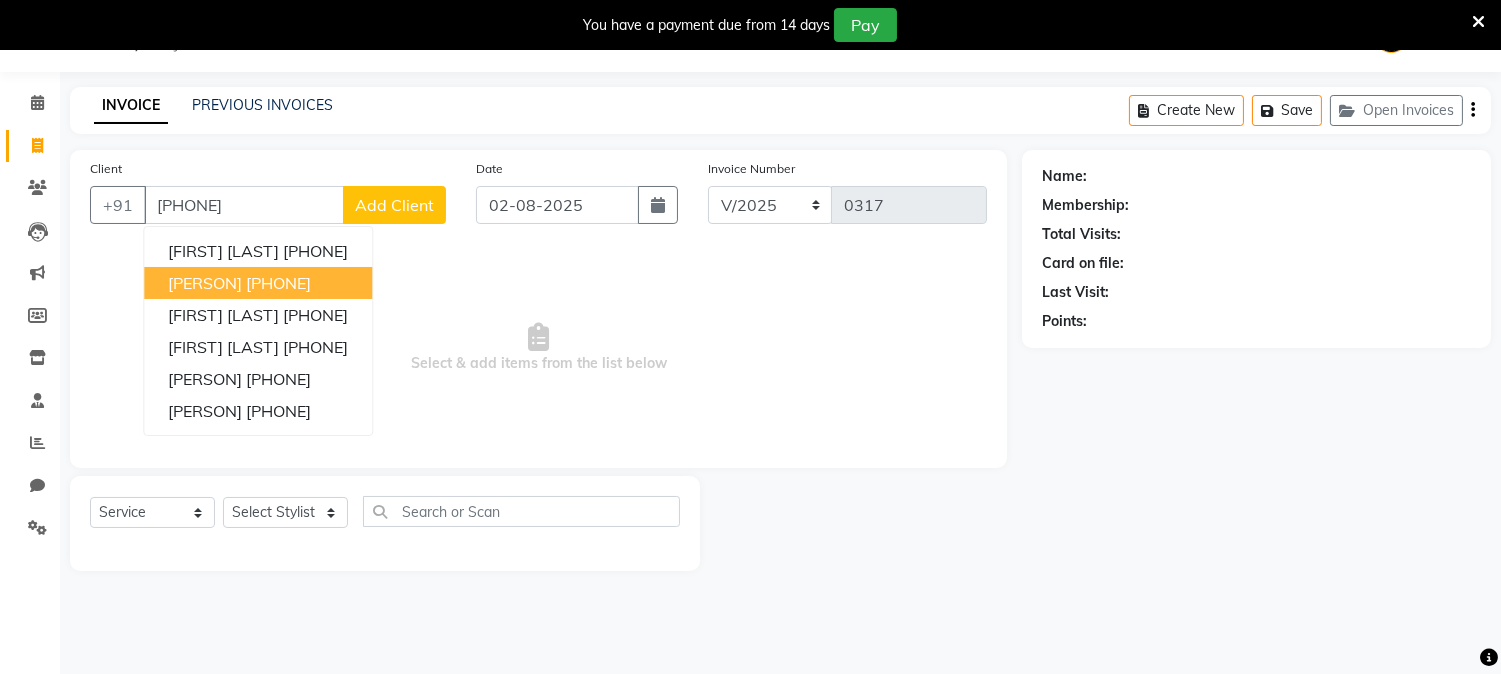 click on "Select & add items from the list below" at bounding box center [538, 348] 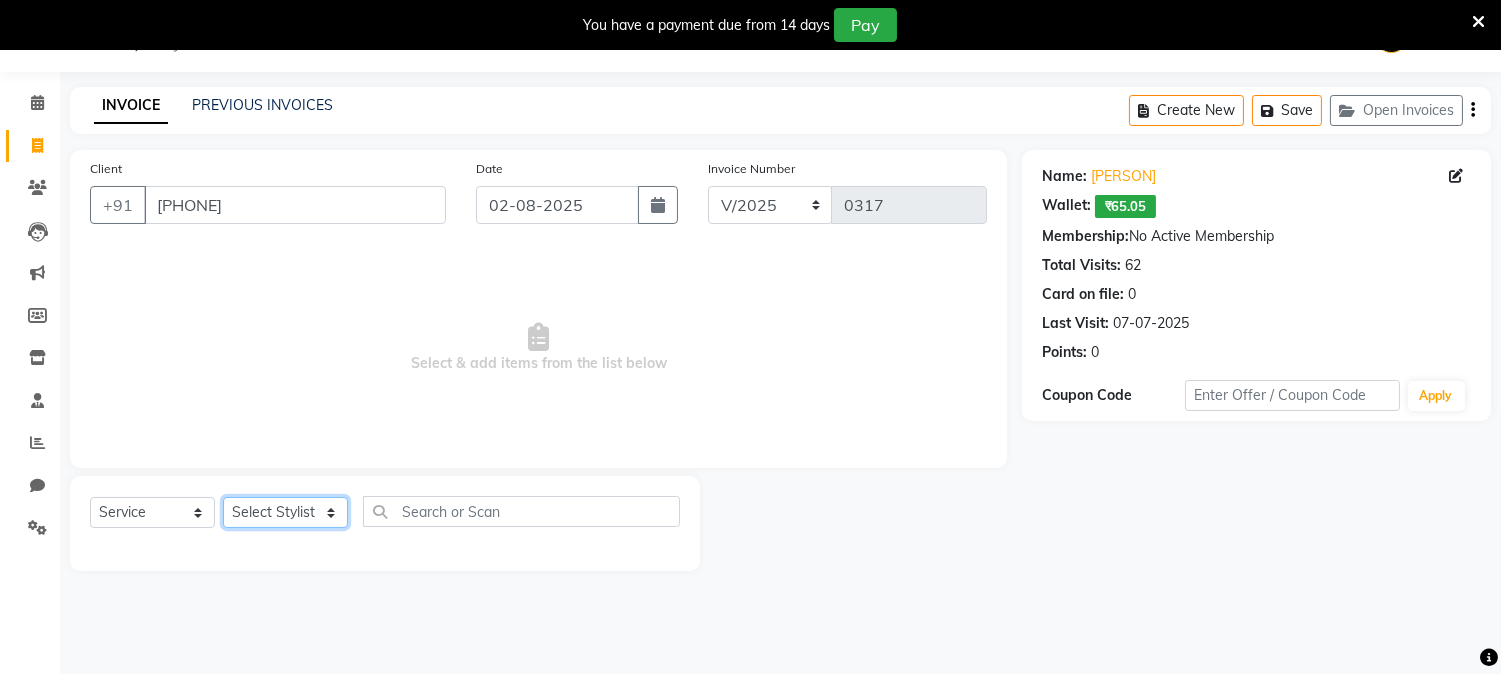 click on "Select Stylist Ashwini jhanvi rupali Yogita Rokde" 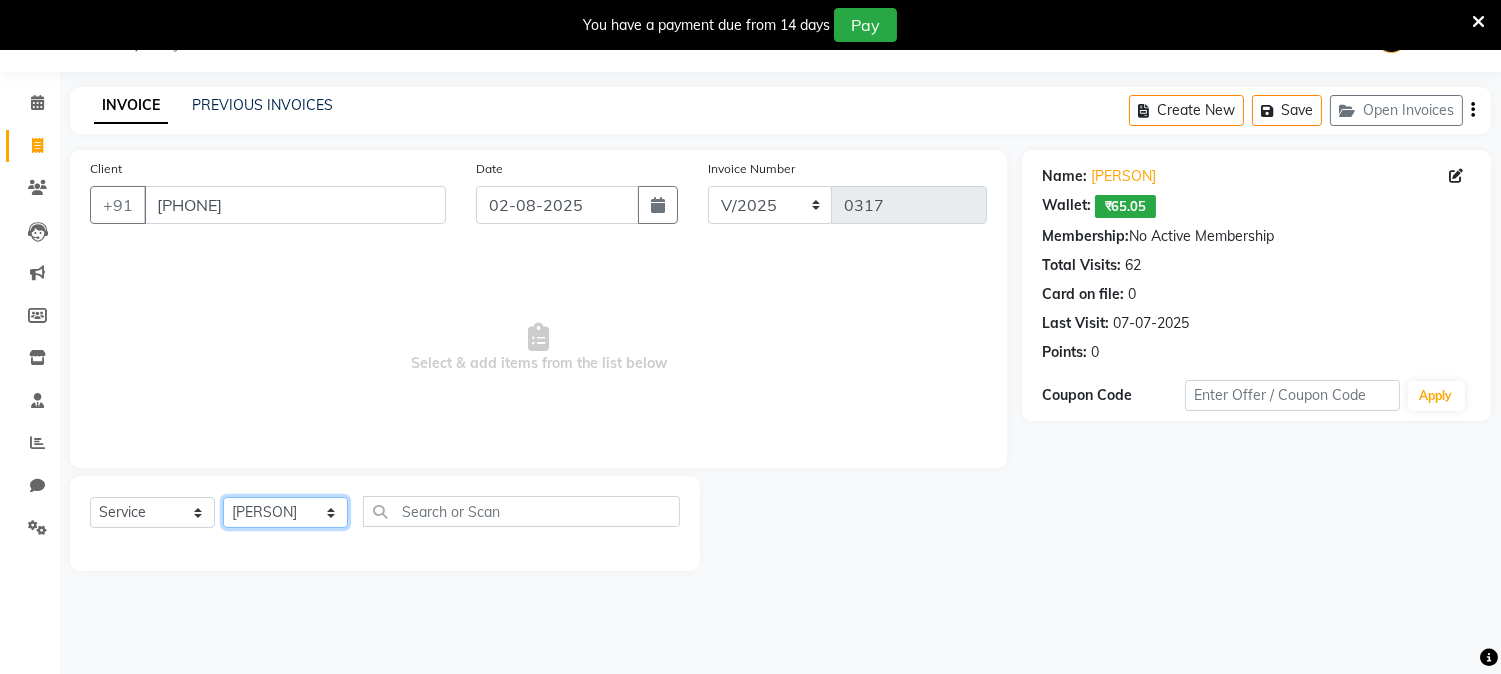 click on "Select Stylist Ashwini jhanvi rupali Yogita Rokde" 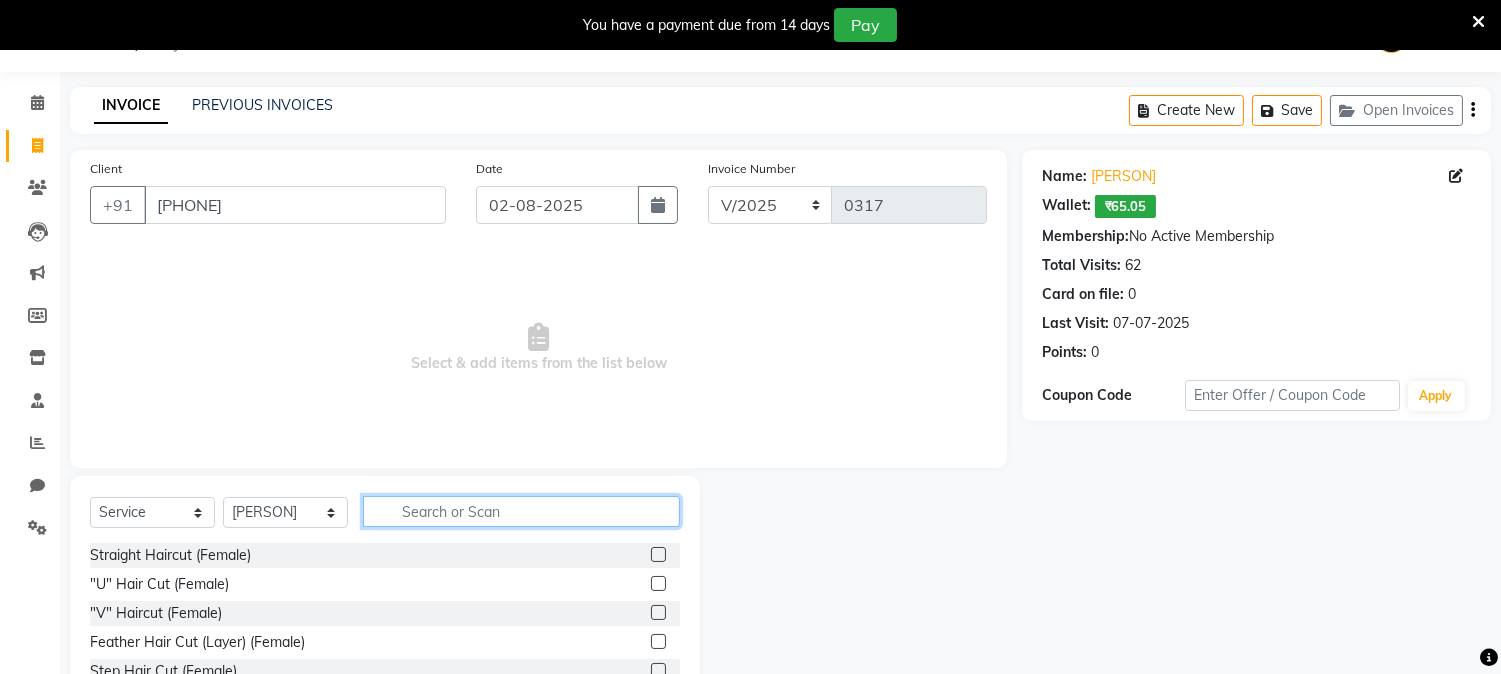 click 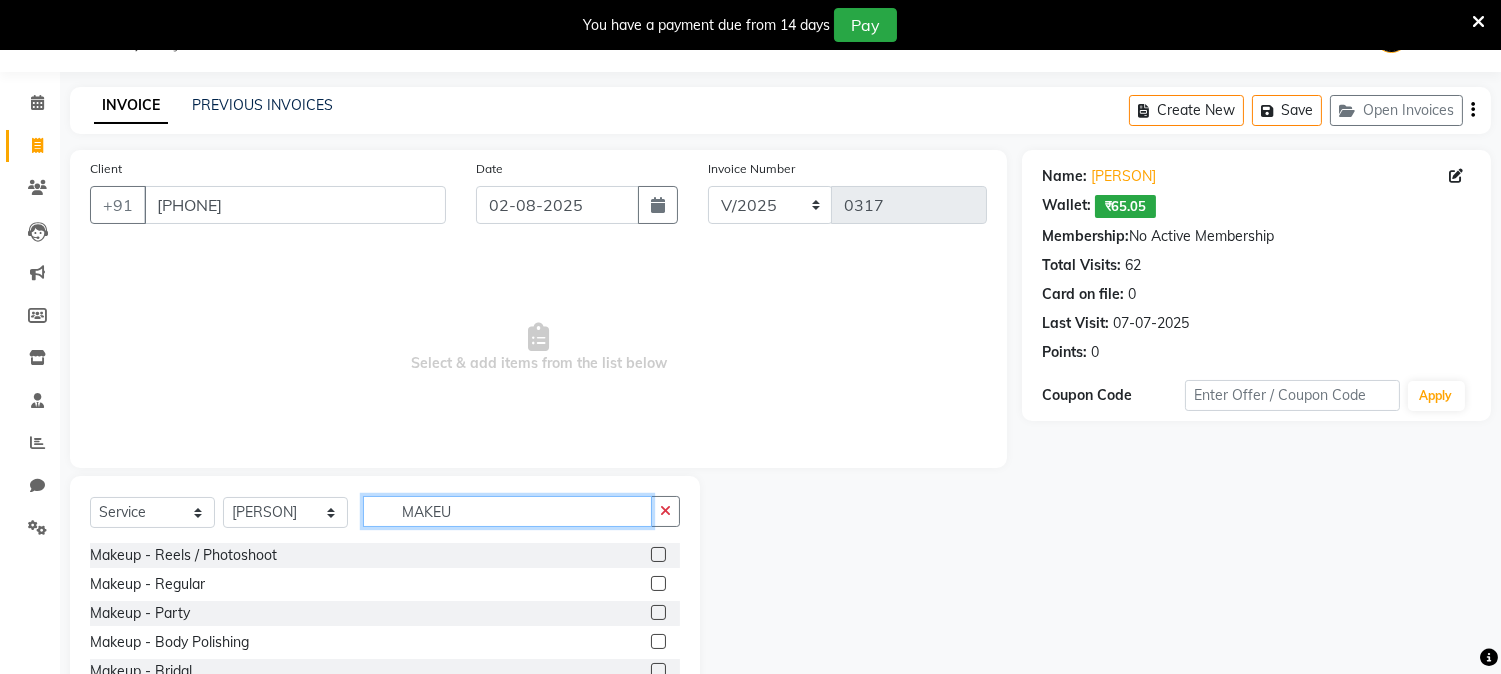 type on "MAKEU" 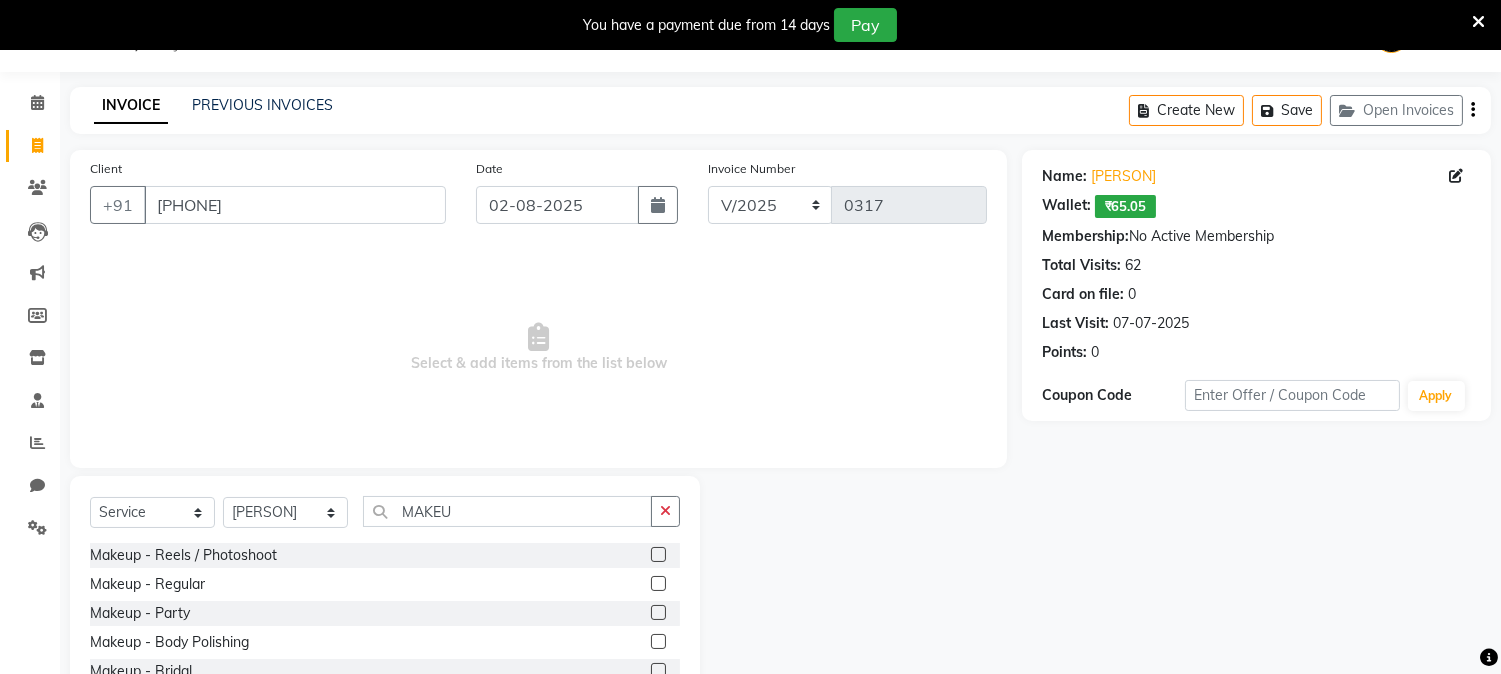 click 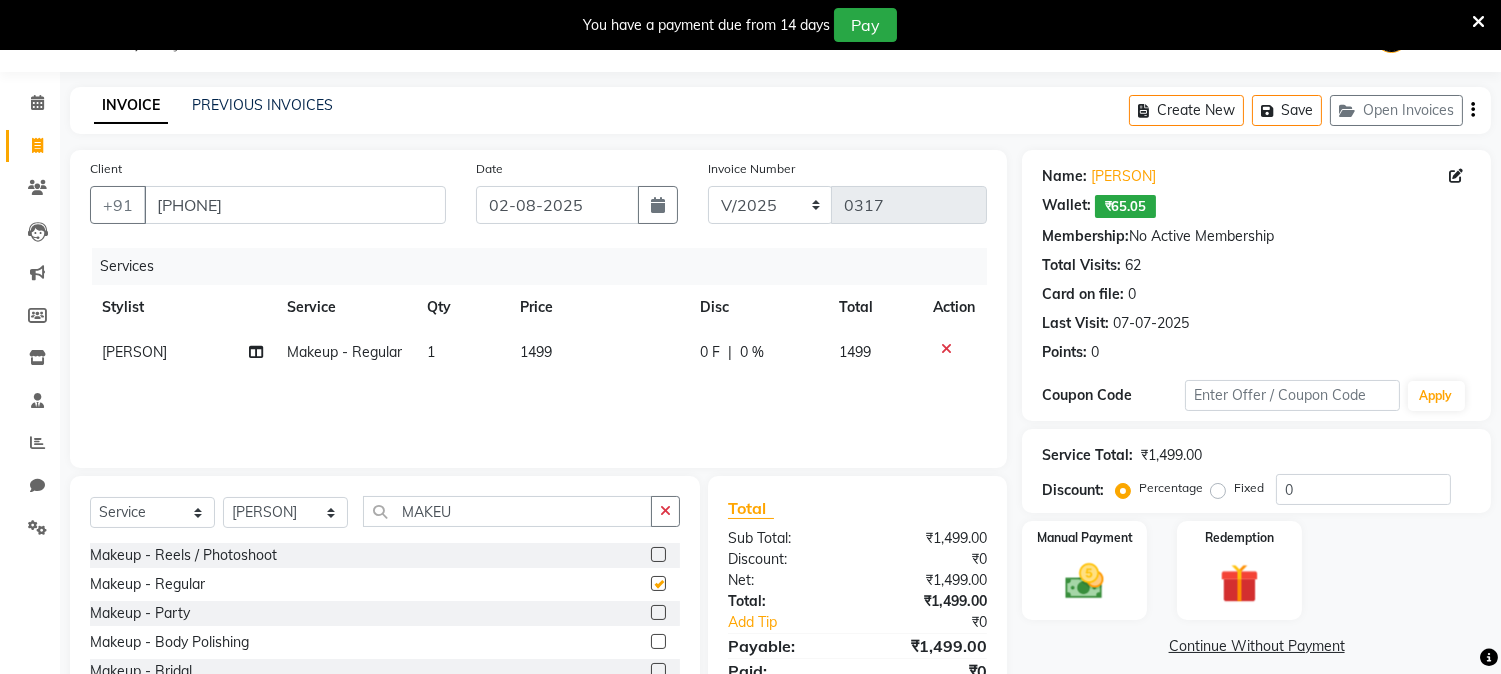 click 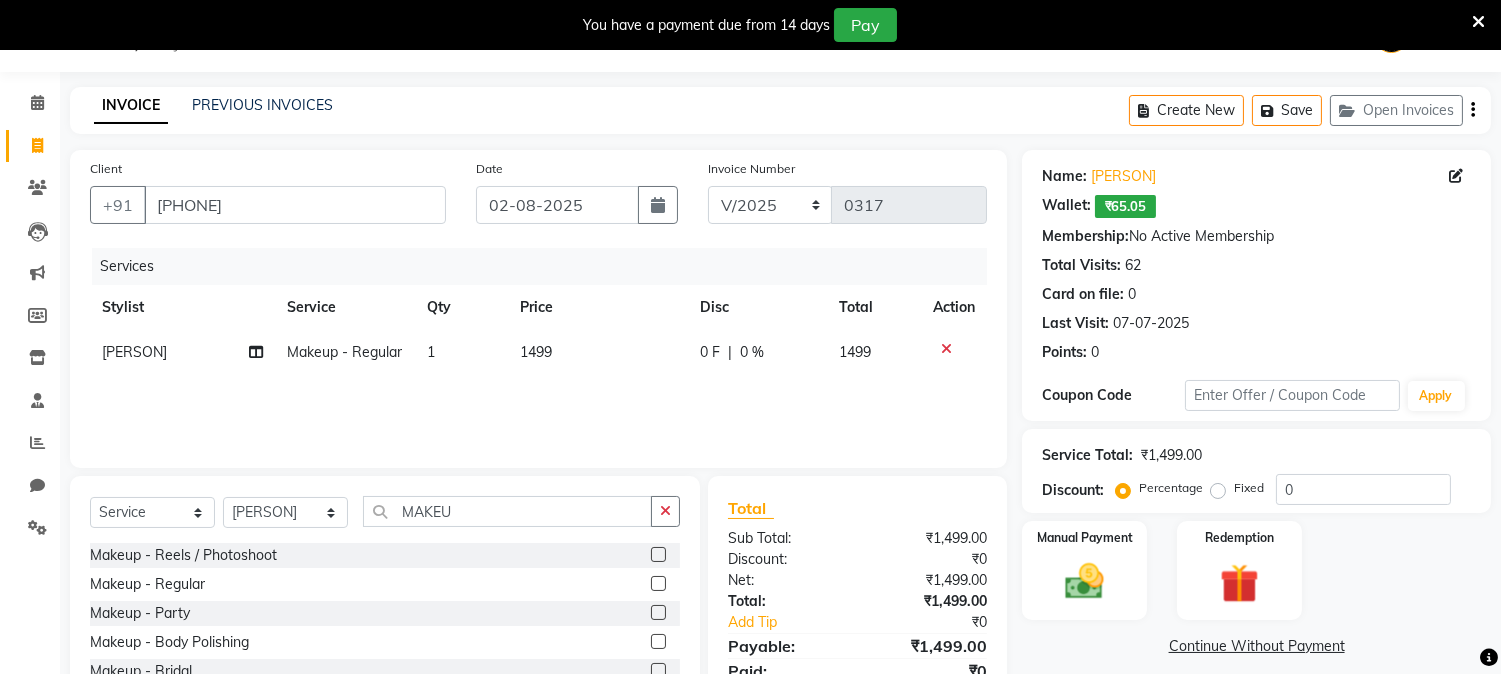 click on "0 F | 0 %" 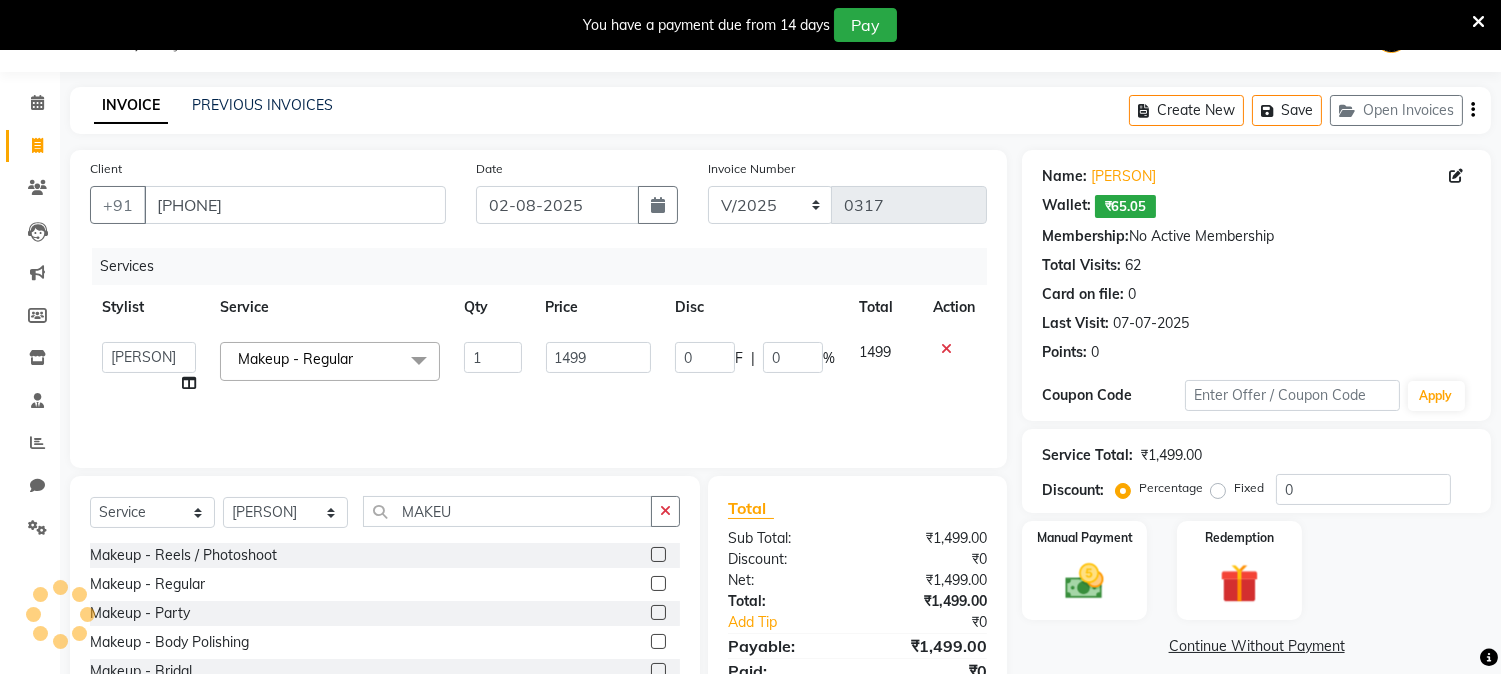 click on "0" 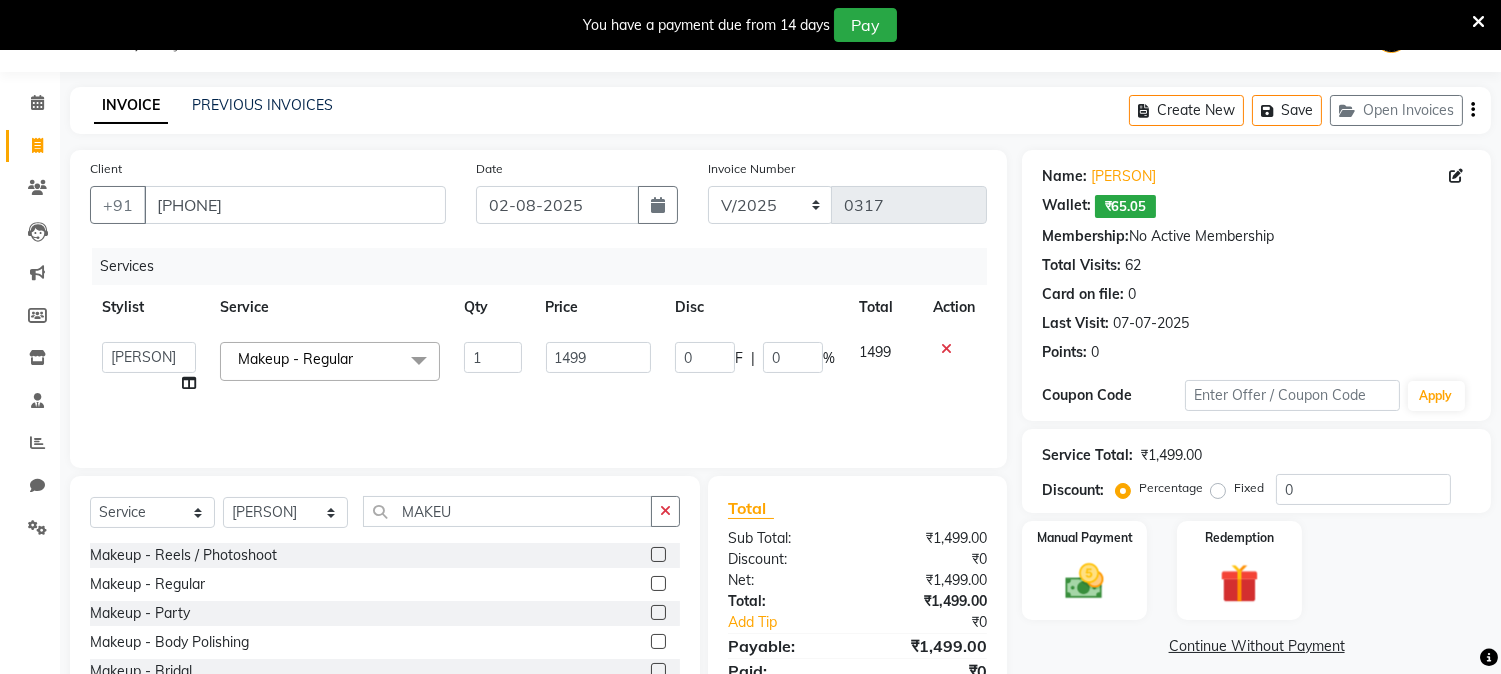 click on "0" 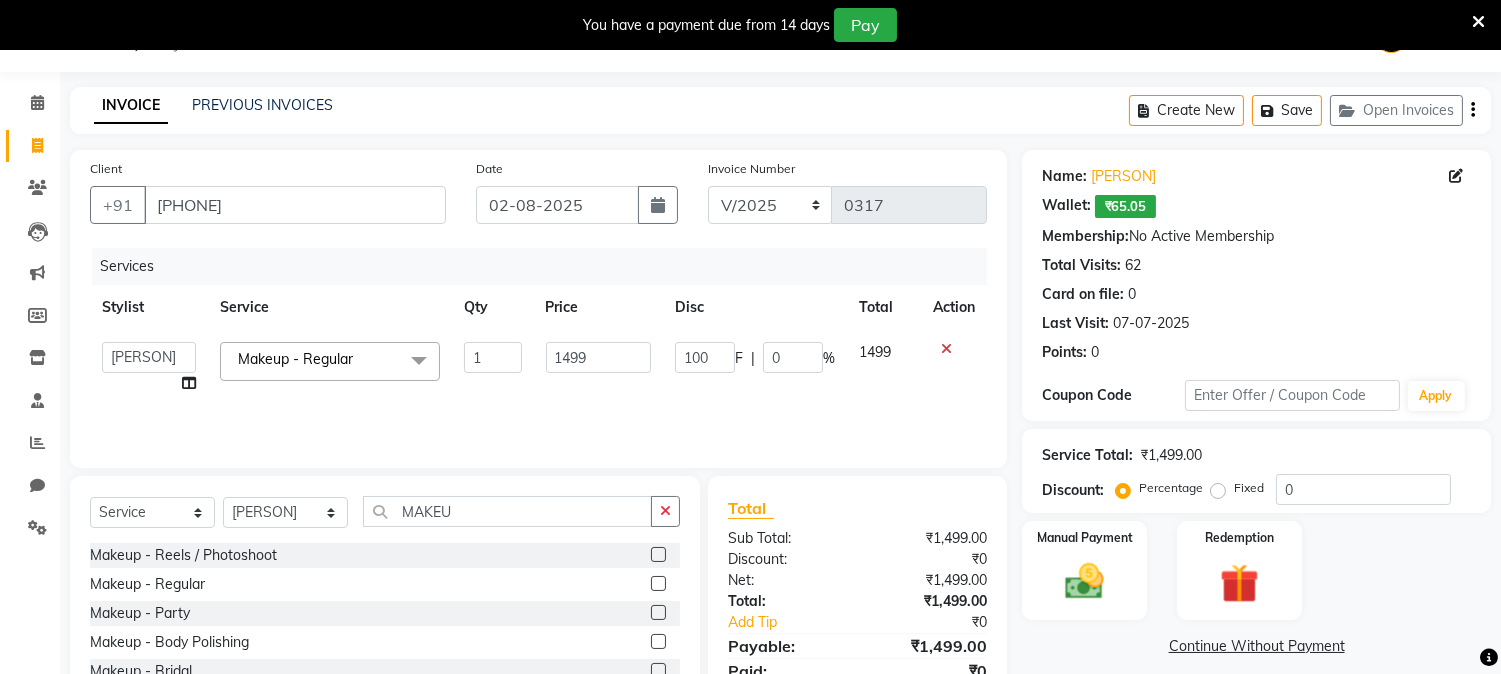 type on "1000" 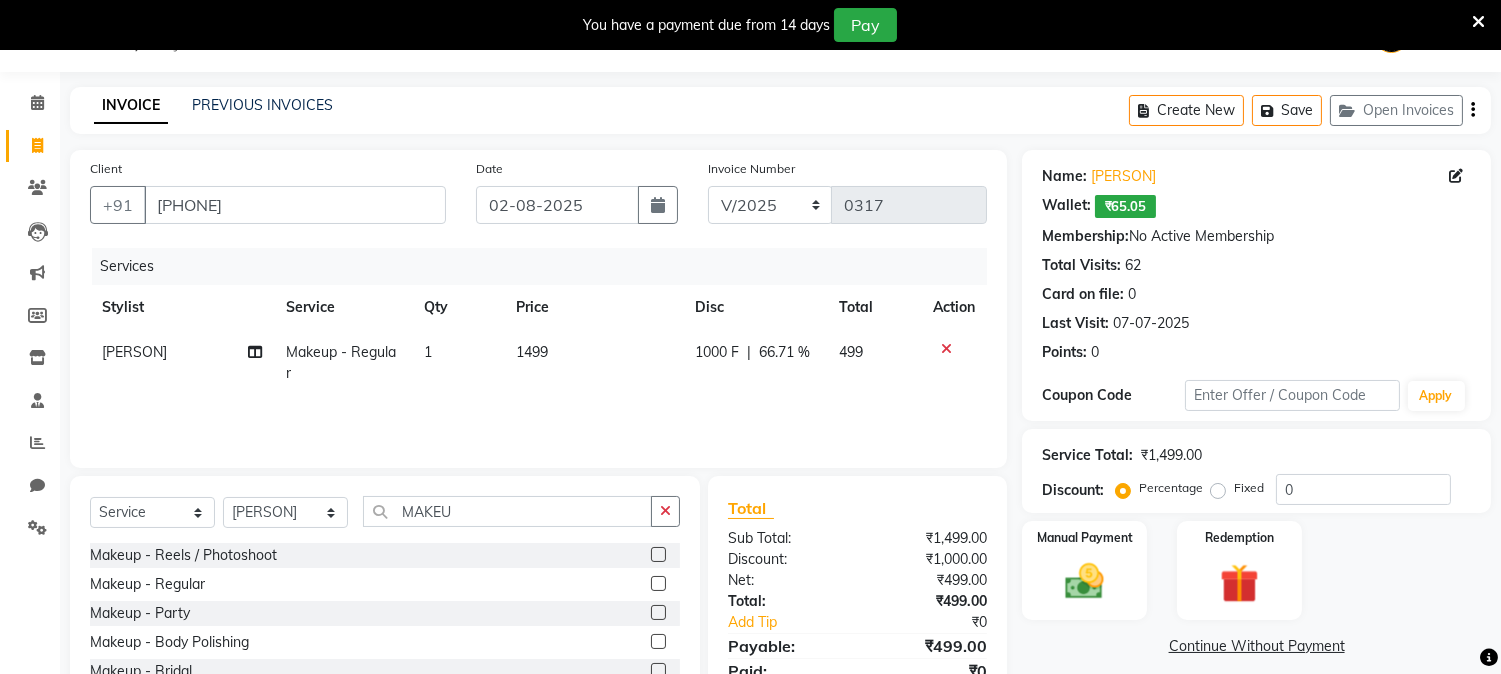 click on "Name: Shilpa Sagare  Wallet:   ₹65.05  Membership:  No Active Membership  Total Visits:  62 Card on file:  0 Last Visit:   07-07-2025 Points:   0  Coupon Code Apply Service Total:  ₹1,499.00  Discount:  Percentage   Fixed  0 Manual Payment Redemption  Continue Without Payment" 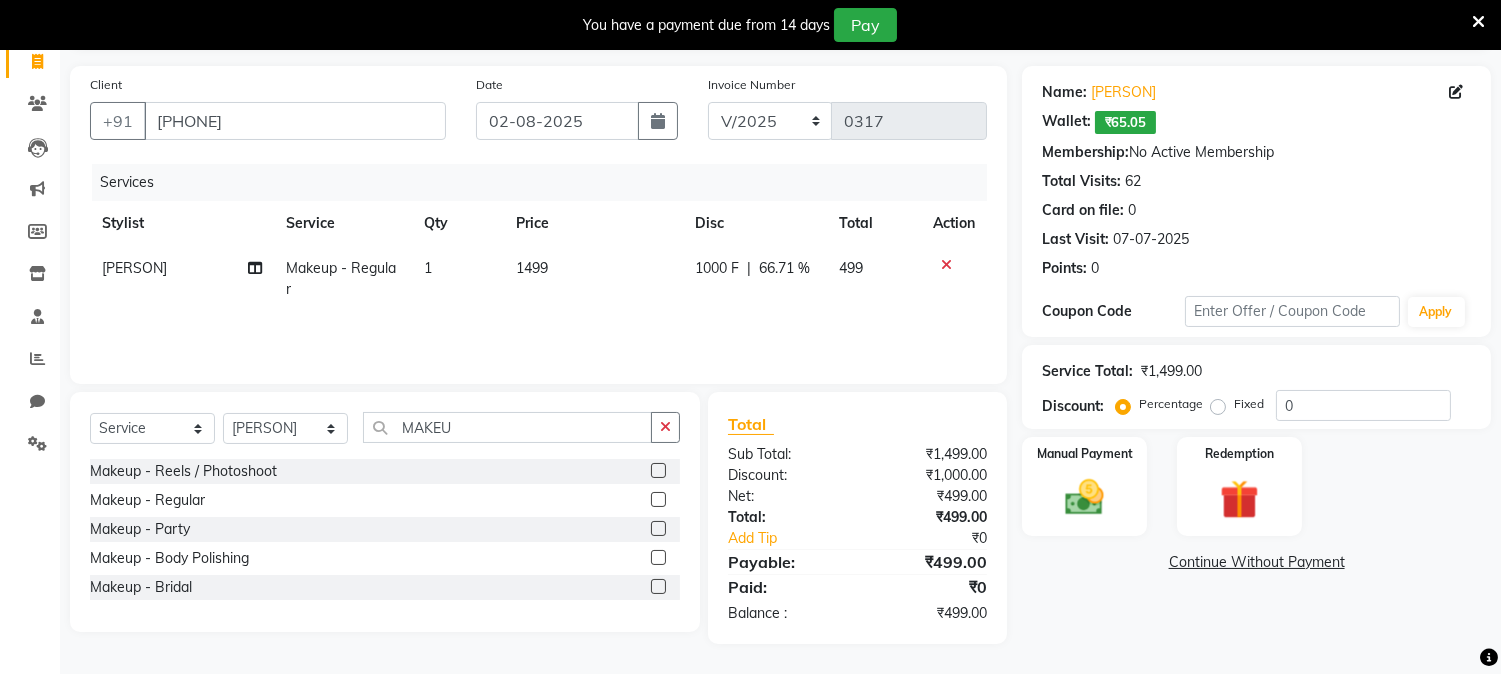 click on "Continue Without Payment" 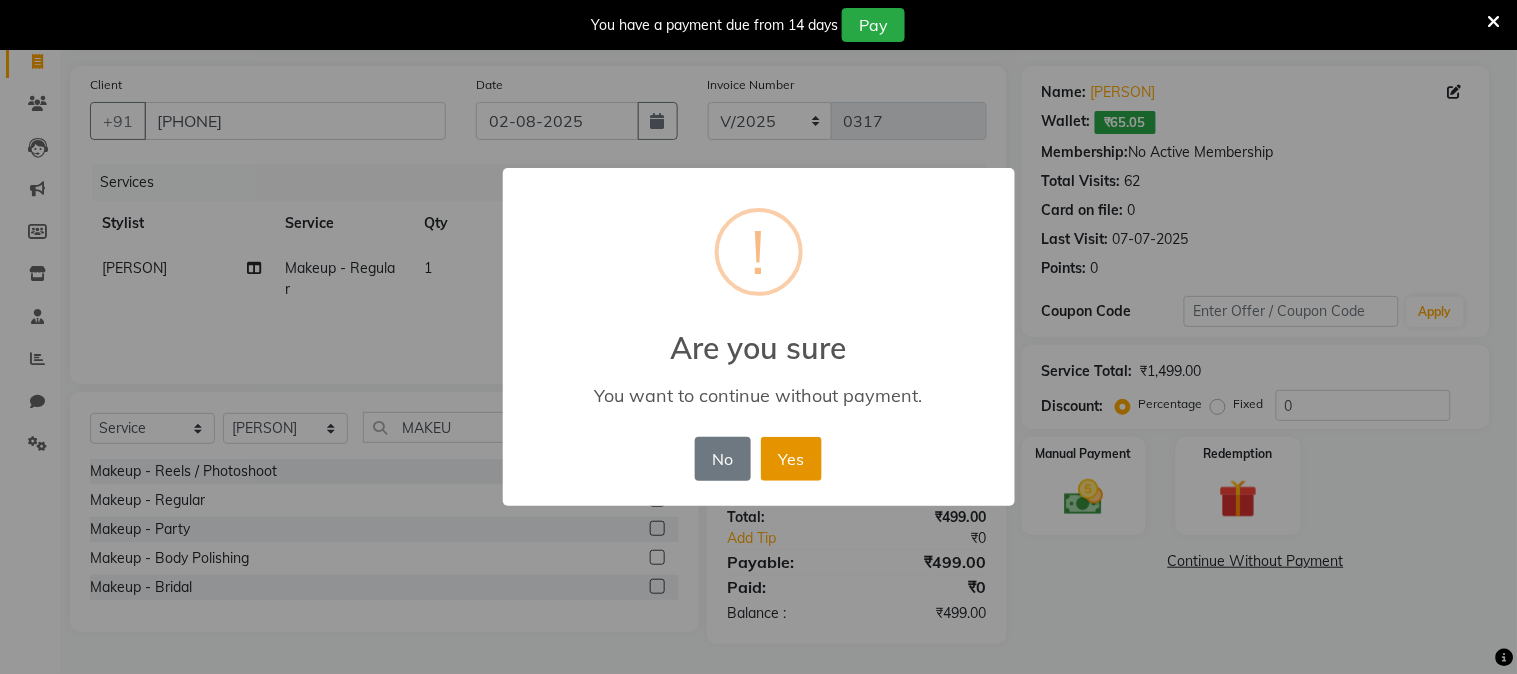 click on "Yes" at bounding box center (791, 459) 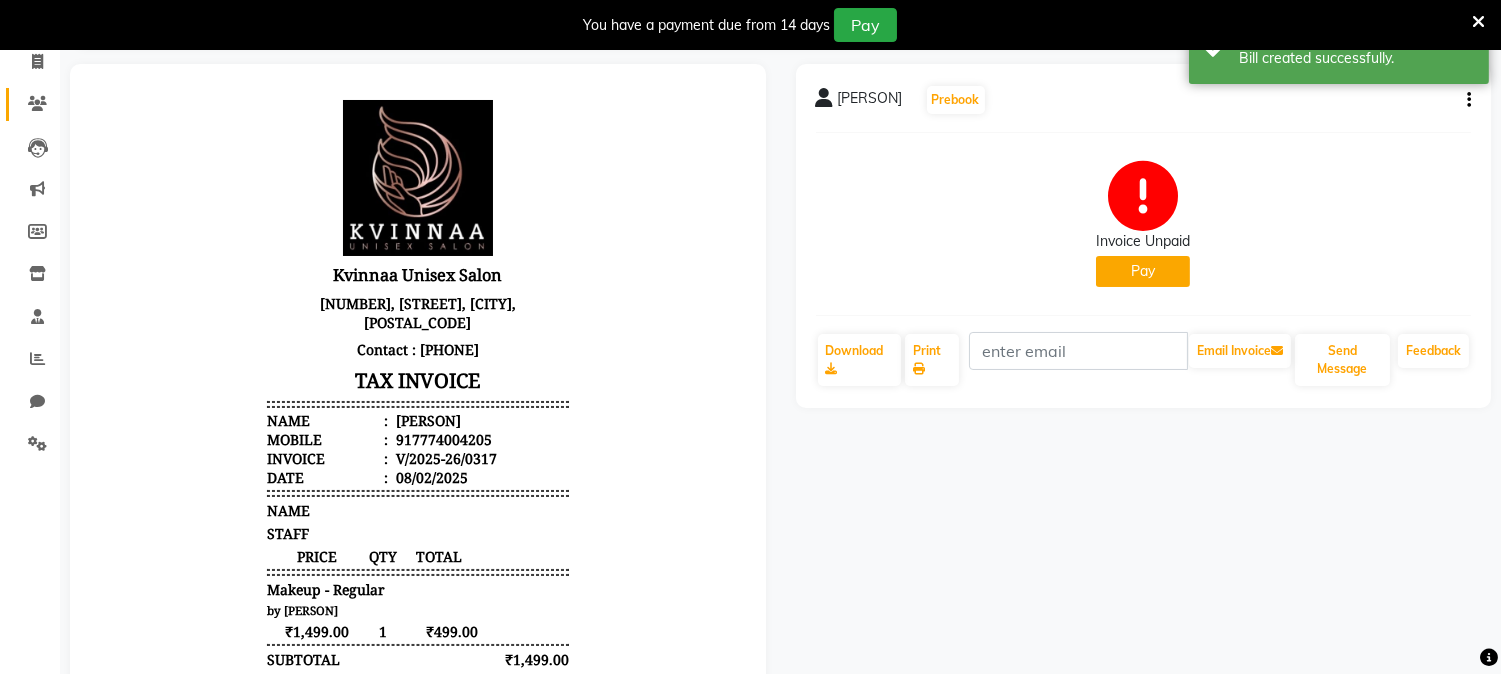 scroll, scrollTop: 0, scrollLeft: 0, axis: both 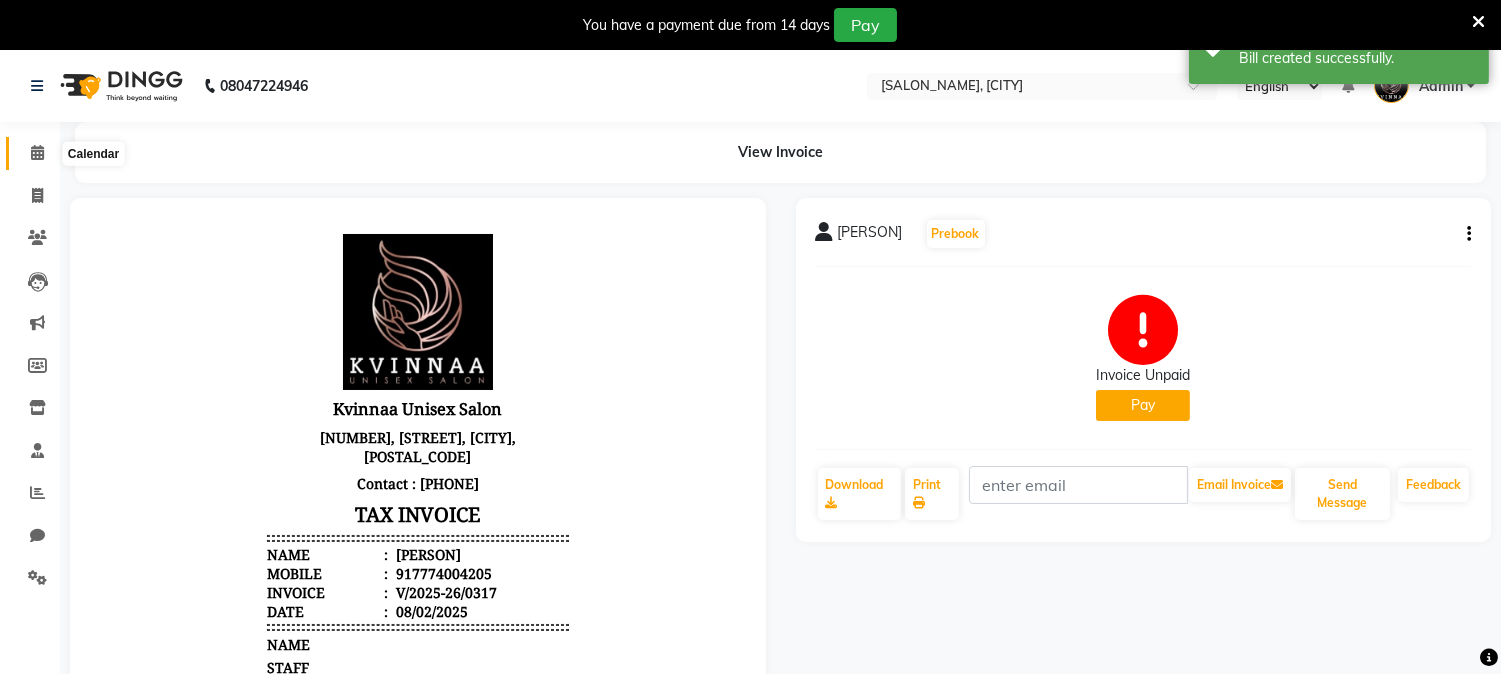 click 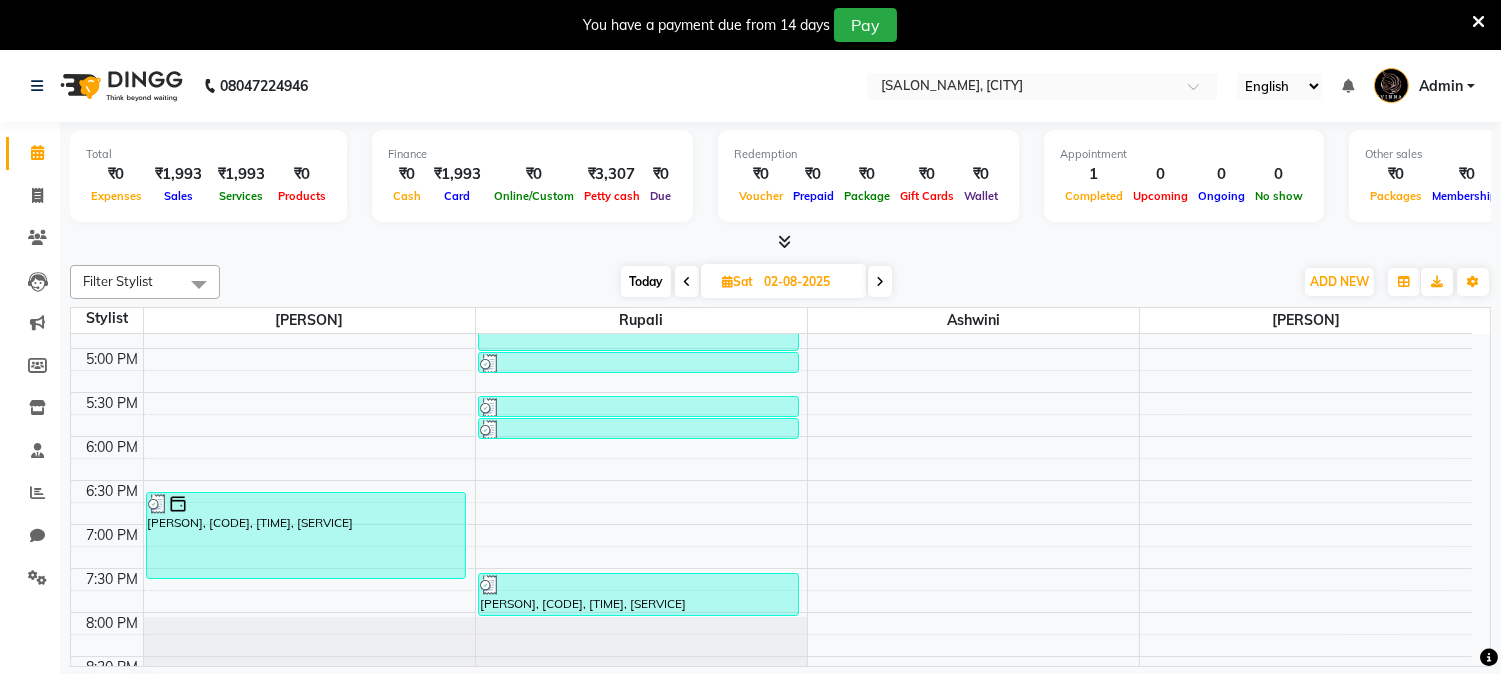 scroll, scrollTop: 905, scrollLeft: 0, axis: vertical 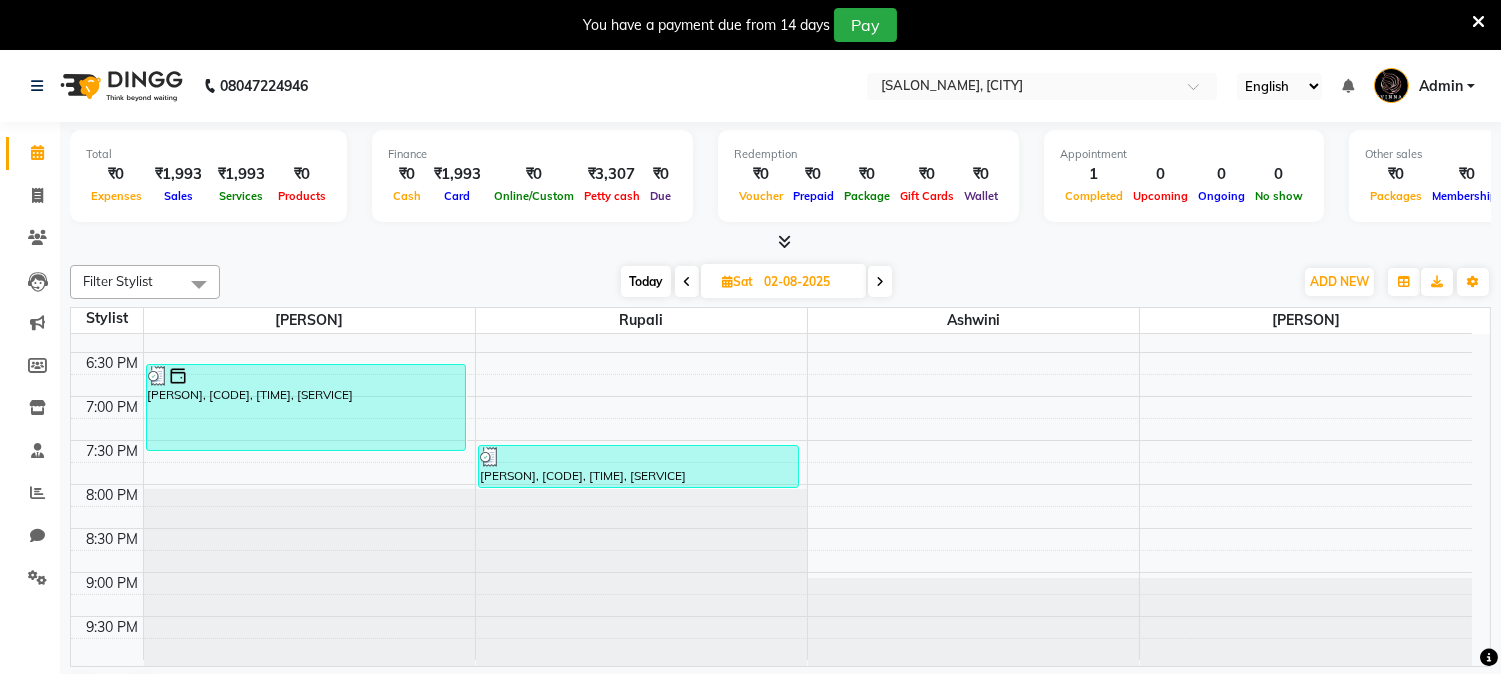 click at bounding box center (880, 282) 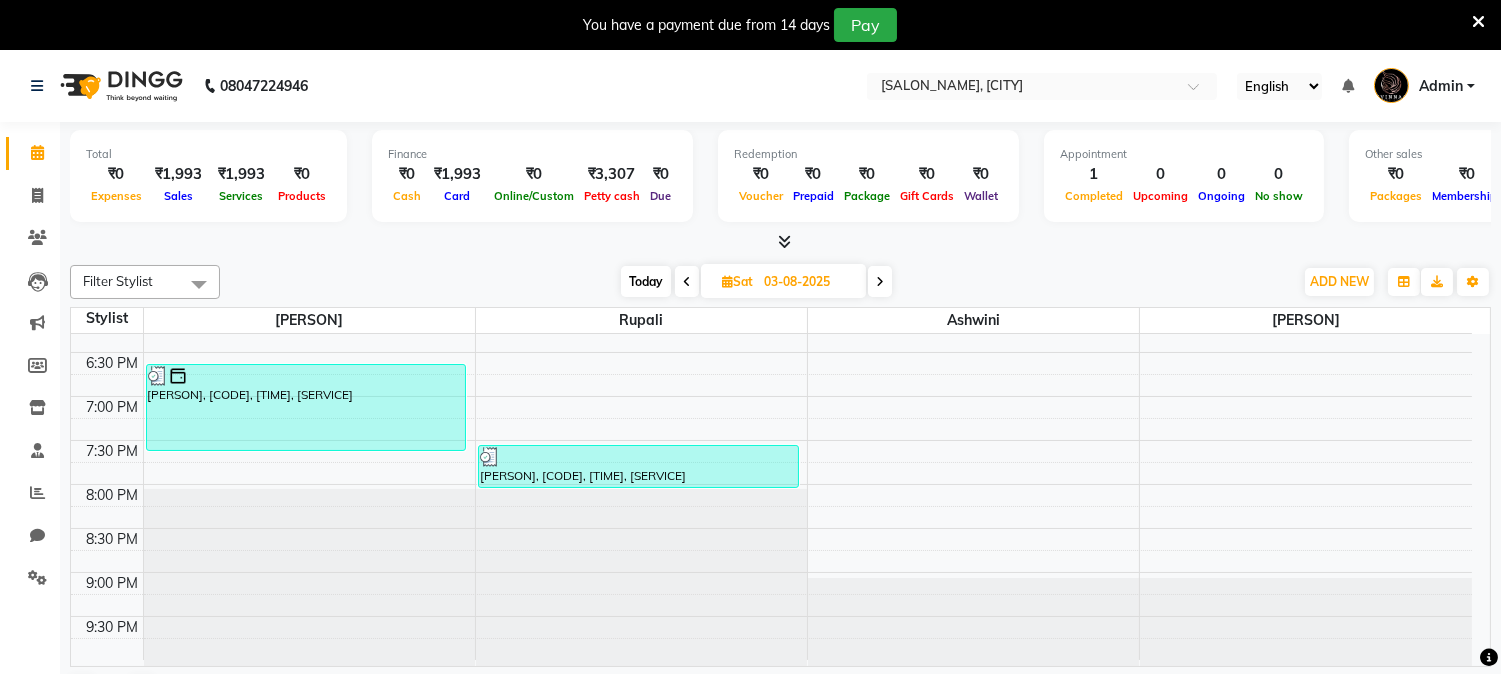 click on "Today  Sat 03-08-2025" at bounding box center (756, 282) 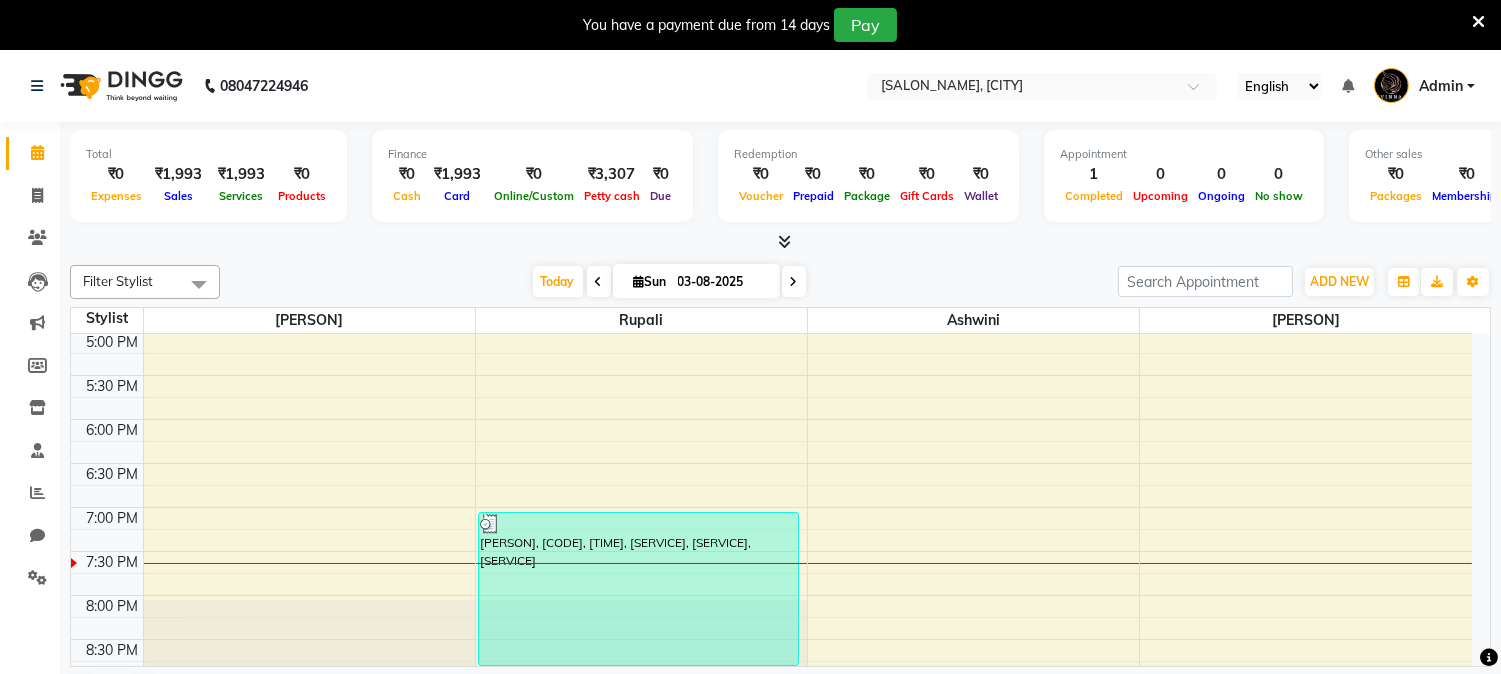 scroll, scrollTop: 905, scrollLeft: 0, axis: vertical 